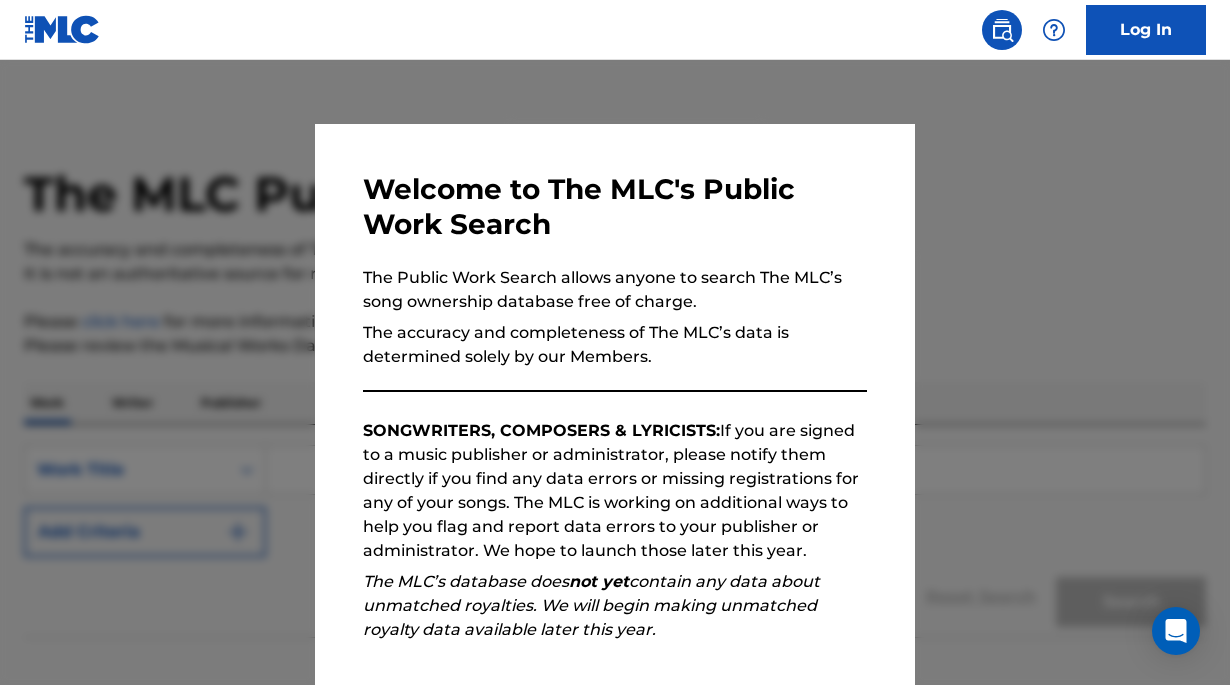 scroll, scrollTop: 0, scrollLeft: 0, axis: both 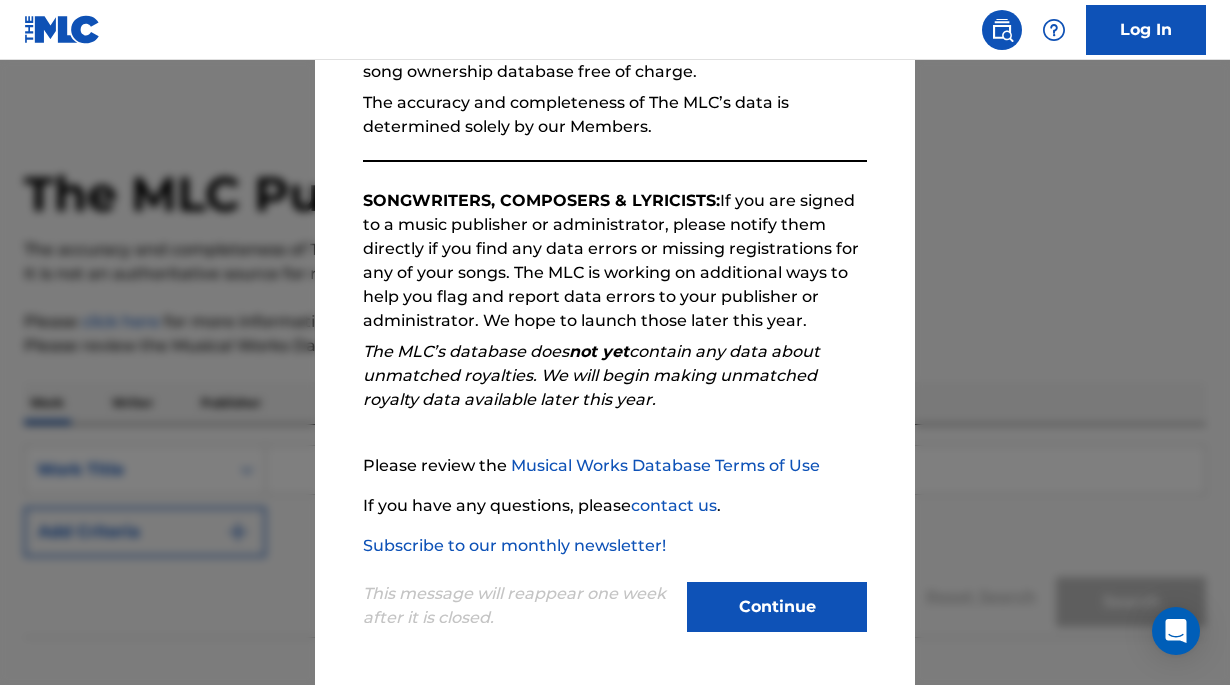 click on "Continue" at bounding box center (777, 607) 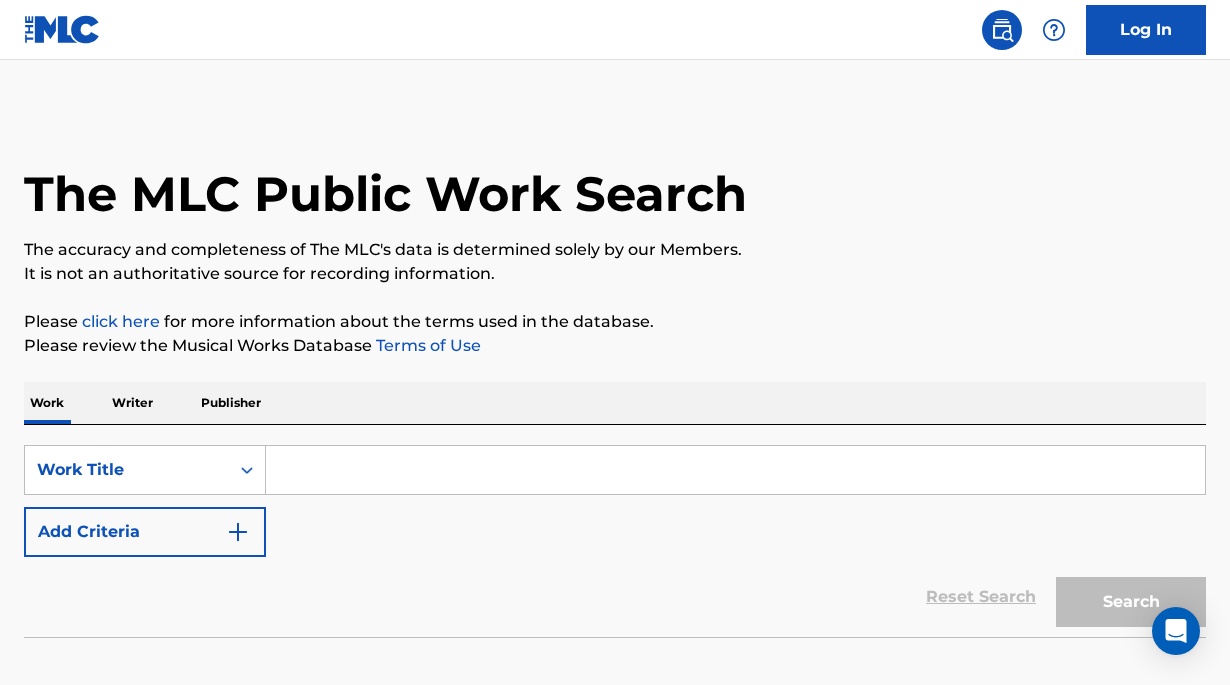 click at bounding box center (735, 470) 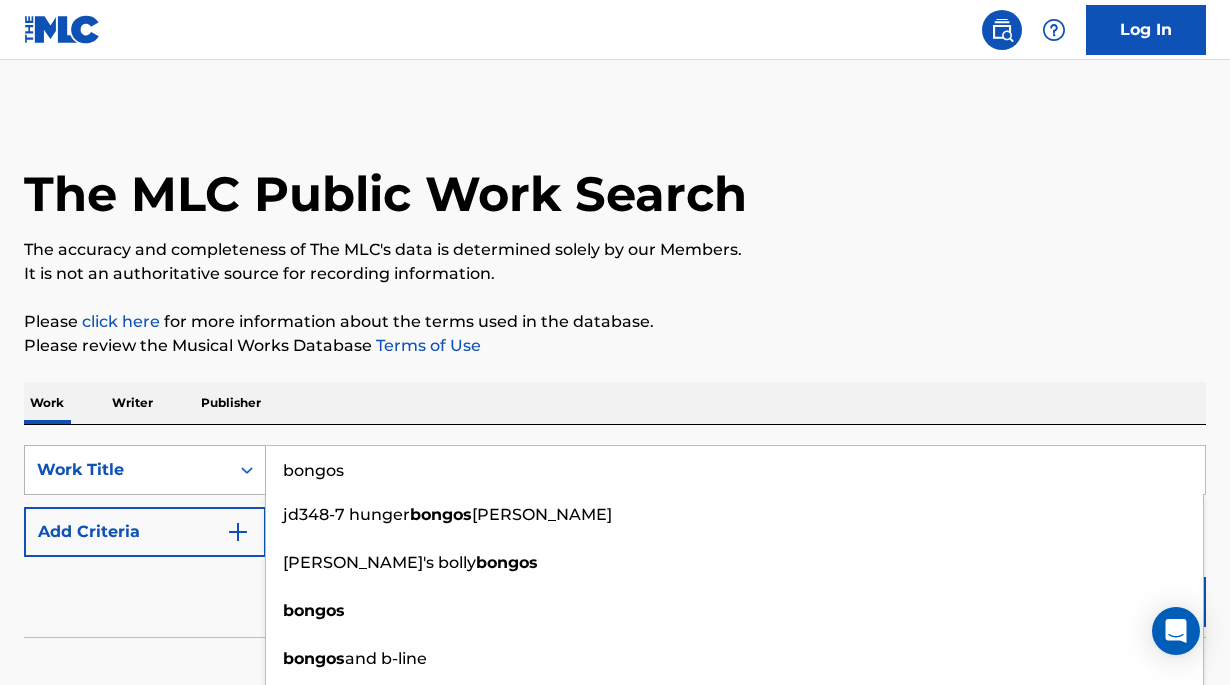 type on "bongos" 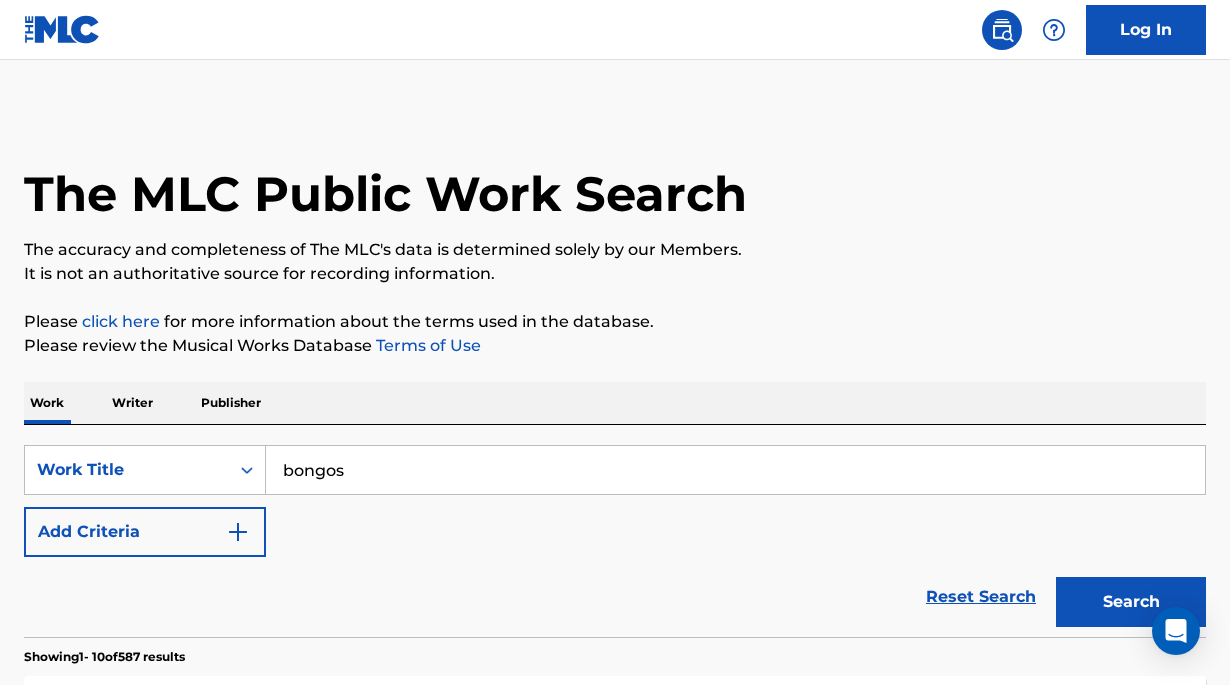 click on "Add Criteria" at bounding box center [145, 532] 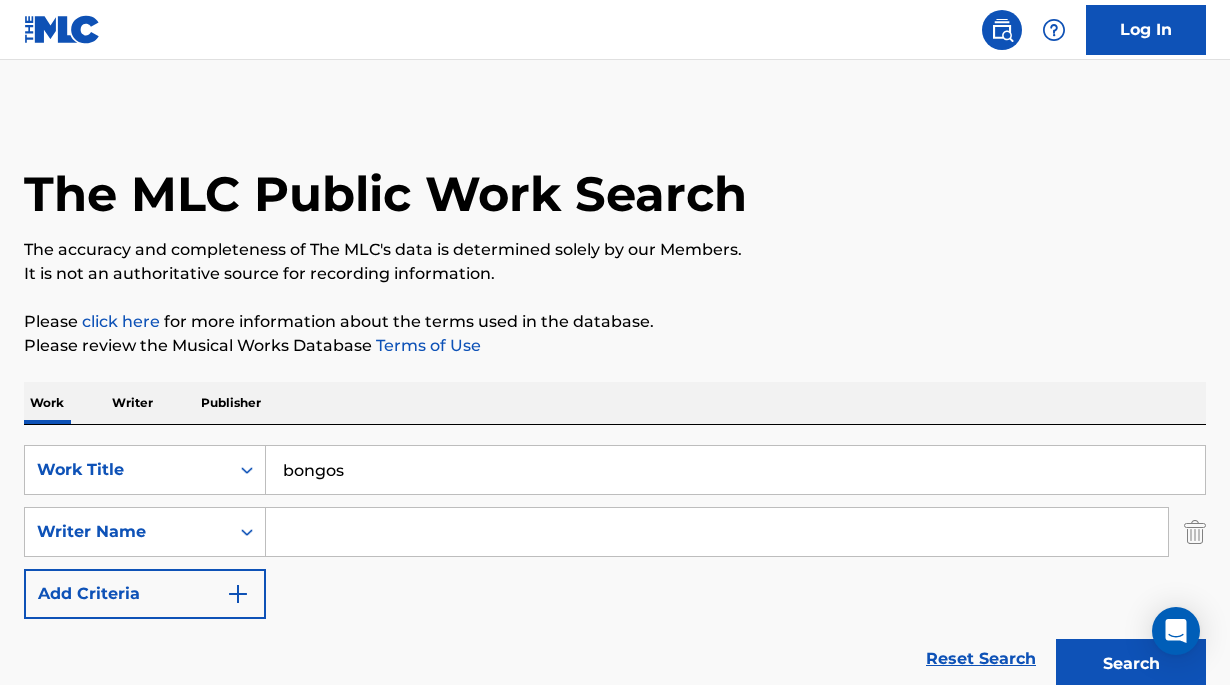 click at bounding box center (717, 532) 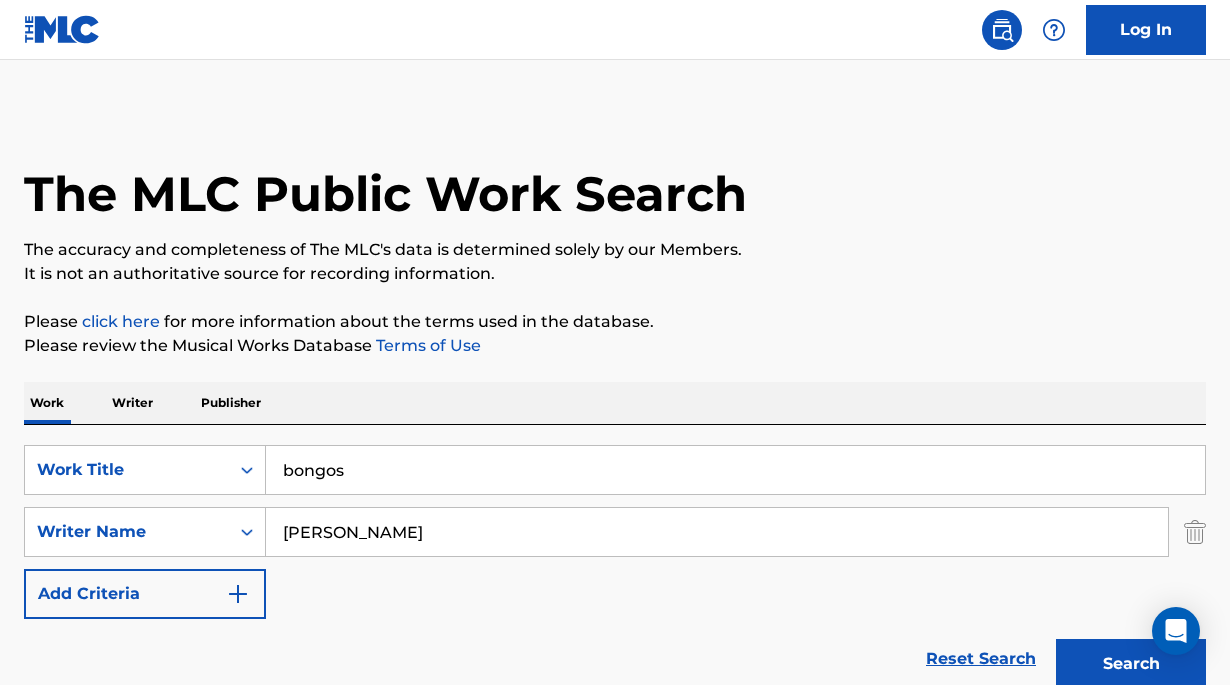click on "Search" at bounding box center [1131, 664] 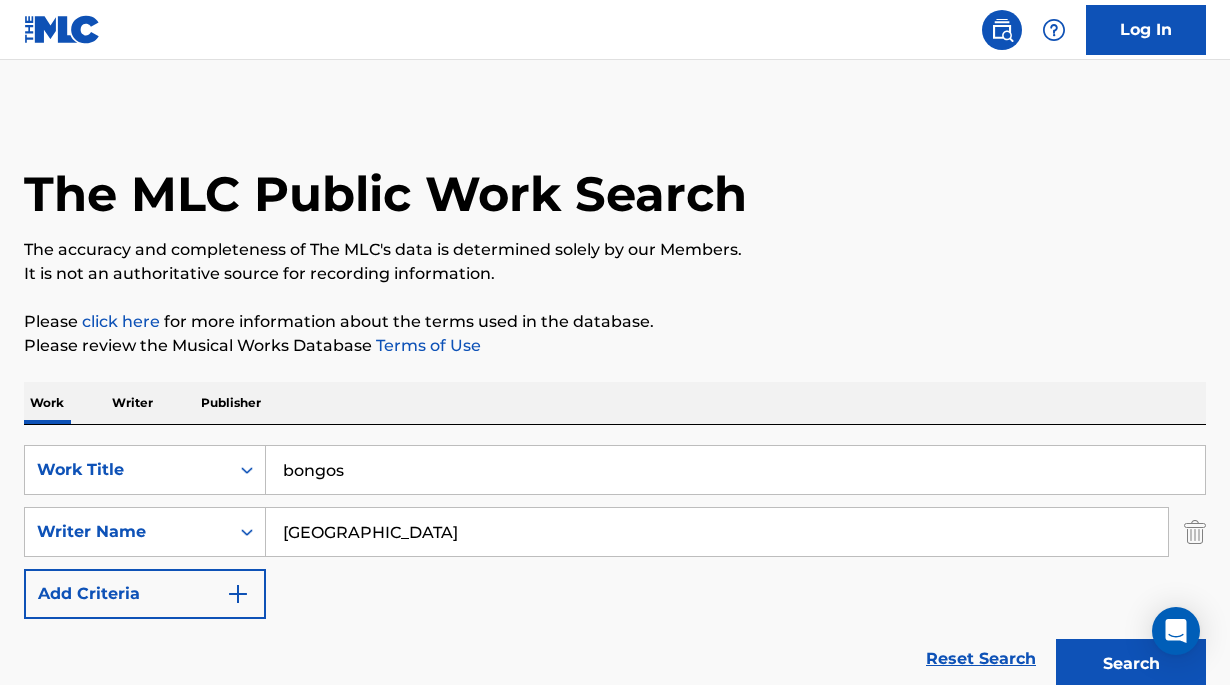 click on "London" at bounding box center (717, 532) 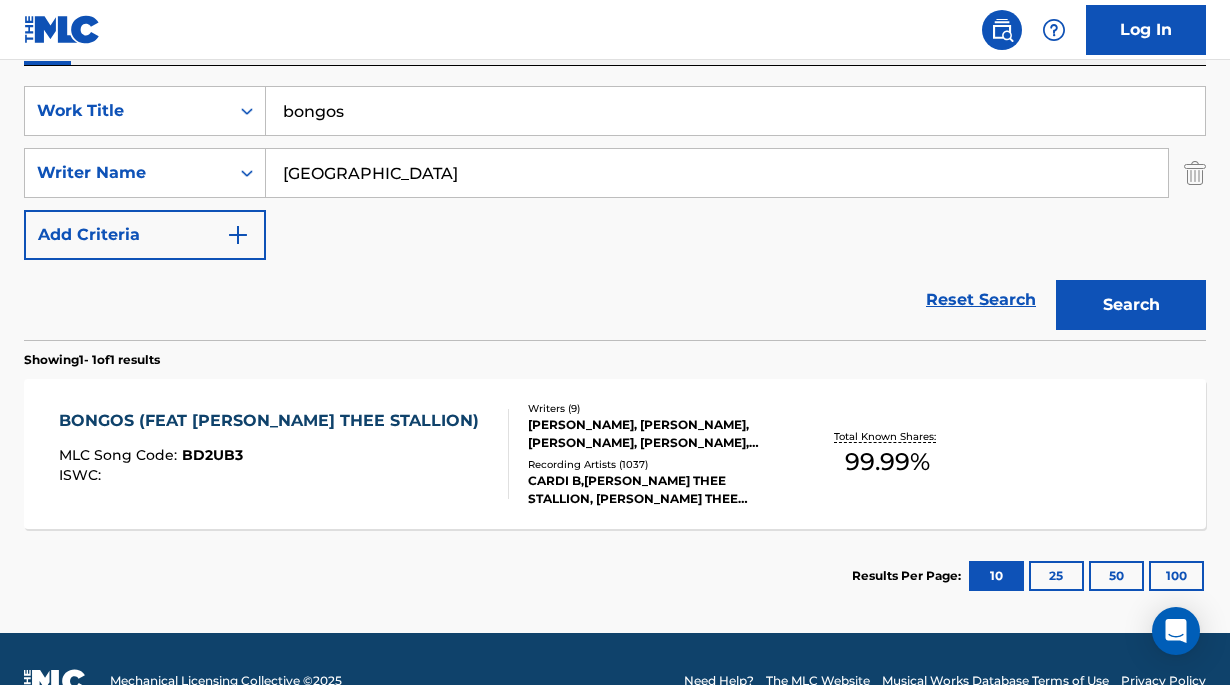 scroll, scrollTop: 404, scrollLeft: 0, axis: vertical 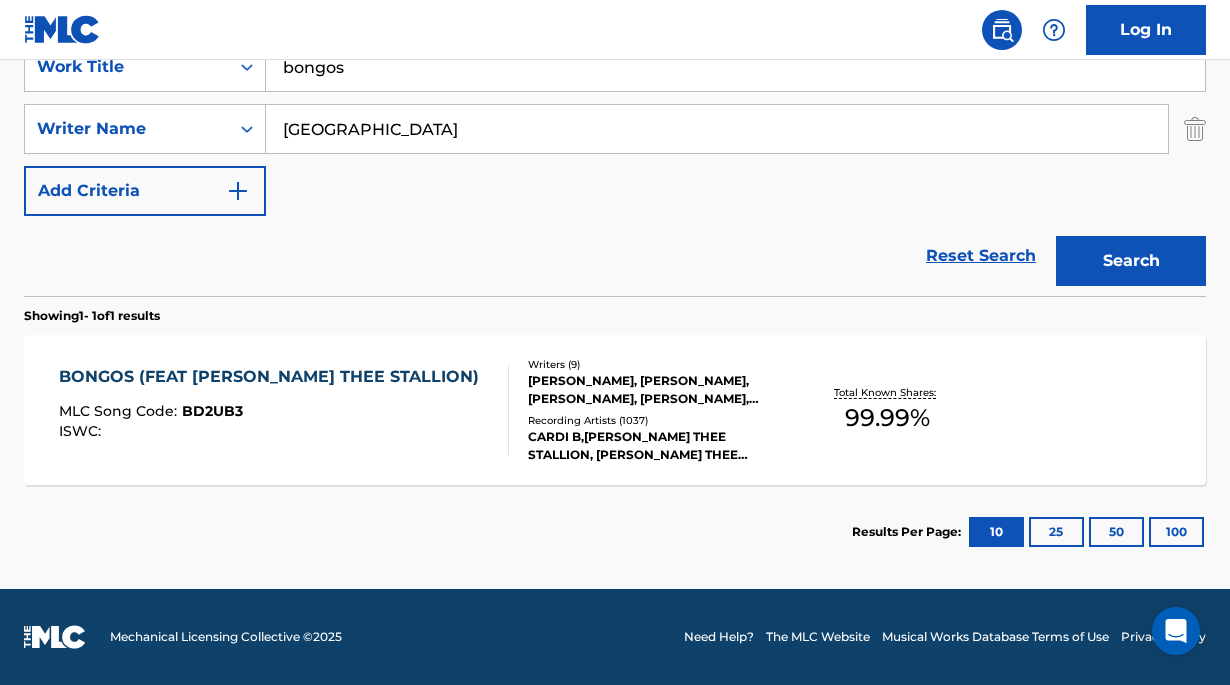 click on "BONGOS (FEAT MEGAN THEE STALLION)" at bounding box center [274, 377] 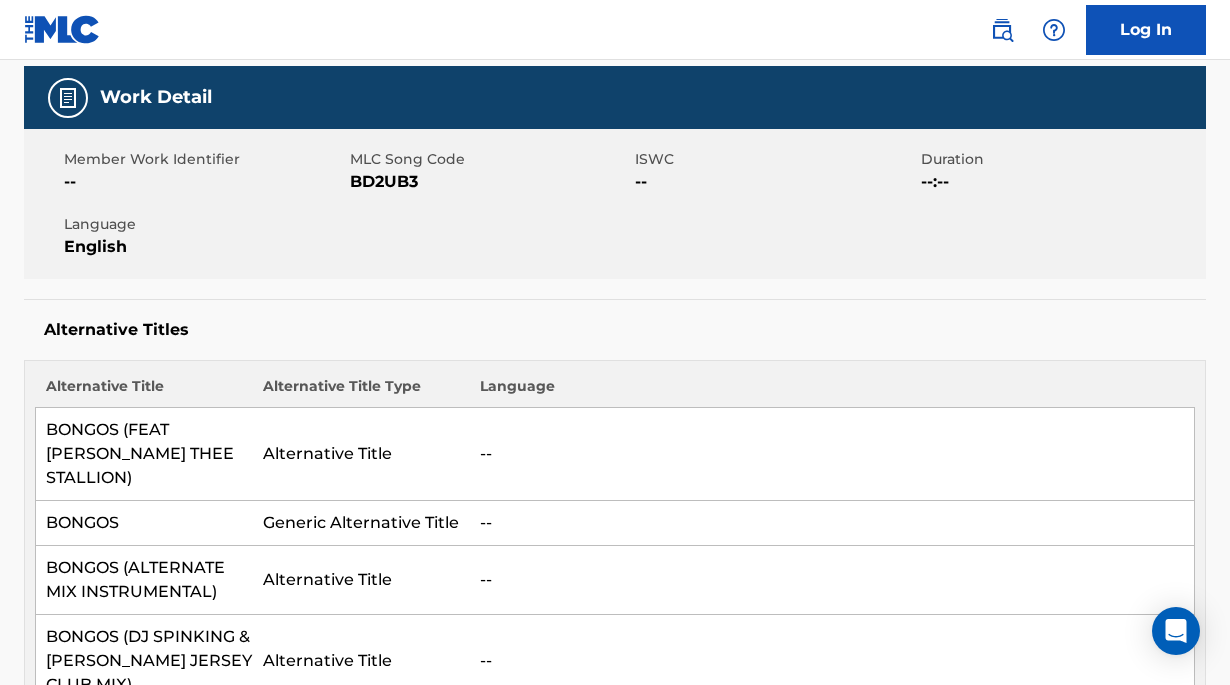 scroll, scrollTop: 333, scrollLeft: 0, axis: vertical 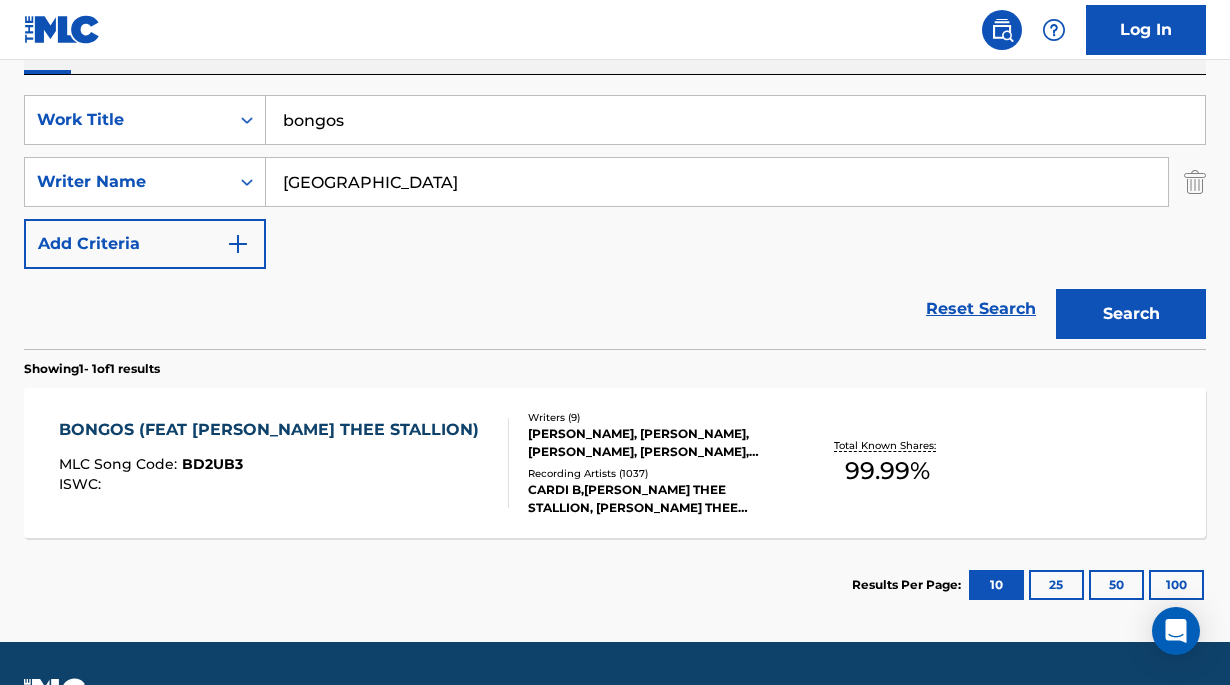 click on "London" at bounding box center [717, 182] 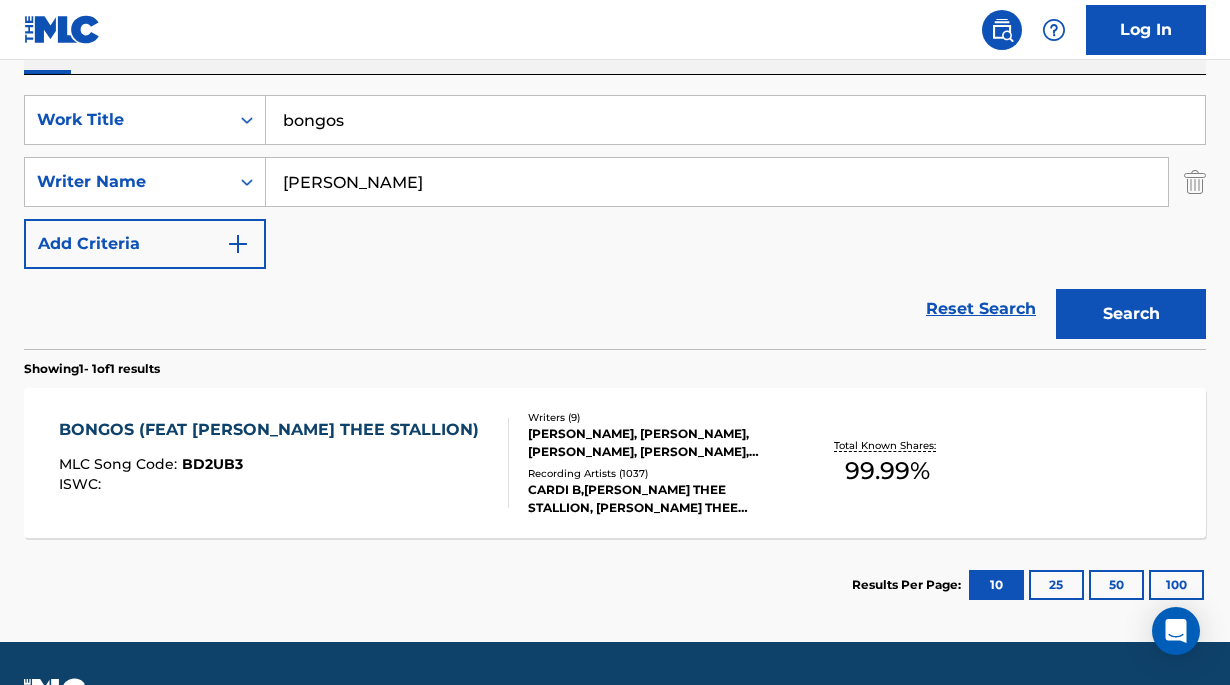 type on "Londono" 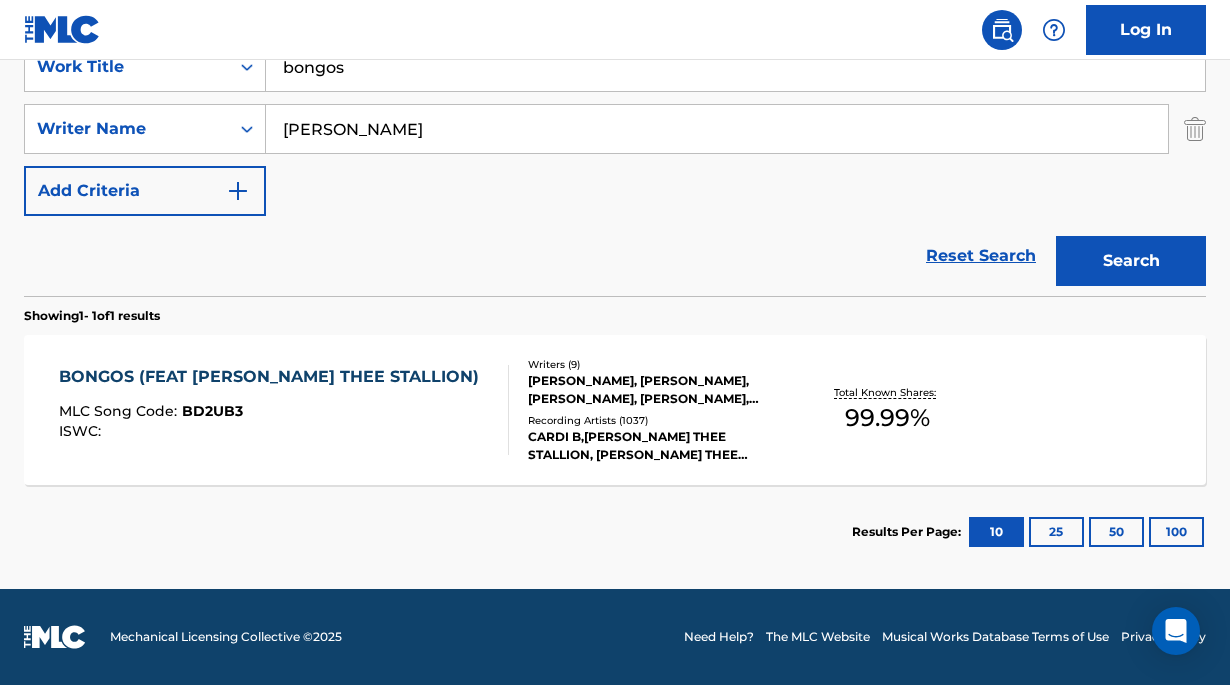 scroll, scrollTop: 475, scrollLeft: 0, axis: vertical 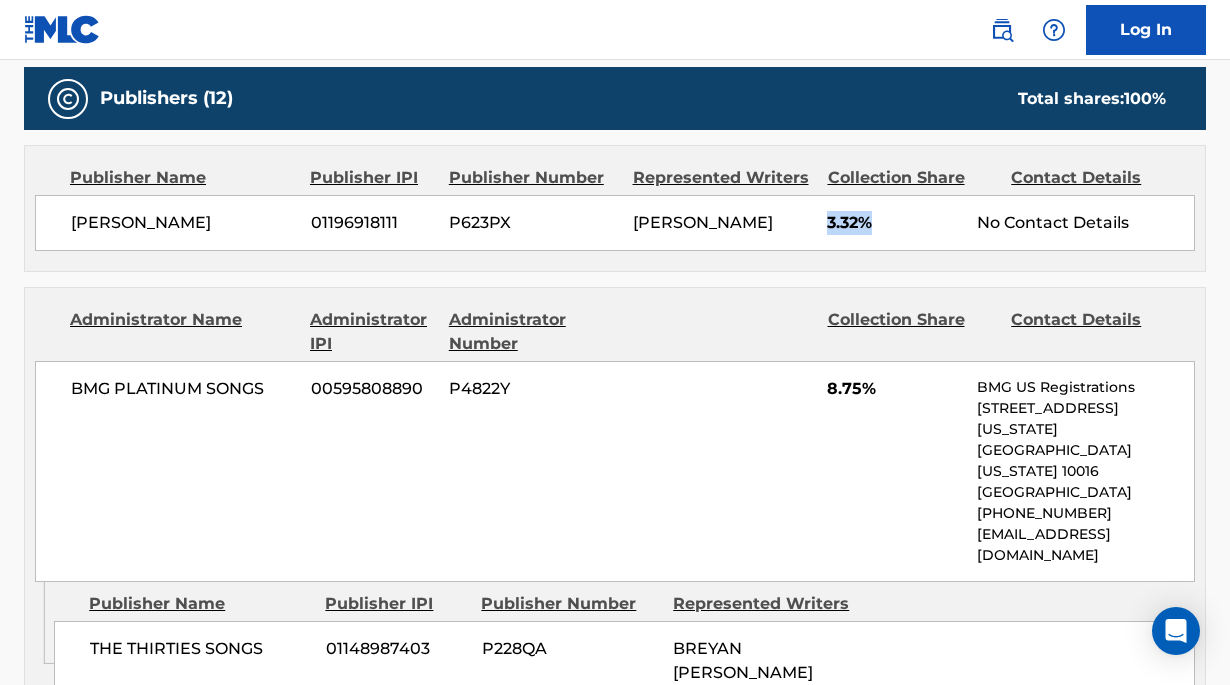 drag, startPoint x: 834, startPoint y: 211, endPoint x: 958, endPoint y: 230, distance: 125.4472 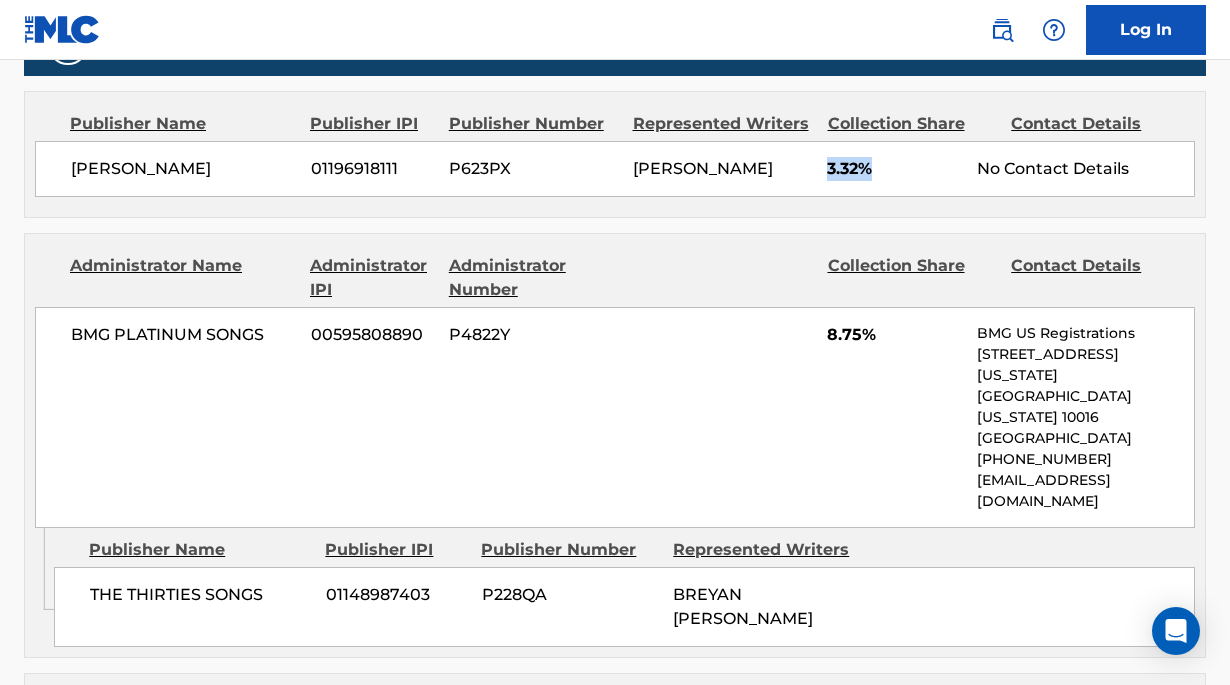 scroll, scrollTop: 2339, scrollLeft: 0, axis: vertical 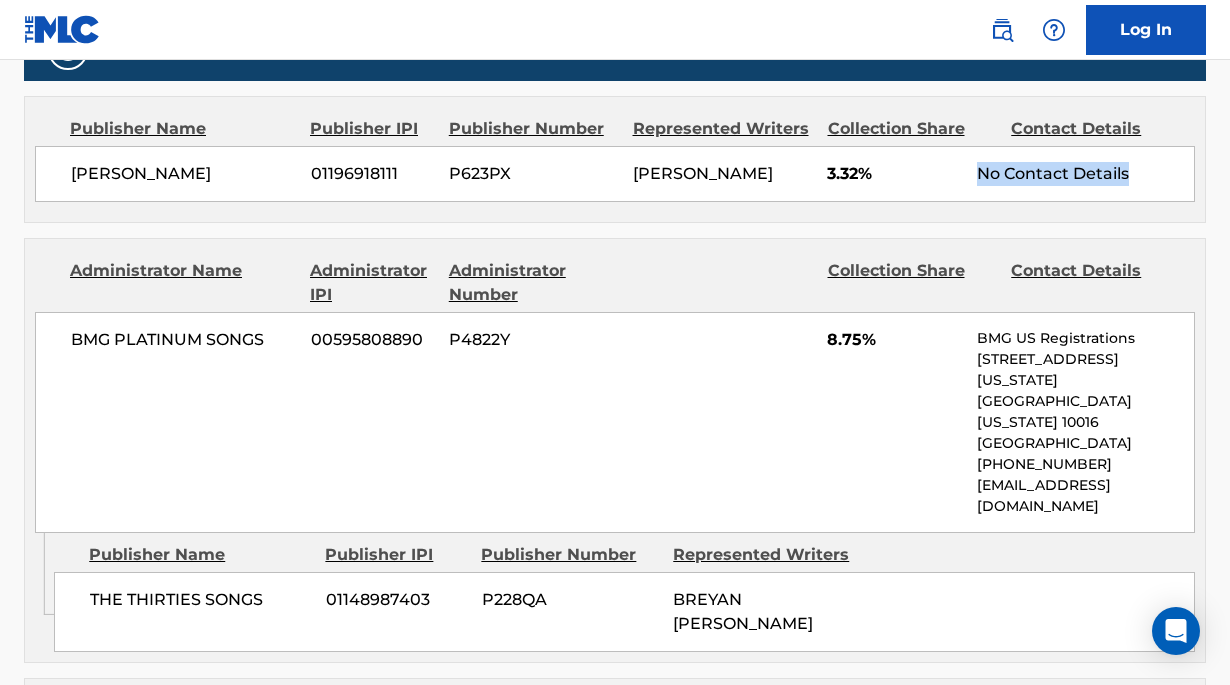 drag, startPoint x: 972, startPoint y: 162, endPoint x: 1135, endPoint y: 163, distance: 163.00307 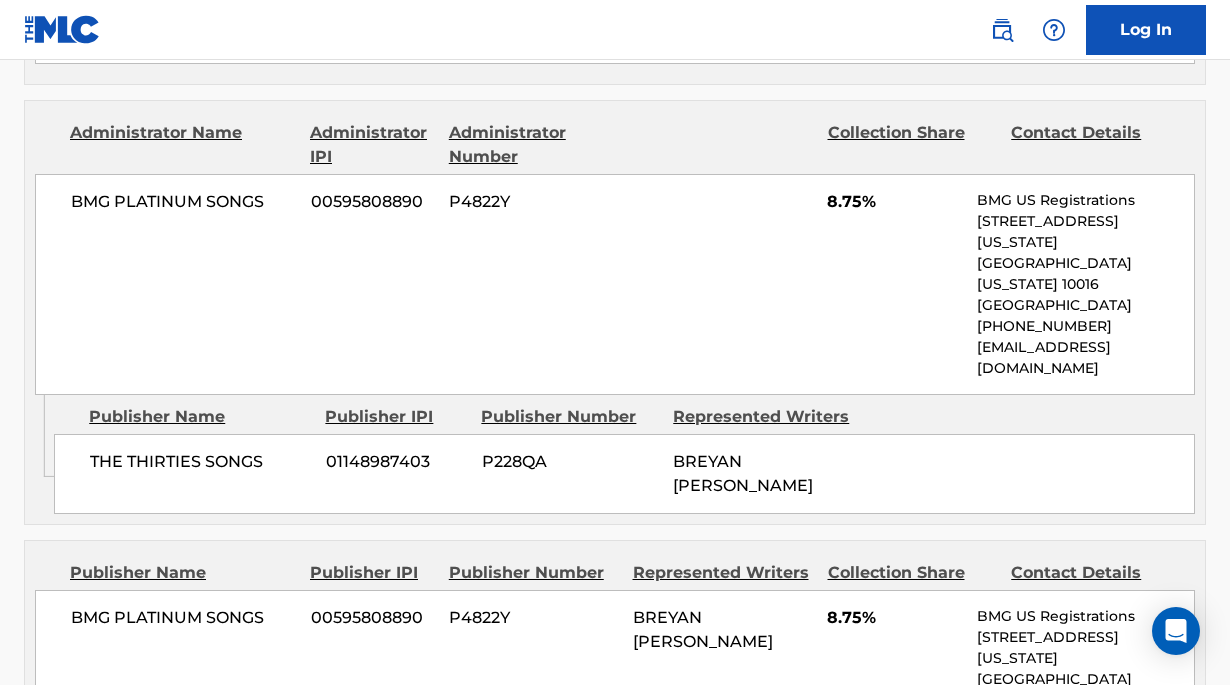 scroll, scrollTop: 2479, scrollLeft: 0, axis: vertical 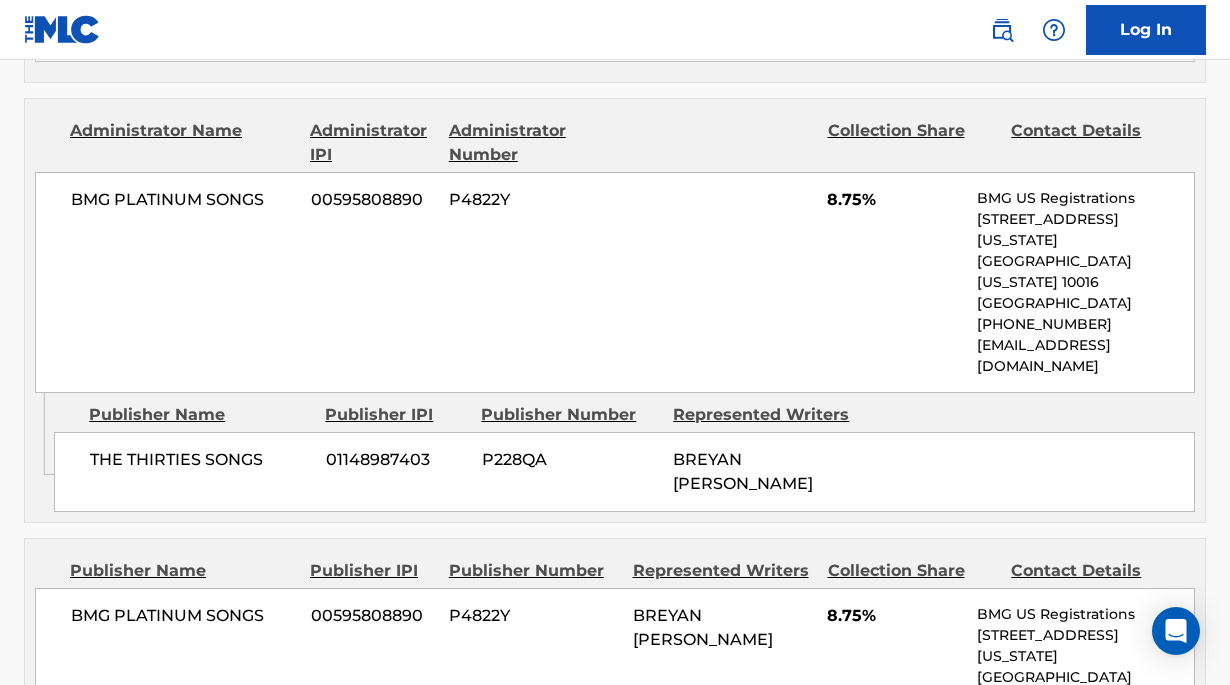 click on "8.75%" at bounding box center (894, 200) 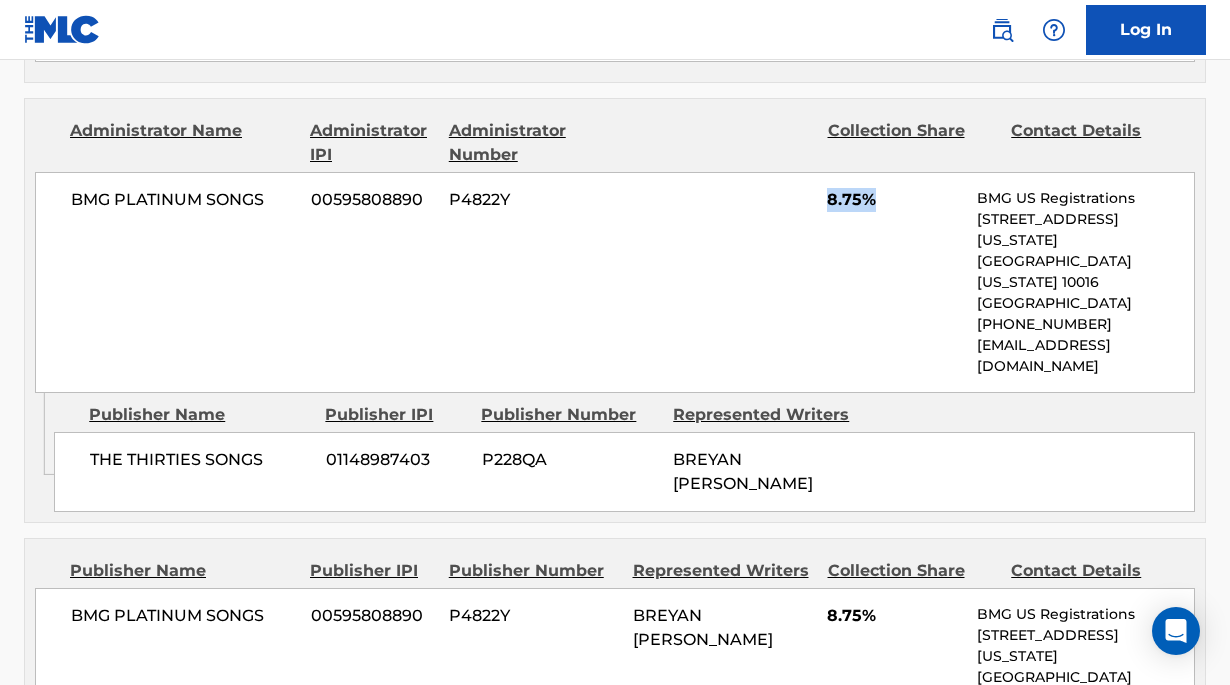 drag, startPoint x: 832, startPoint y: 199, endPoint x: 887, endPoint y: 207, distance: 55.578773 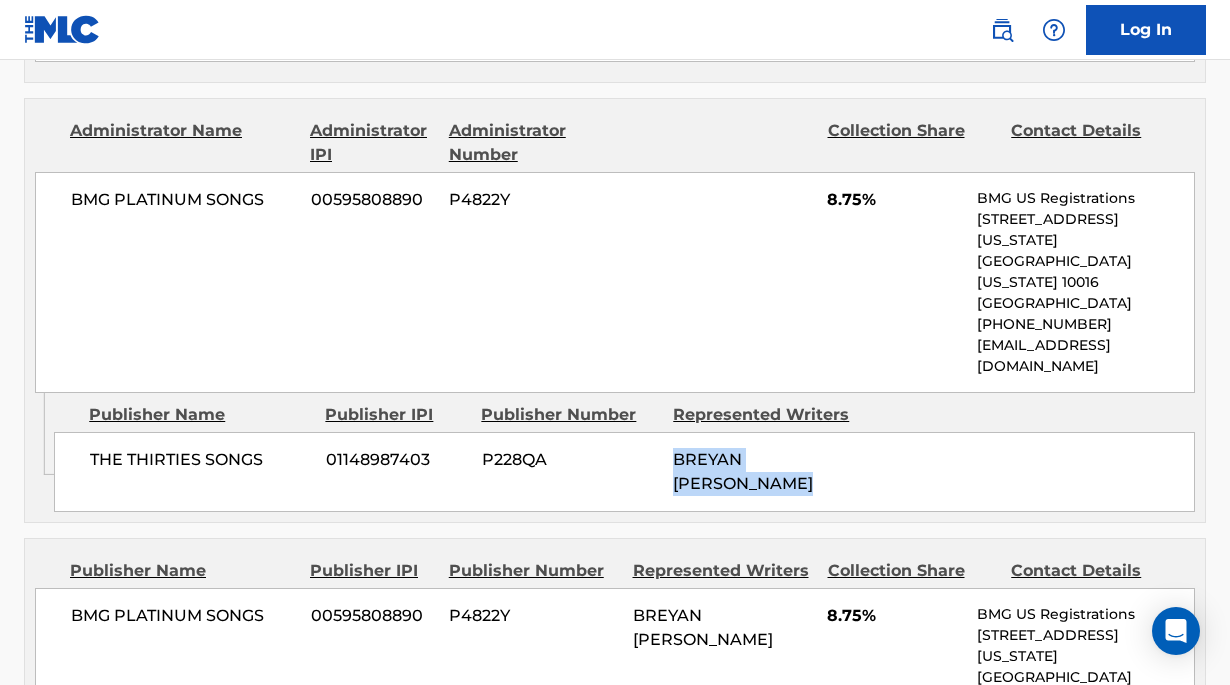 drag, startPoint x: 675, startPoint y: 392, endPoint x: 866, endPoint y: 413, distance: 192.15099 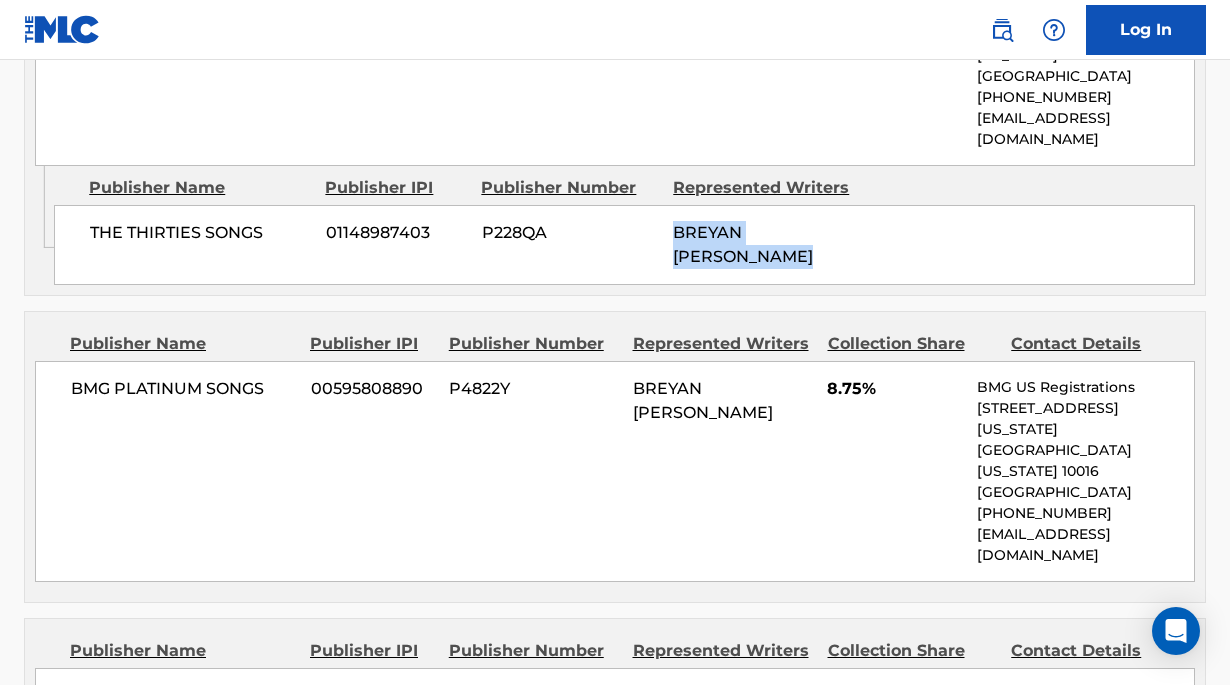 scroll, scrollTop: 2714, scrollLeft: 0, axis: vertical 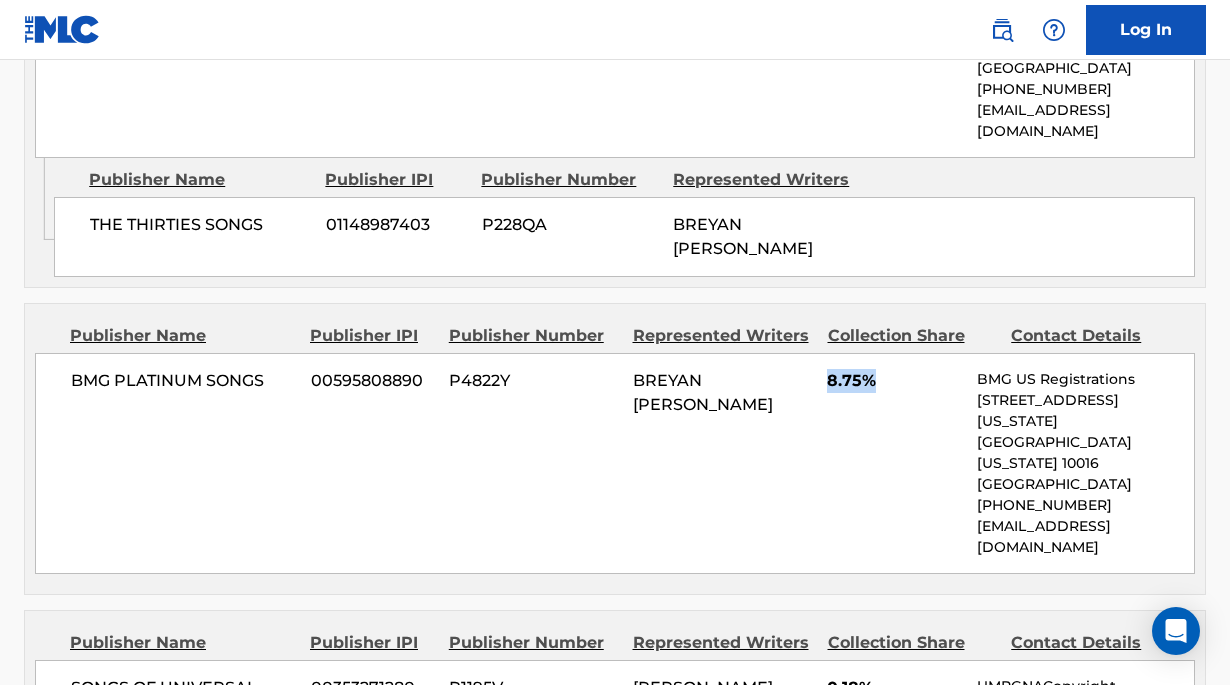 drag, startPoint x: 833, startPoint y: 329, endPoint x: 915, endPoint y: 331, distance: 82.02438 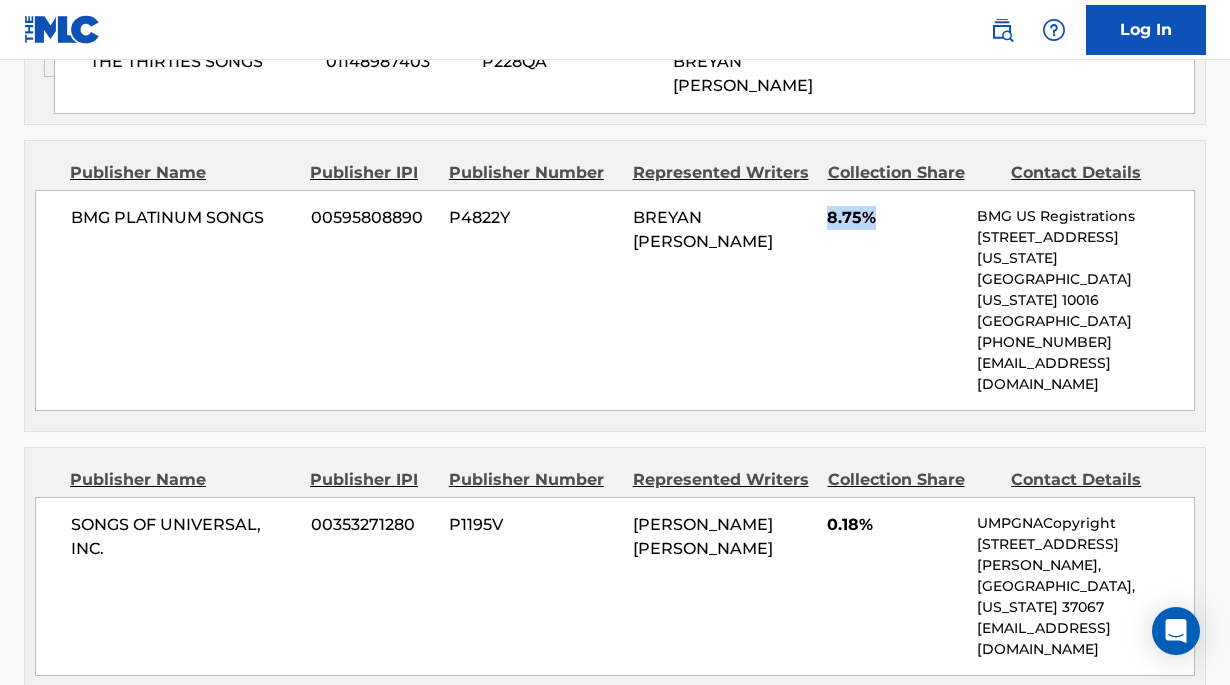 scroll, scrollTop: 2906, scrollLeft: 0, axis: vertical 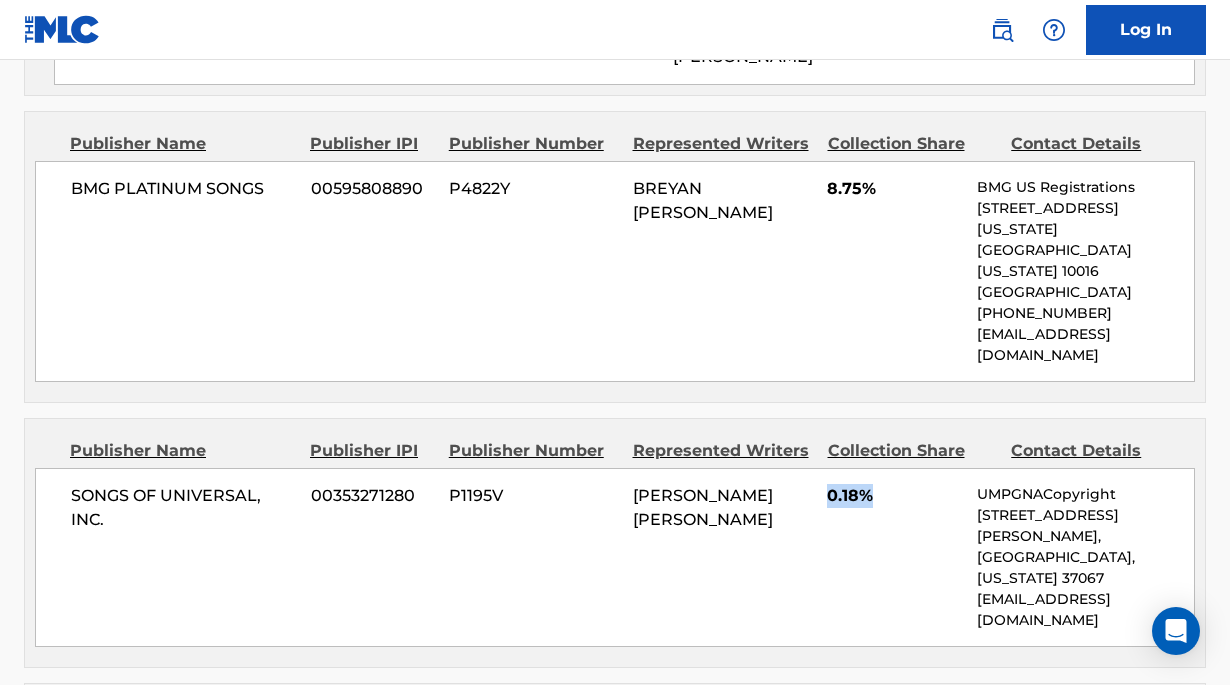 drag, startPoint x: 831, startPoint y: 388, endPoint x: 898, endPoint y: 396, distance: 67.47592 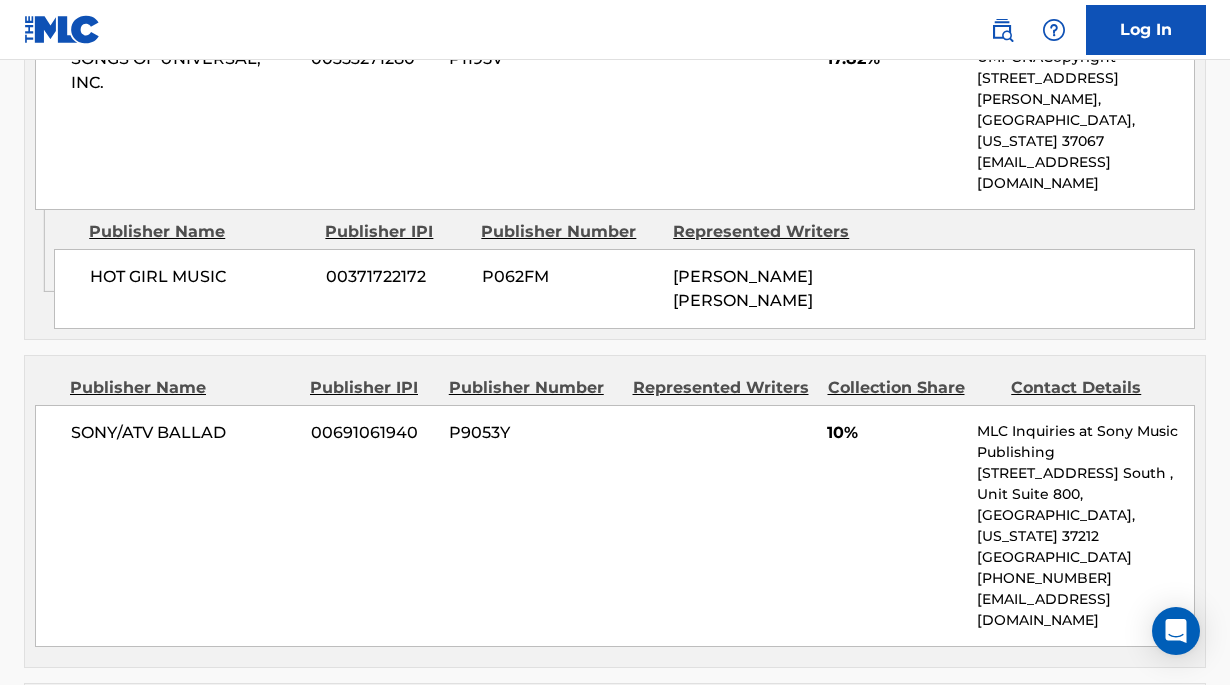 scroll, scrollTop: 3632, scrollLeft: 0, axis: vertical 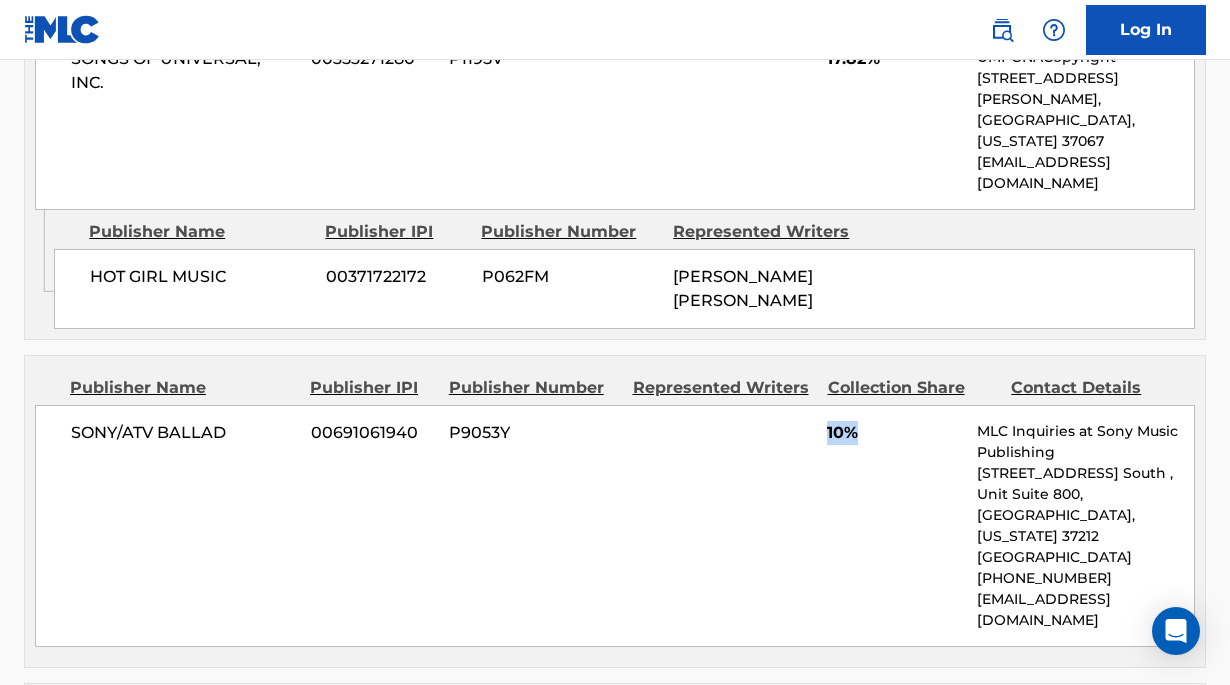drag, startPoint x: 835, startPoint y: 239, endPoint x: 878, endPoint y: 245, distance: 43.416588 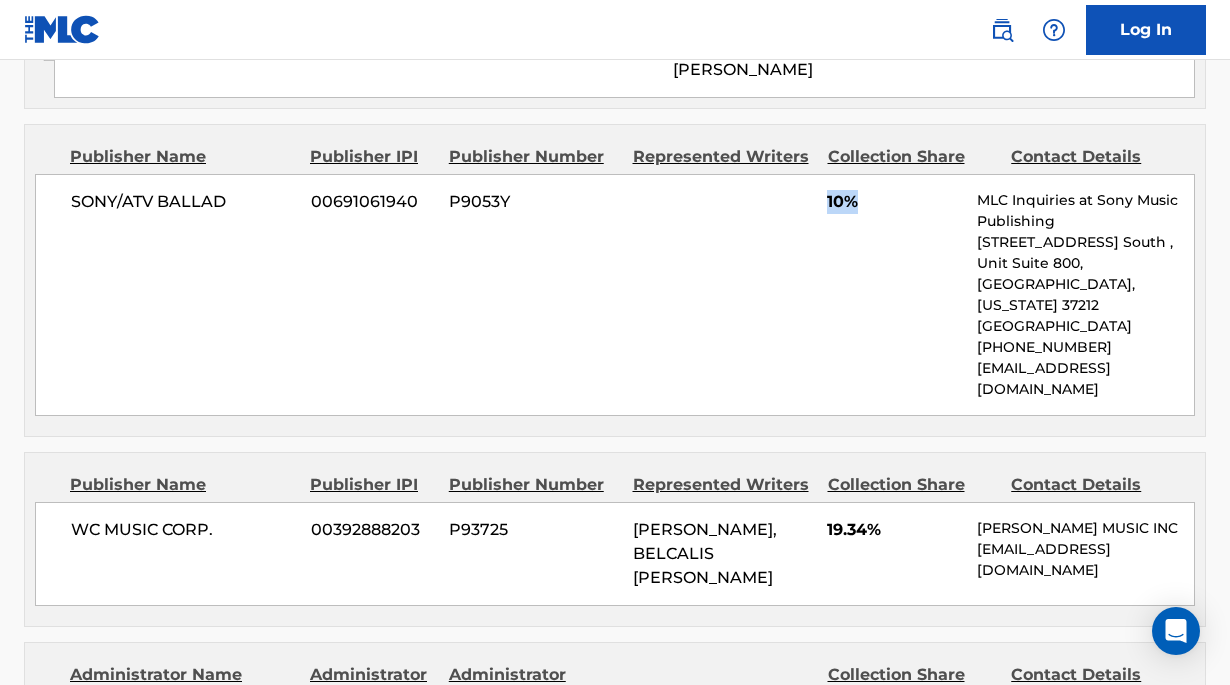 scroll, scrollTop: 3862, scrollLeft: 0, axis: vertical 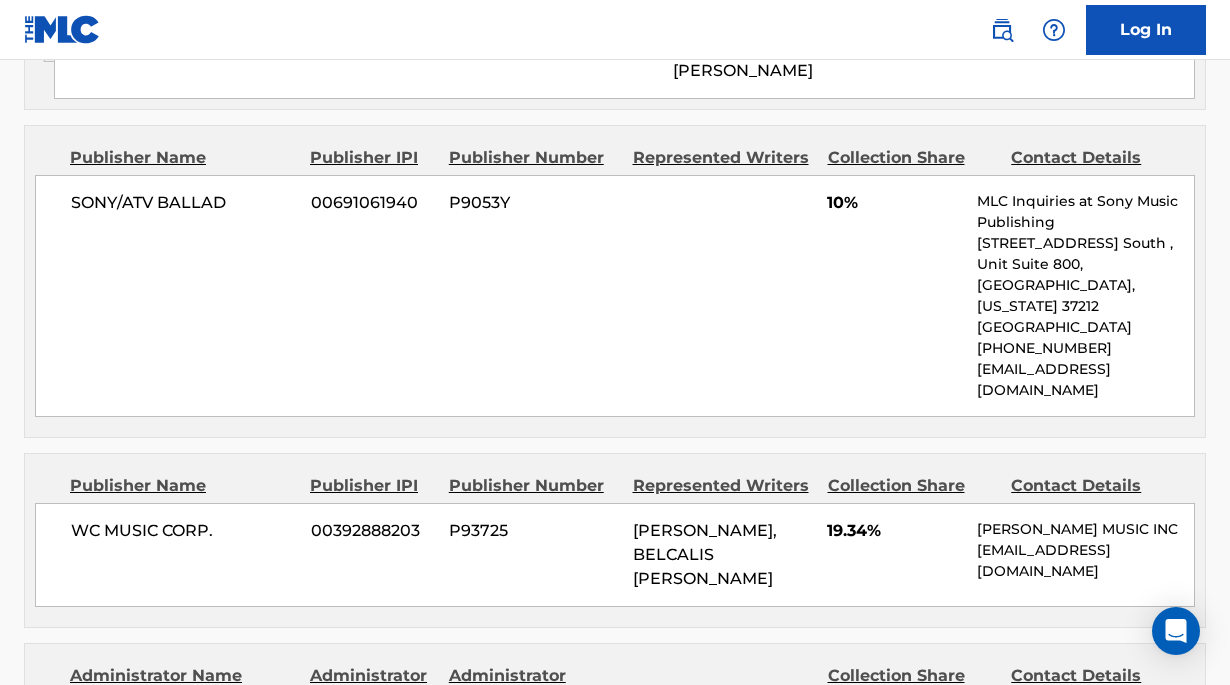 click on "WC MUSIC CORP. 00392888203 P93725 DONNY FLORES, BELCALIS ALMANZAR 19.34% WARNER CHAPPELL MUSIC INC MLC_Inquiries@warnerchappell.com" at bounding box center [615, 555] 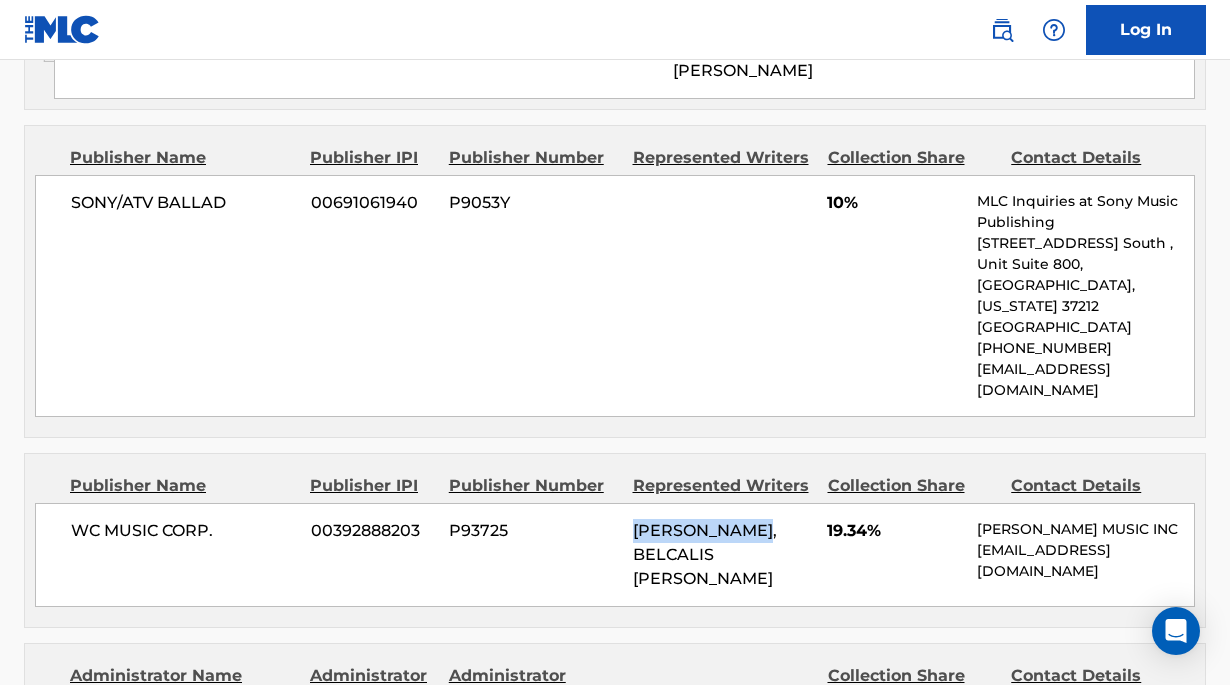 drag, startPoint x: 641, startPoint y: 300, endPoint x: 786, endPoint y: 296, distance: 145.05516 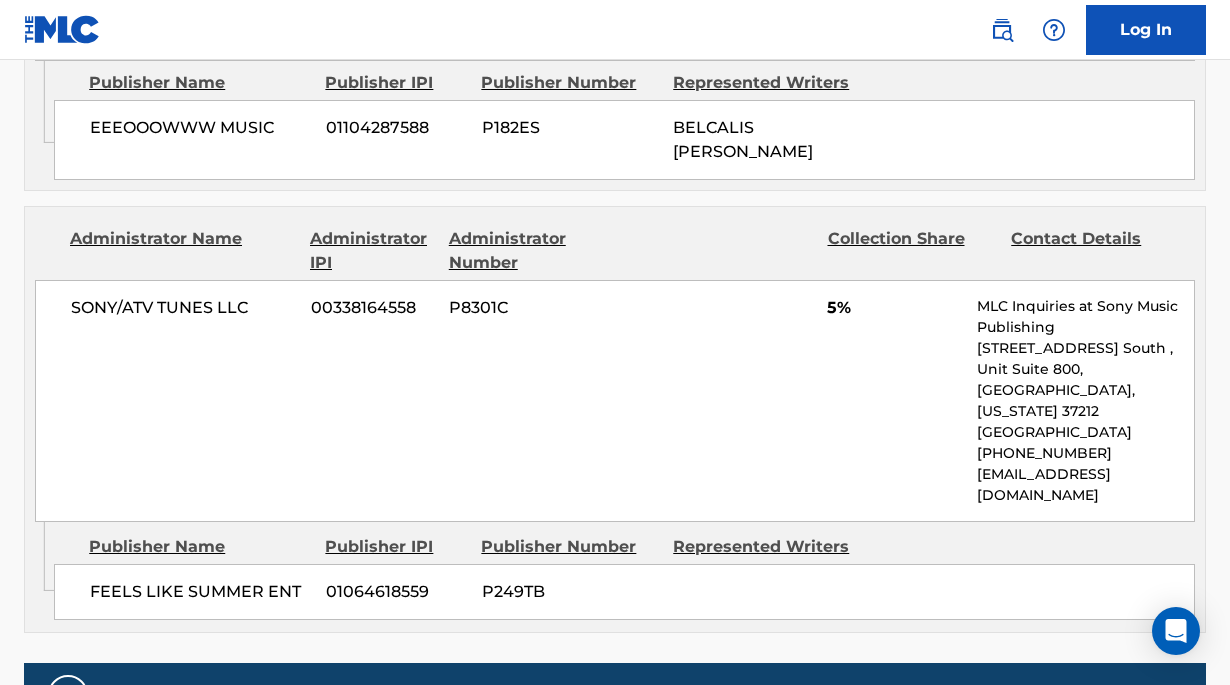 scroll, scrollTop: 5433, scrollLeft: 0, axis: vertical 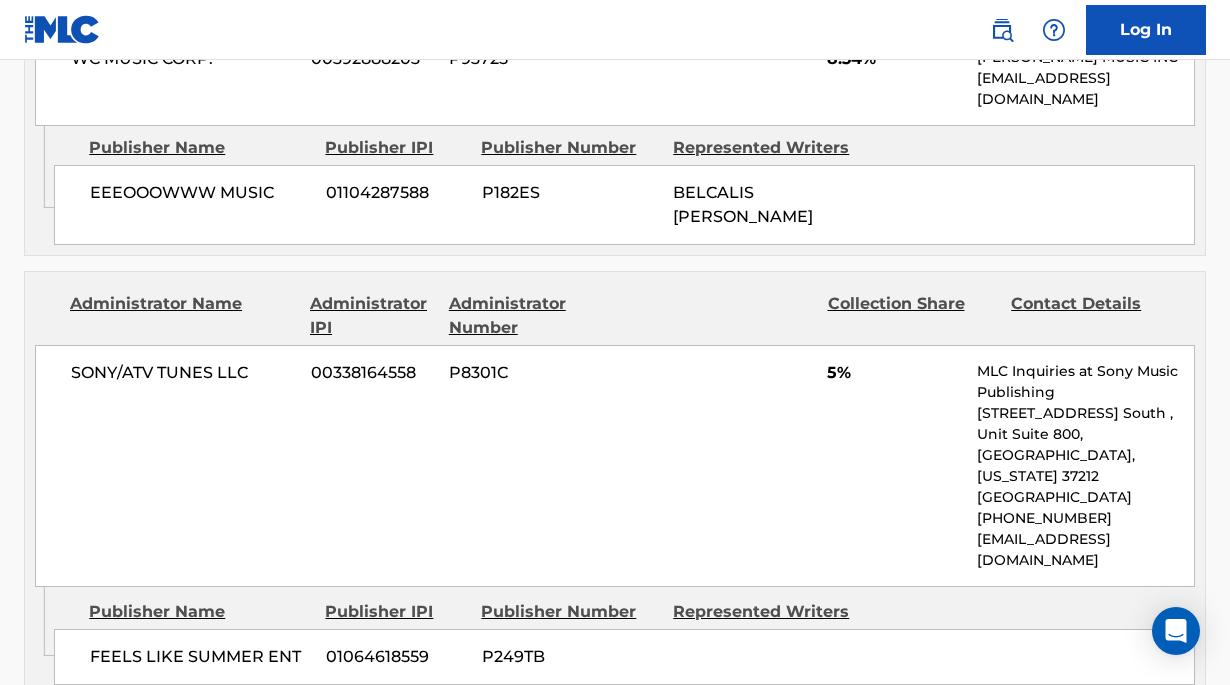 click at bounding box center [723, 316] 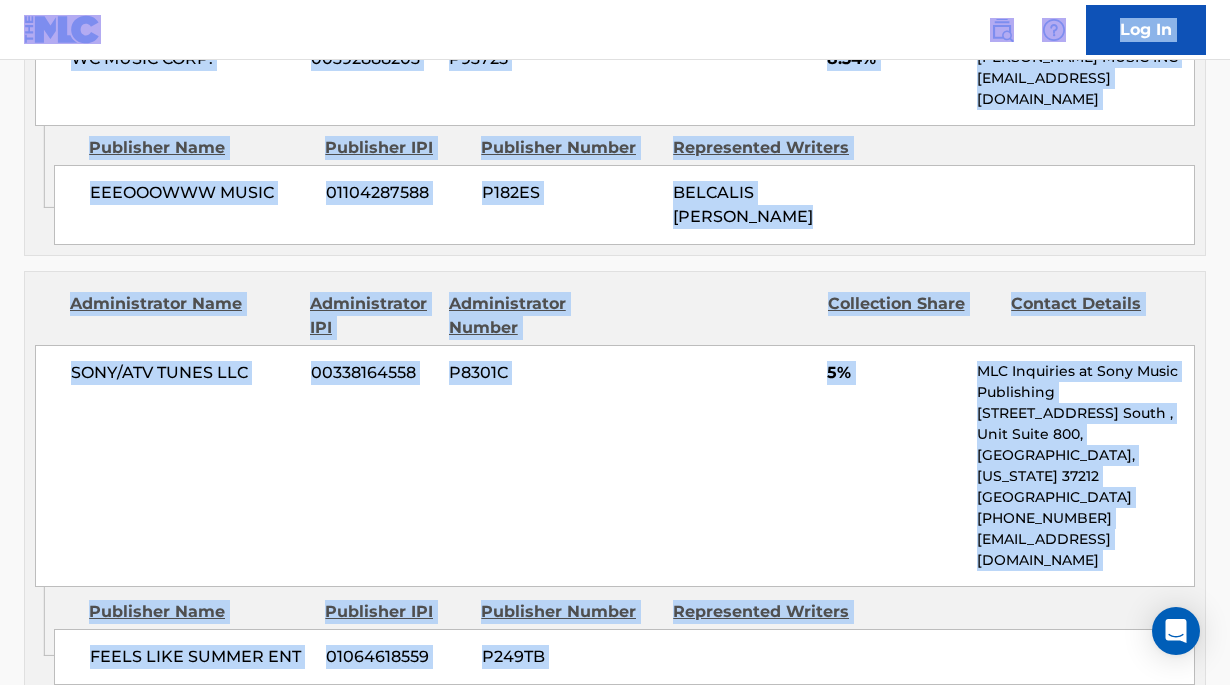 copy on "Log In < Back to public search results Copy work link BONGOS (FEAT MEGAN THEE STALLION)     Work Detail   Member Work Identifier -- MLC Song Code BD2UB3 ISWC -- Duration --:-- Language English Alternative Titles Alternative Title Alternative Title Type Language BONGOS (FEAT MEGAN THEE STALLION) Alternative Title -- BONGOS Generic Alternative Title -- BONGOS (ALTERNATE MIX INSTRUMENTAL) Alternative Title -- BONGOS (DJ SPINKING & DJ TAJ JERSEY CLUB MIX) Alternative Title -- BONGOS (FEAT. MEGAN THEE STALLION) Alternative Title -- BONGOS (FEAT. MEGAN THEE STALLION) [ACAPELLA] Alternative Title -- BONGOS (FEAT. MEGAN THEE STALLION) [ALTERNATE MIX] Alternative Title -- BONGOS (FEAT. MEGAN THEE STALLION) [DJ EDIT] Alternative Title -- BONGOS (FEAT. MEGAN THEE STALLION) [INSTRUMENTAL] Alternative Title -- BONGOS (FEAT. MEGAN THEE STALLION) [RADIO EDIT] Alternative Title -- BONGOS (FEAT. MEGAN THEE STALLION) [SLOWED DOWN] Alternative Title -- BONGOS (FEAT. MEGAN THEE STALLION) [SPED UP] Alternative Title -- Writers..." 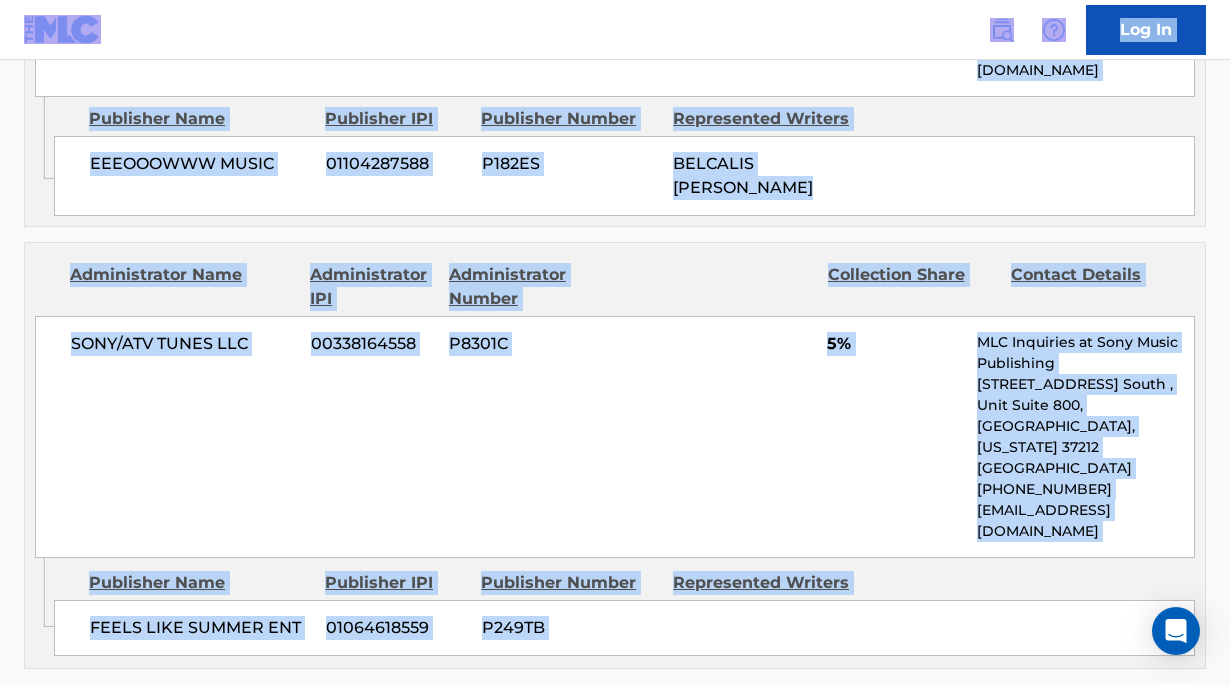 click on "SONY/ATV TUNES LLC 00338164558 P8301C 5% MLC Inquiries at Sony Music Publishing 1005 17th Ave. South , Unit Suite 800,  Nashville, Tennessee 37212 United States +1-615-7268300 info@sonymusicpub.com" at bounding box center (615, 437) 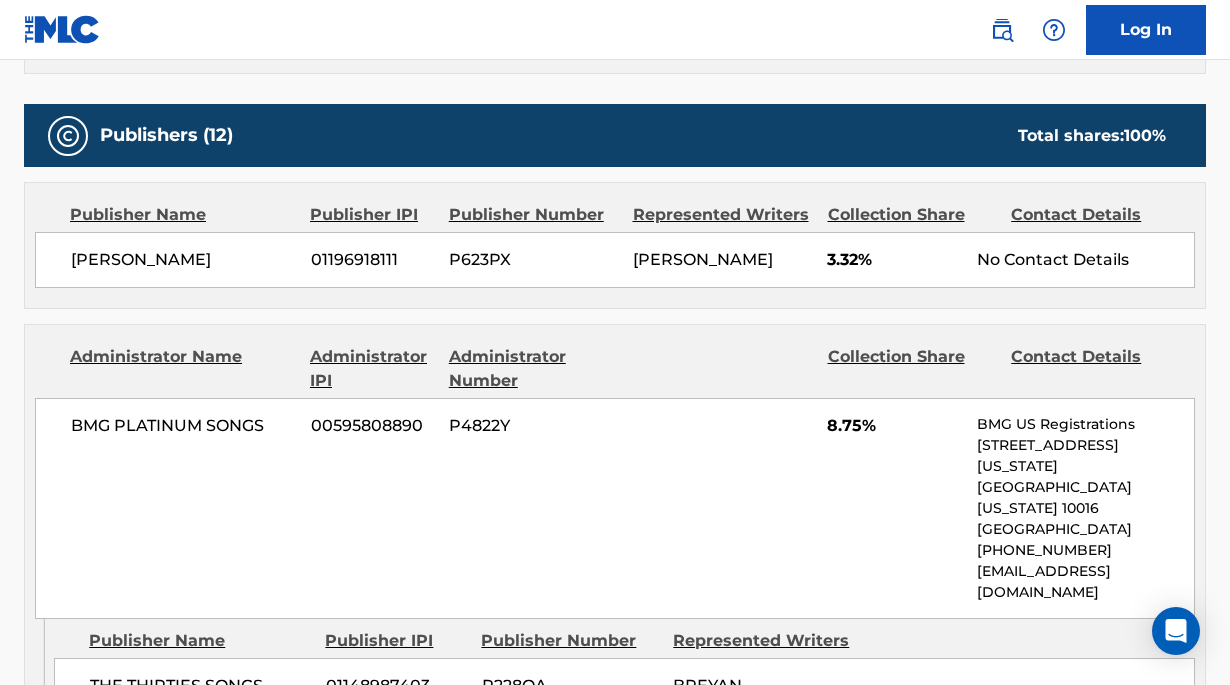 scroll, scrollTop: 2251, scrollLeft: 0, axis: vertical 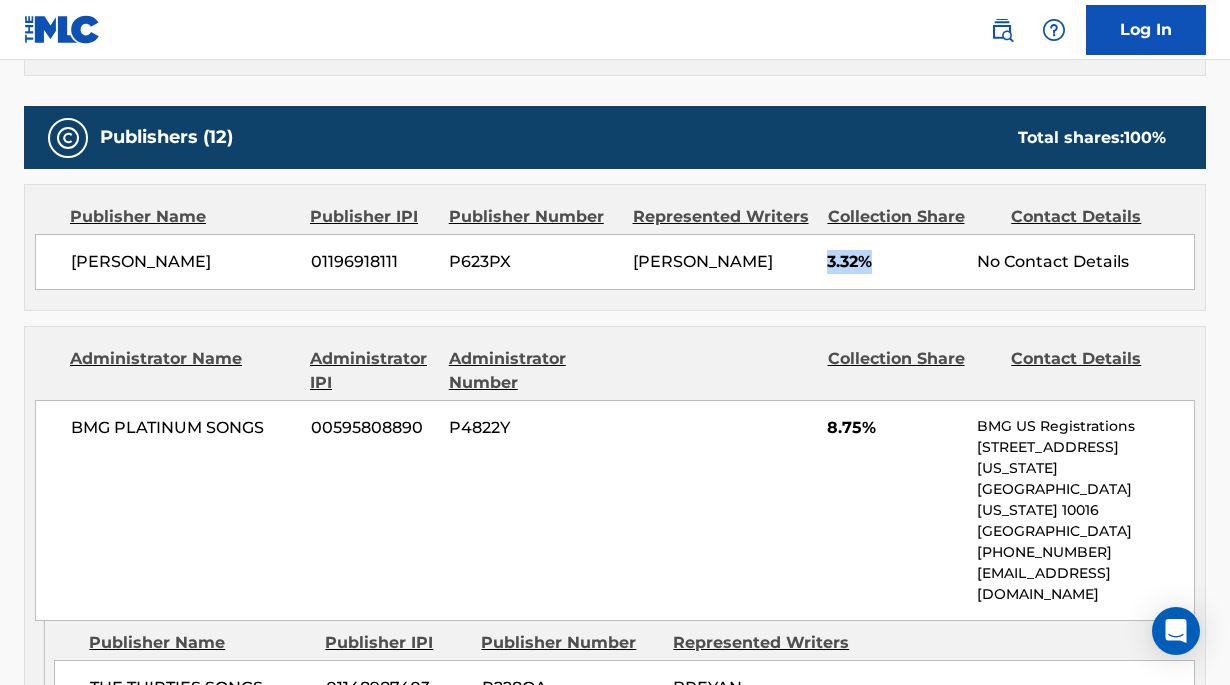 drag, startPoint x: 836, startPoint y: 256, endPoint x: 887, endPoint y: 256, distance: 51 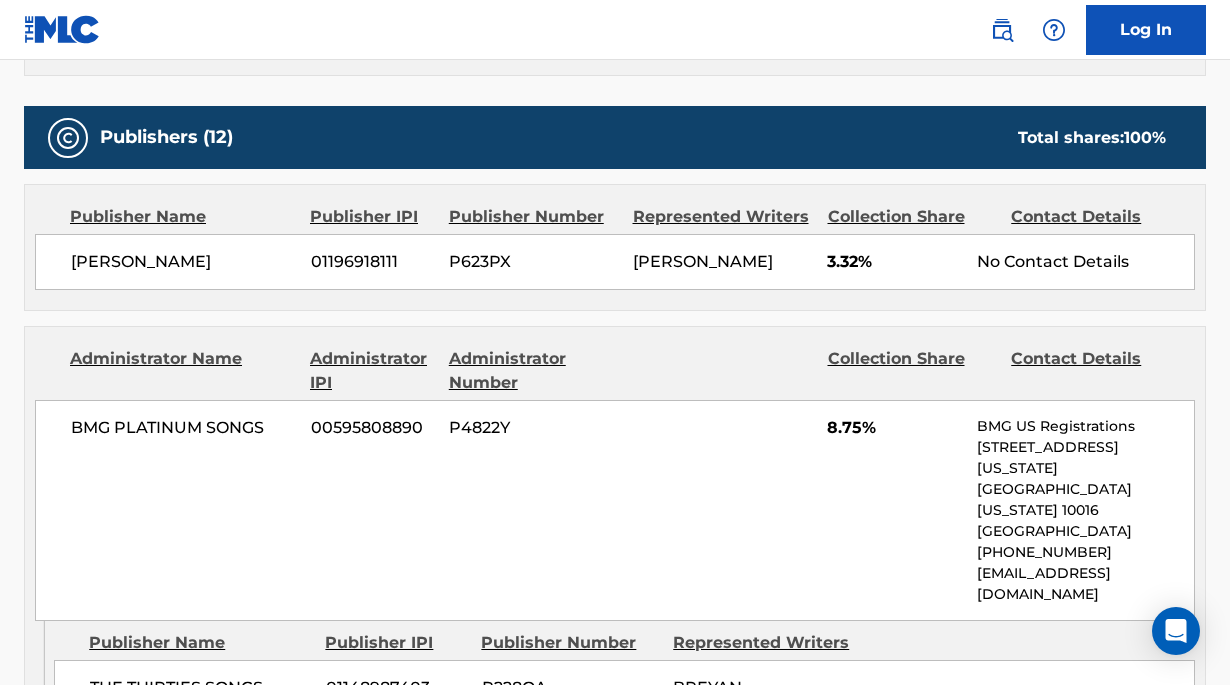 click on "BMG PLATINUM SONGS 00595808890 P4822Y 8.75% BMG US Registrations 1 Park Ave,  New York, New York 10016 United States +1-212-5613000 usregistrations@bmg.com" at bounding box center [615, 510] 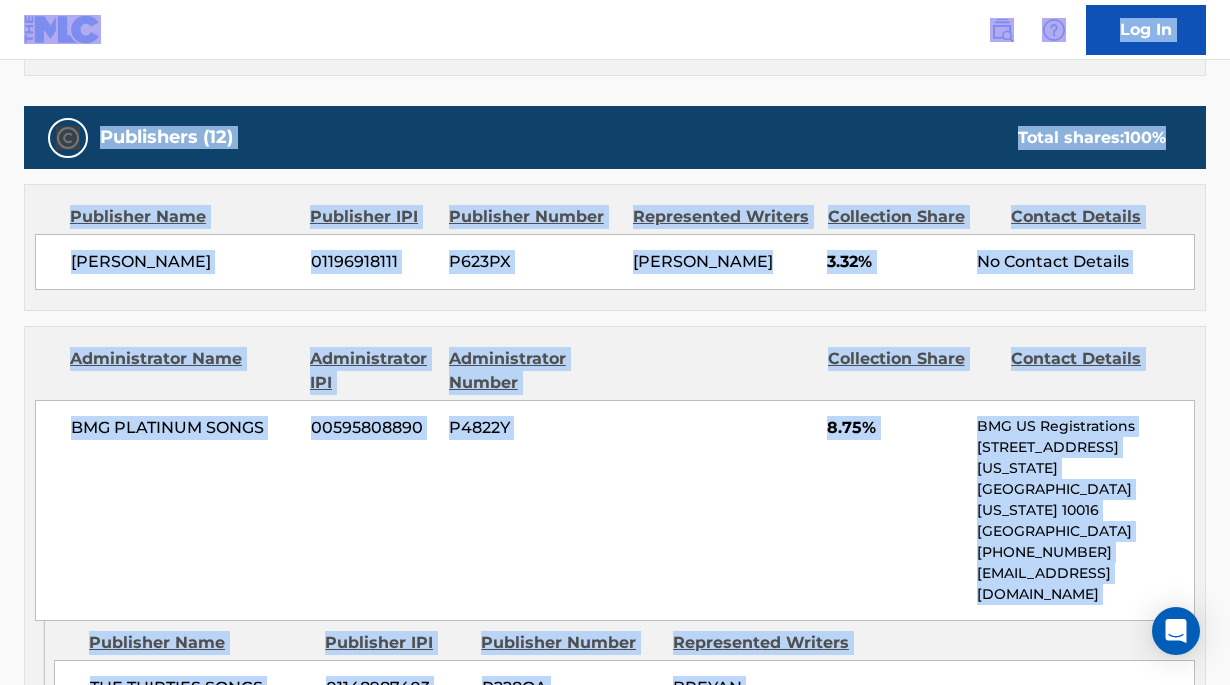copy on "Log In < Back to public search results Copy work link BONGOS (FEAT MEGAN THEE STALLION)     Work Detail   Member Work Identifier -- MLC Song Code BD2UB3 ISWC -- Duration --:-- Language English Alternative Titles Alternative Title Alternative Title Type Language BONGOS (FEAT MEGAN THEE STALLION) Alternative Title -- BONGOS Generic Alternative Title -- BONGOS (ALTERNATE MIX INSTRUMENTAL) Alternative Title -- BONGOS (DJ SPINKING & DJ TAJ JERSEY CLUB MIX) Alternative Title -- BONGOS (FEAT. MEGAN THEE STALLION) Alternative Title -- BONGOS (FEAT. MEGAN THEE STALLION) [ACAPELLA] Alternative Title -- BONGOS (FEAT. MEGAN THEE STALLION) [ALTERNATE MIX] Alternative Title -- BONGOS (FEAT. MEGAN THEE STALLION) [DJ EDIT] Alternative Title -- BONGOS (FEAT. MEGAN THEE STALLION) [INSTRUMENTAL] Alternative Title -- BONGOS (FEAT. MEGAN THEE STALLION) [RADIO EDIT] Alternative Title -- BONGOS (FEAT. MEGAN THEE STALLION) [SLOWED DOWN] Alternative Title -- BONGOS (FEAT. MEGAN THEE STALLION) [SPED UP] Alternative Title -- Writers..." 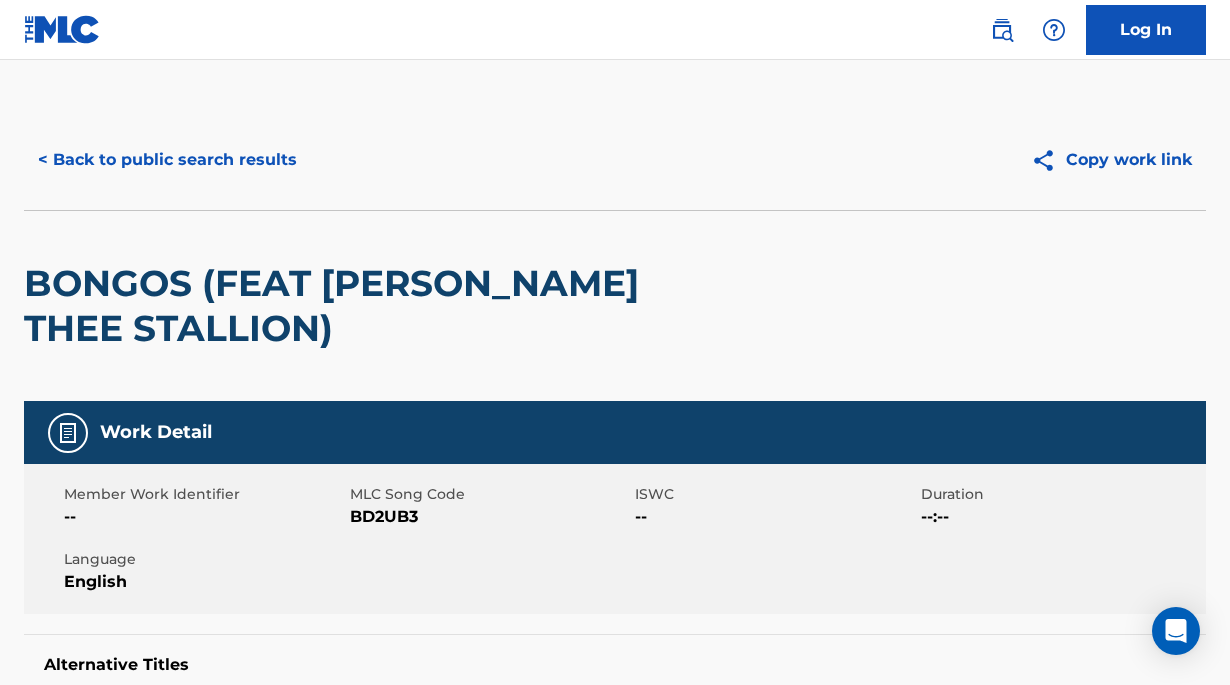 scroll, scrollTop: 0, scrollLeft: 0, axis: both 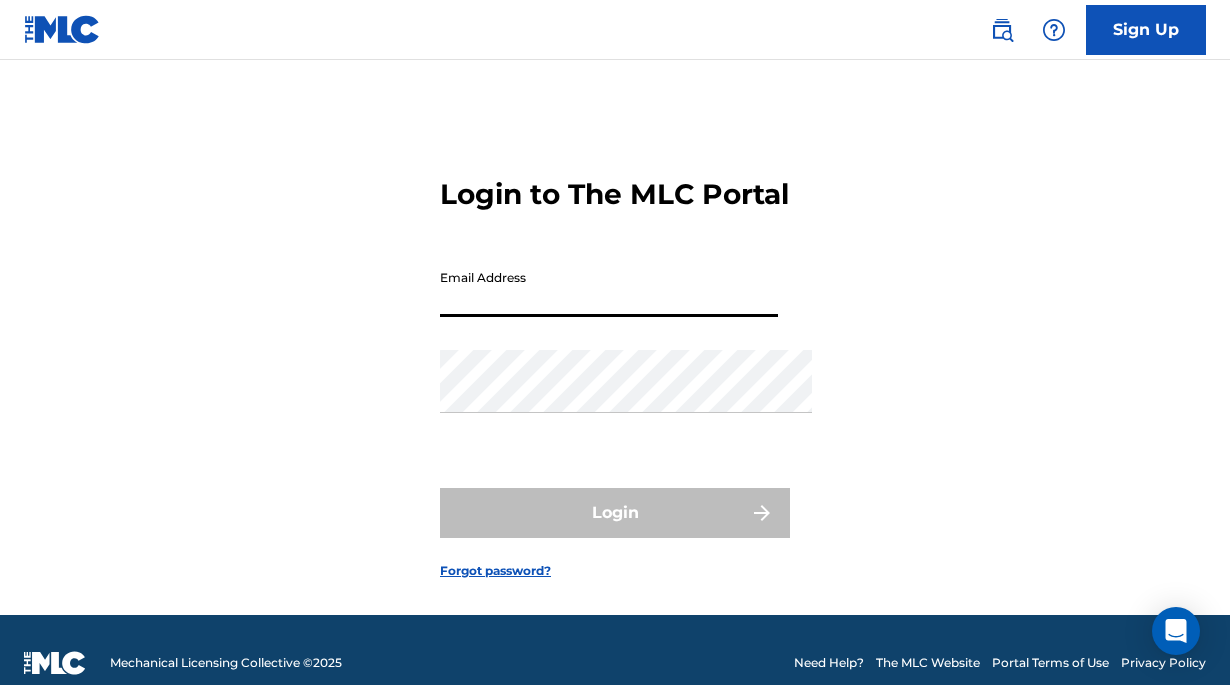 type on "[EMAIL_ADDRESS][DOMAIN_NAME]" 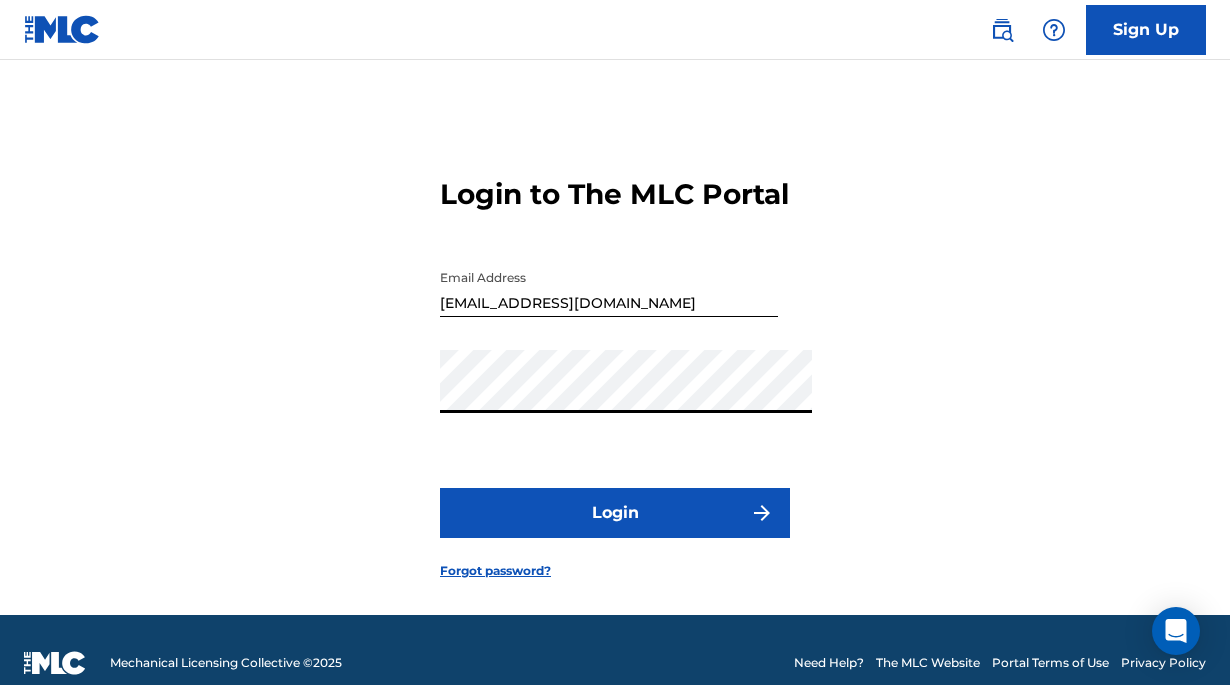 click on "Login" at bounding box center [615, 513] 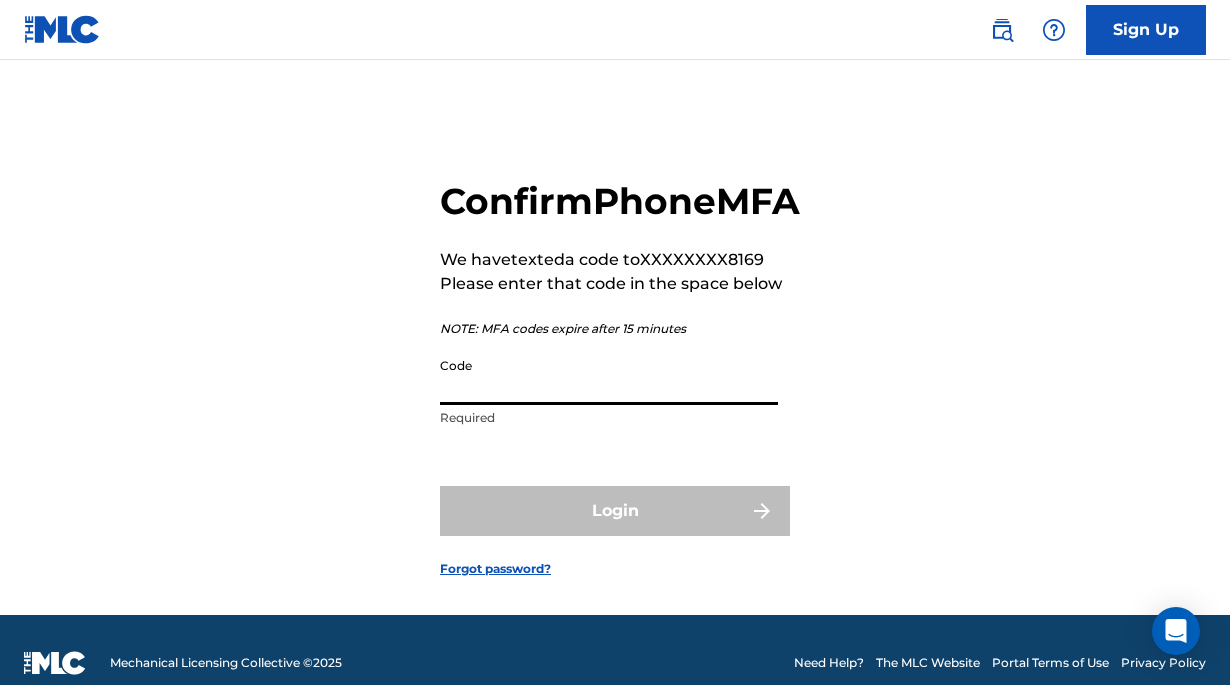 click on "Code" at bounding box center [609, 376] 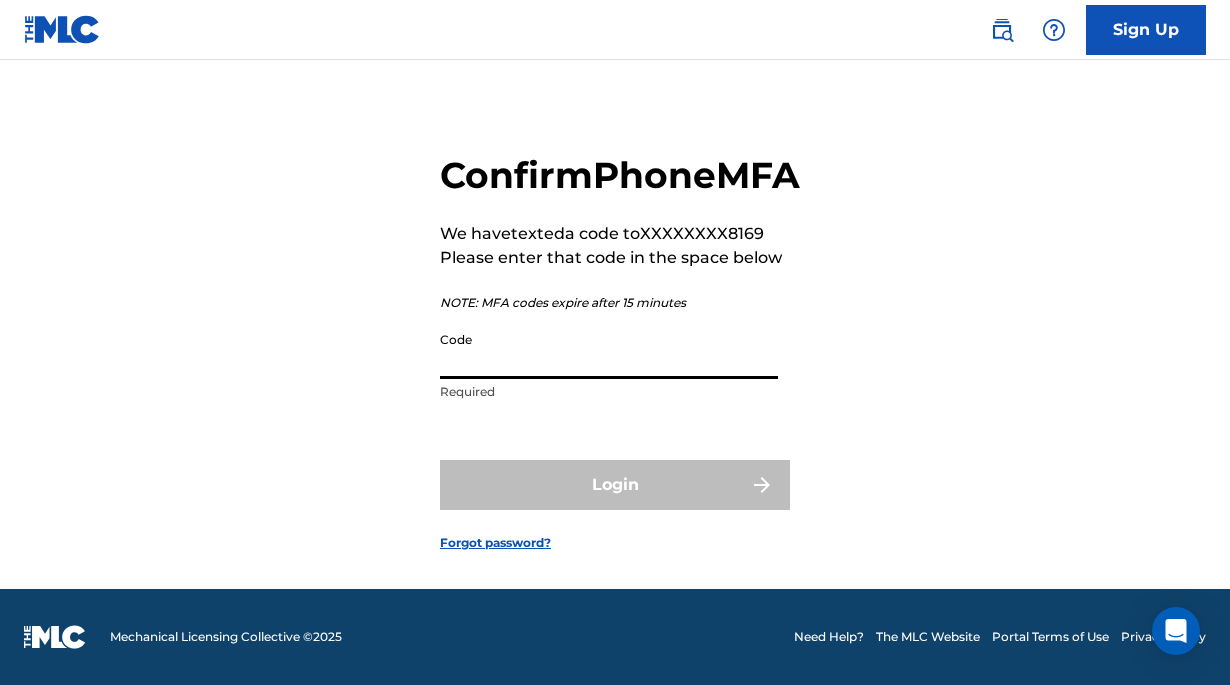 scroll, scrollTop: 73, scrollLeft: 0, axis: vertical 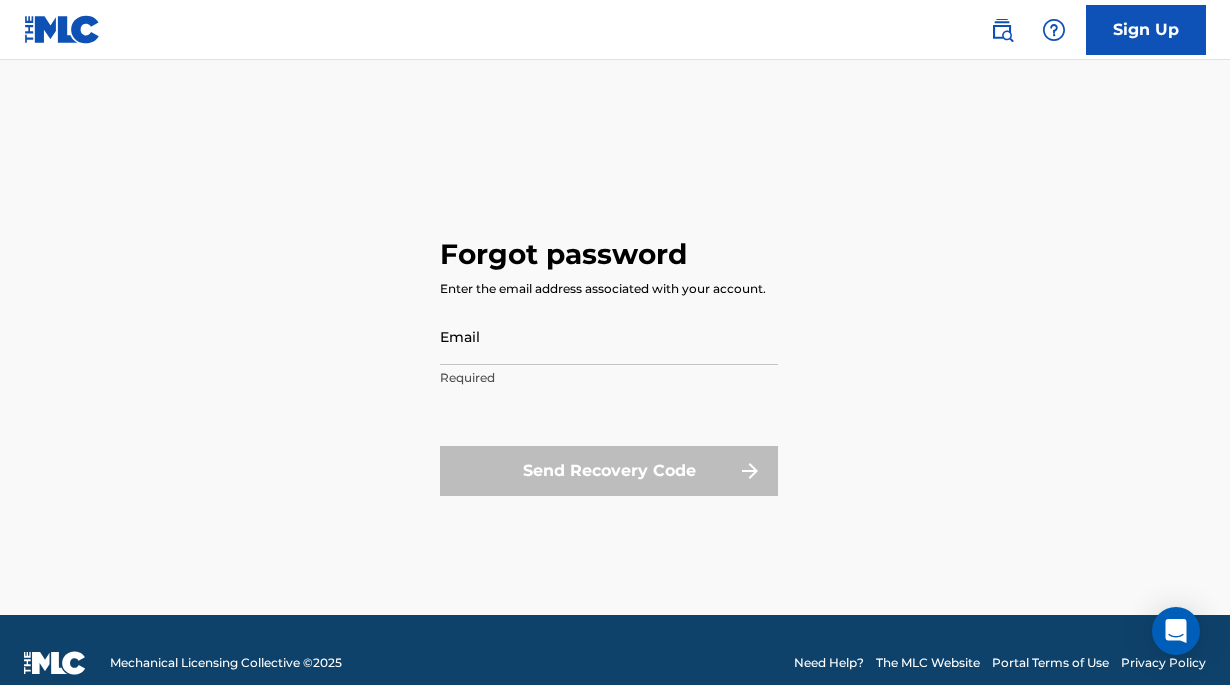 click on "Forgot password Enter the email address associated with your account. Email Required Send Recovery Code" at bounding box center [615, 362] 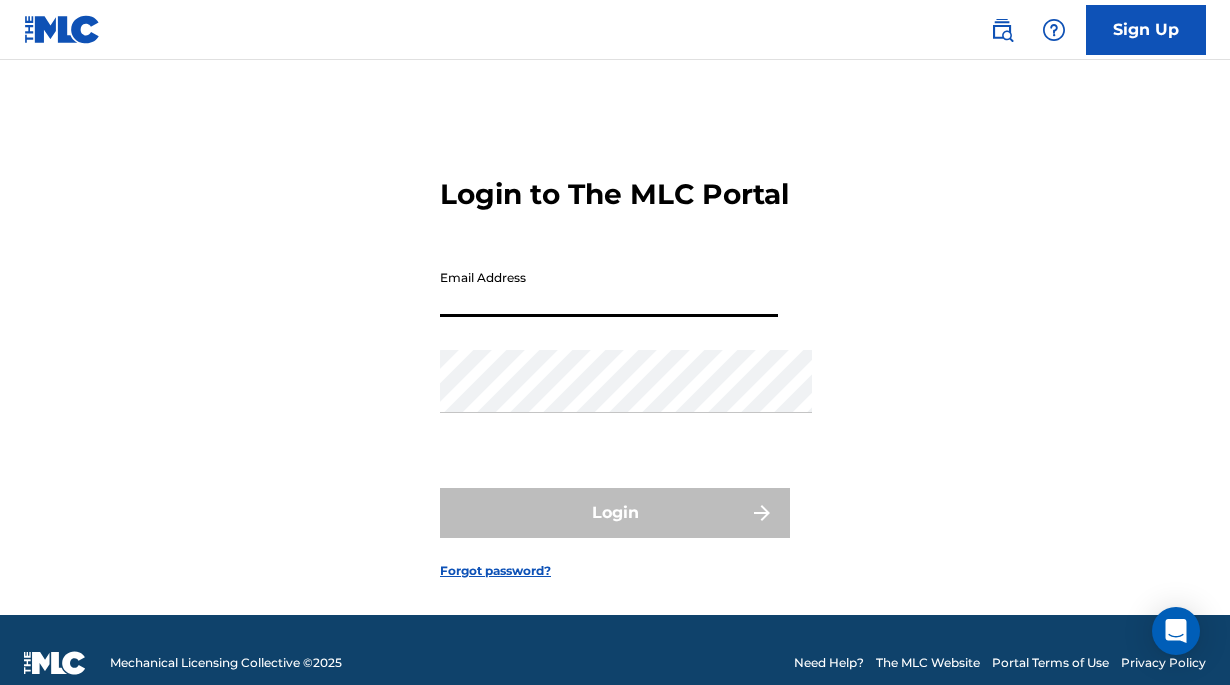 scroll, scrollTop: 73, scrollLeft: 0, axis: vertical 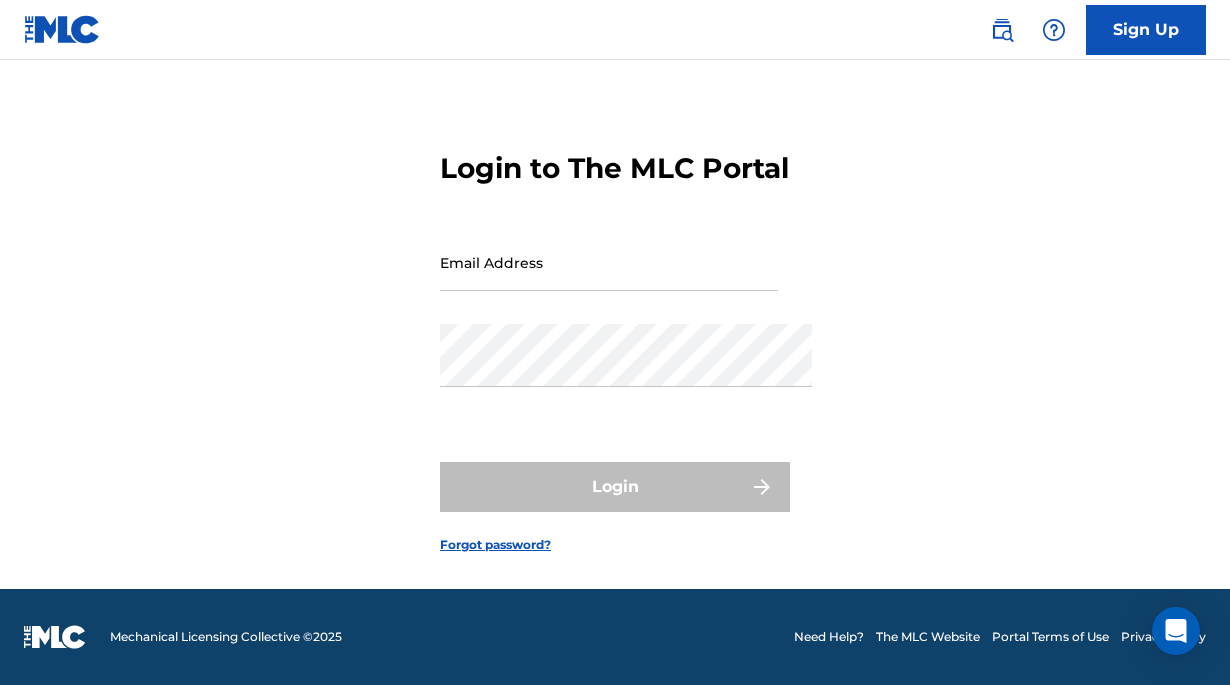 click on "Login to The MLC Portal Email Address Password Login Forgot password?" at bounding box center (615, 336) 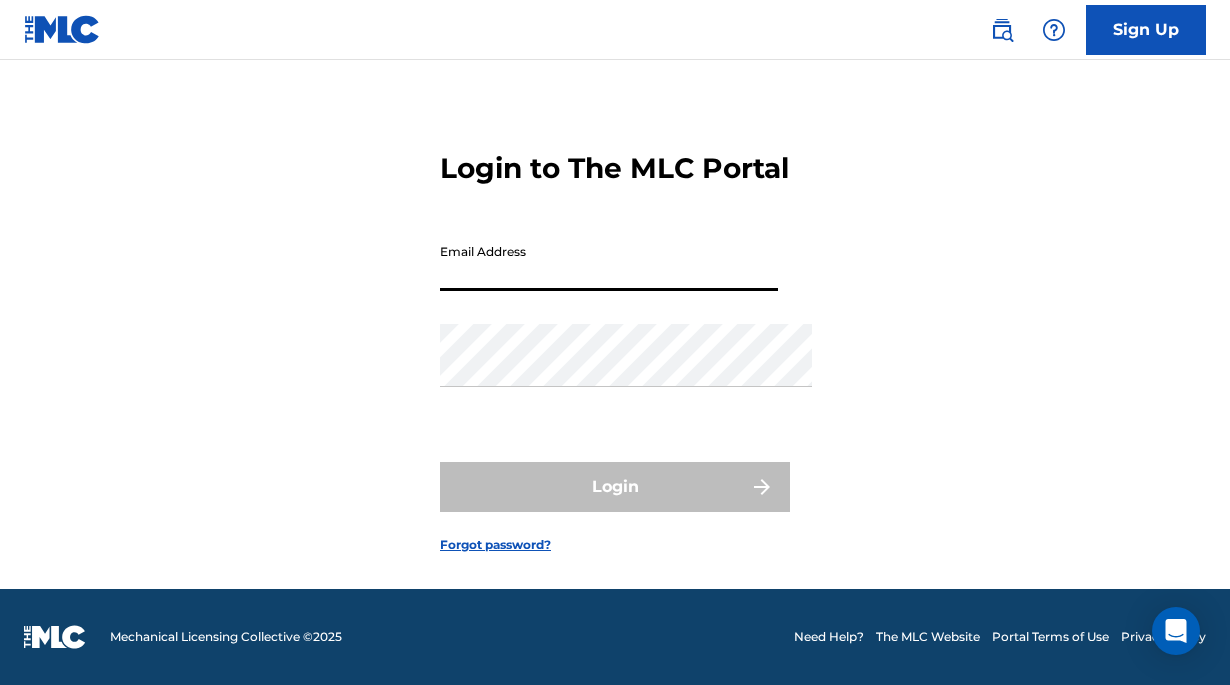 type on "[EMAIL_ADDRESS][DOMAIN_NAME]" 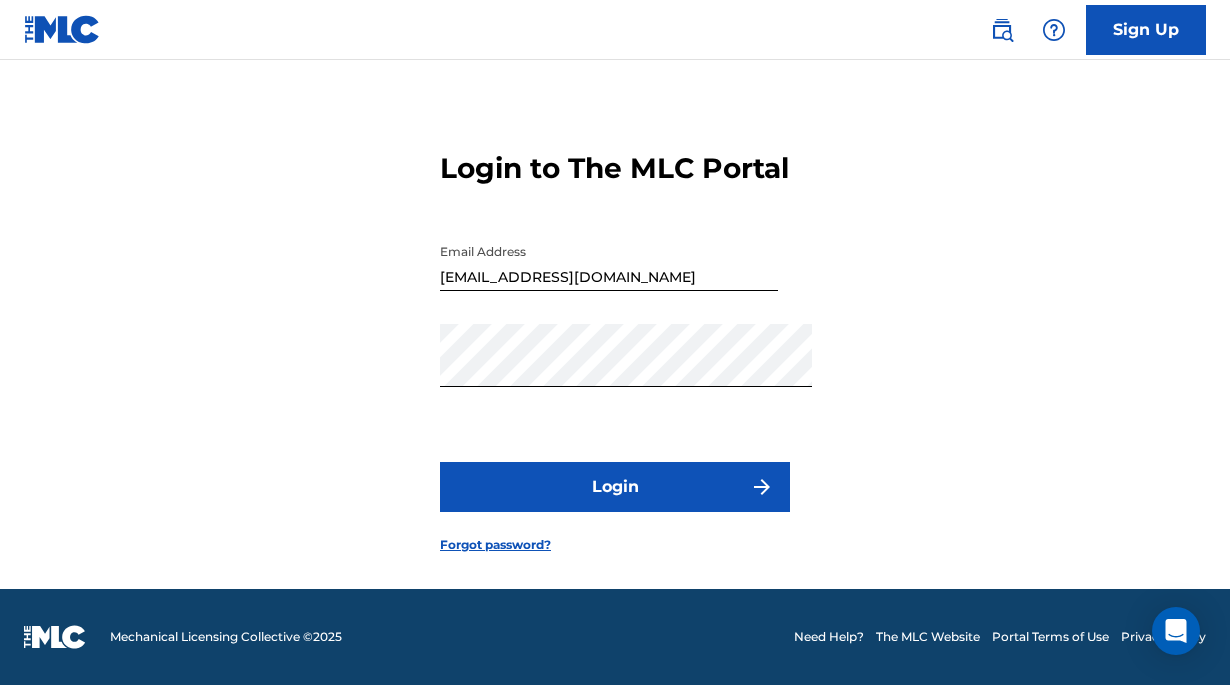 click on "Login to The MLC Portal Email Address mrmorales@me.com Password Login Forgot password?" at bounding box center [615, 336] 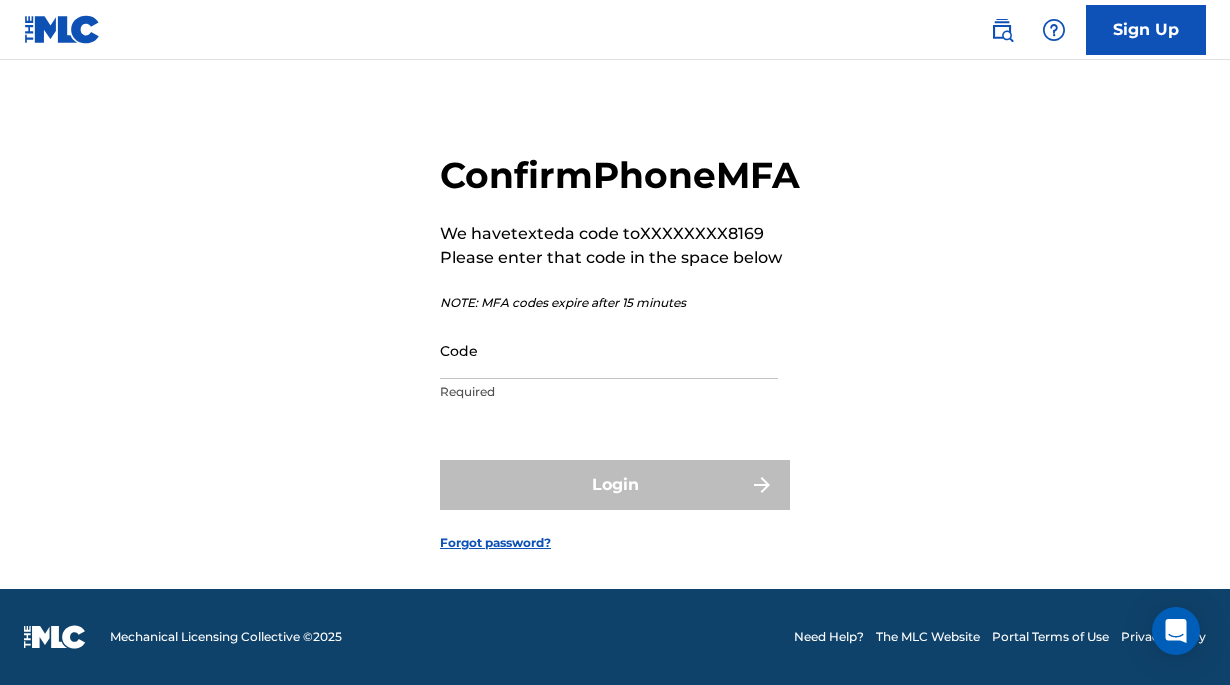 click on "Code" at bounding box center [609, 350] 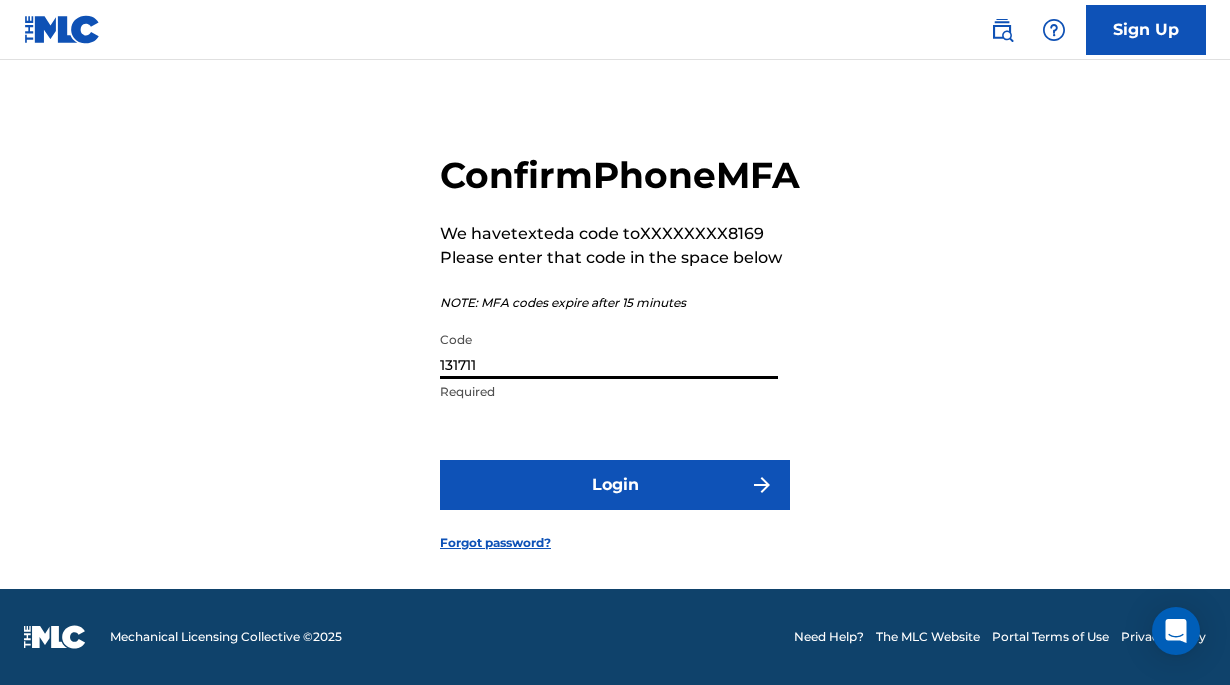 type on "131711" 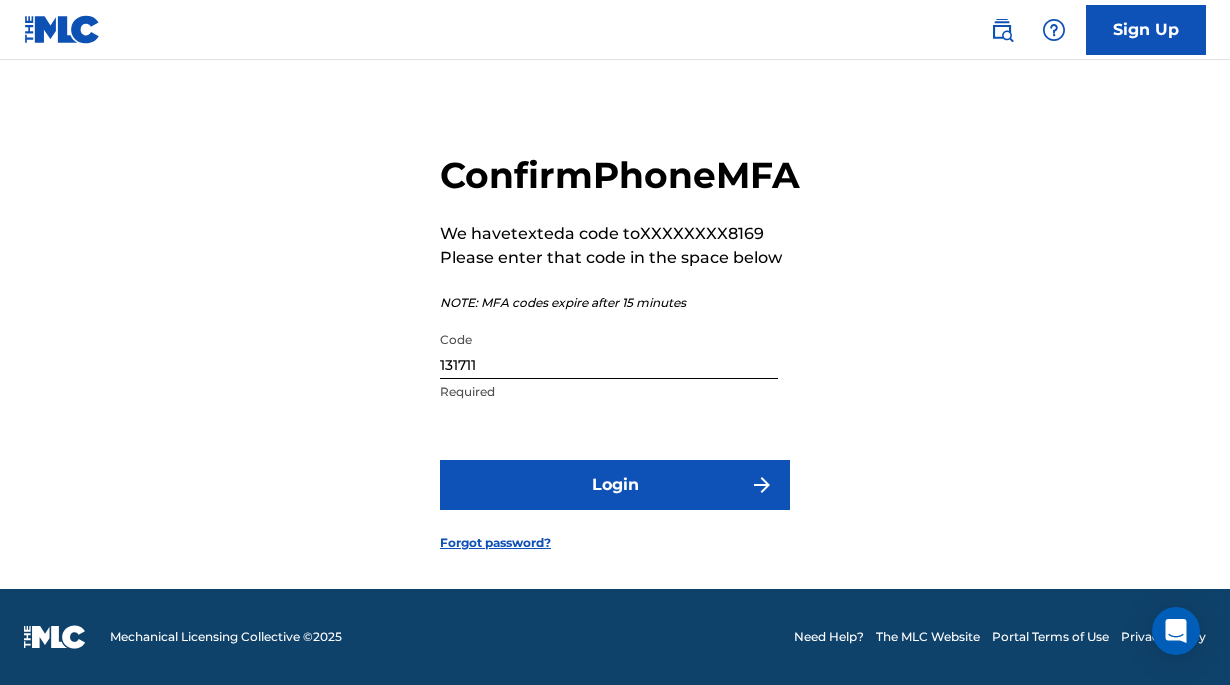 click on "Login" at bounding box center [615, 485] 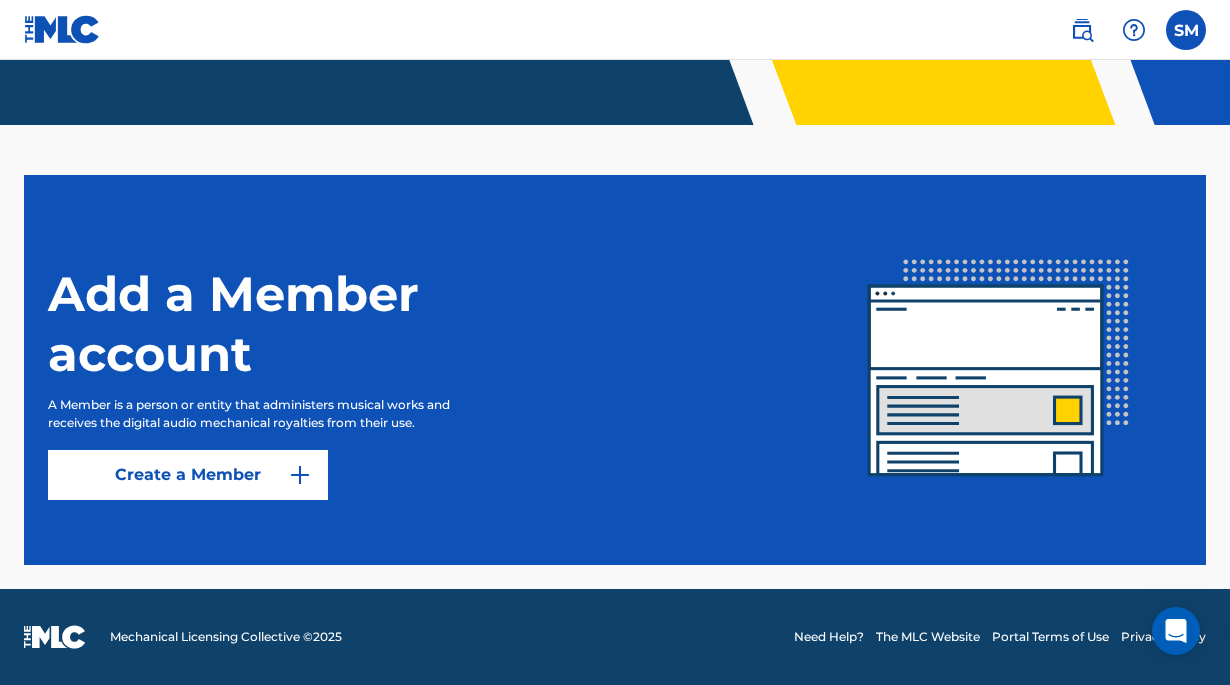 scroll, scrollTop: 484, scrollLeft: 0, axis: vertical 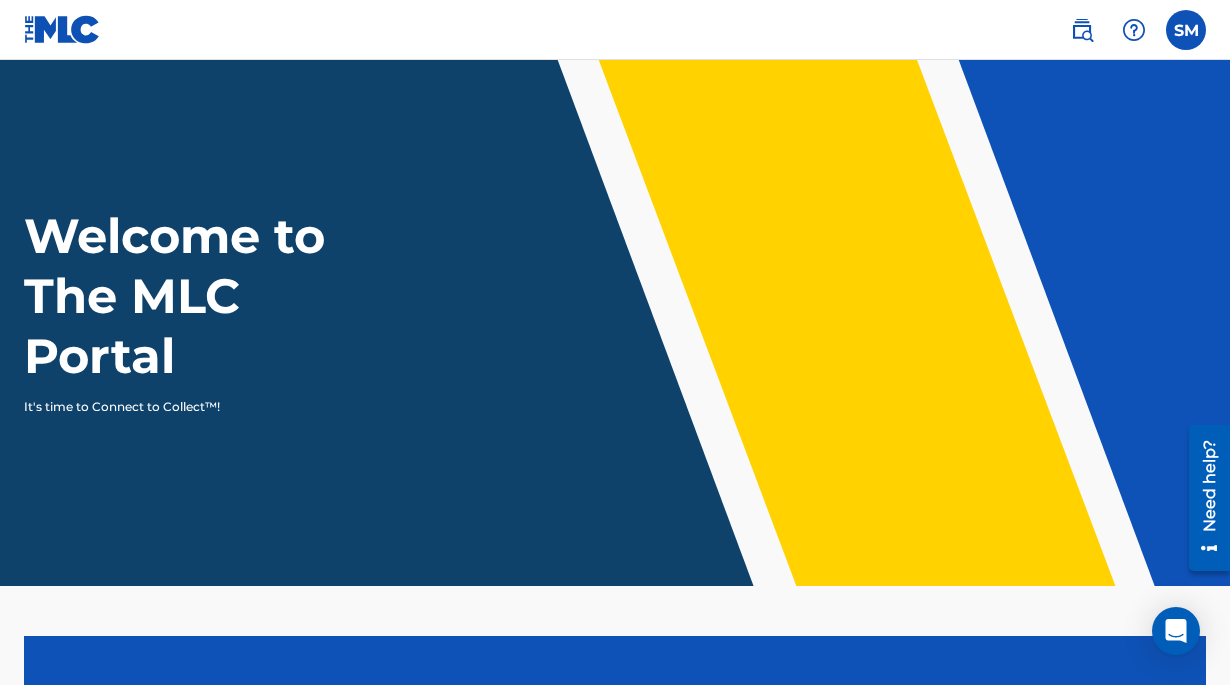 click at bounding box center (1186, 30) 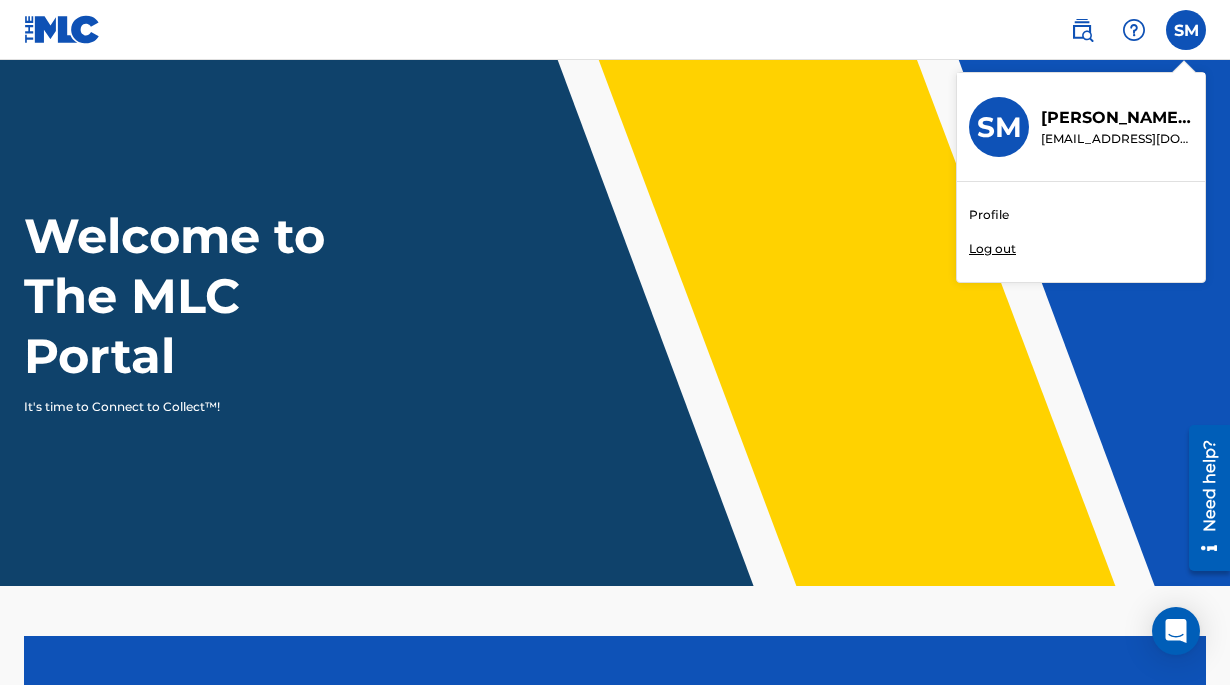click on "Profile" at bounding box center (989, 215) 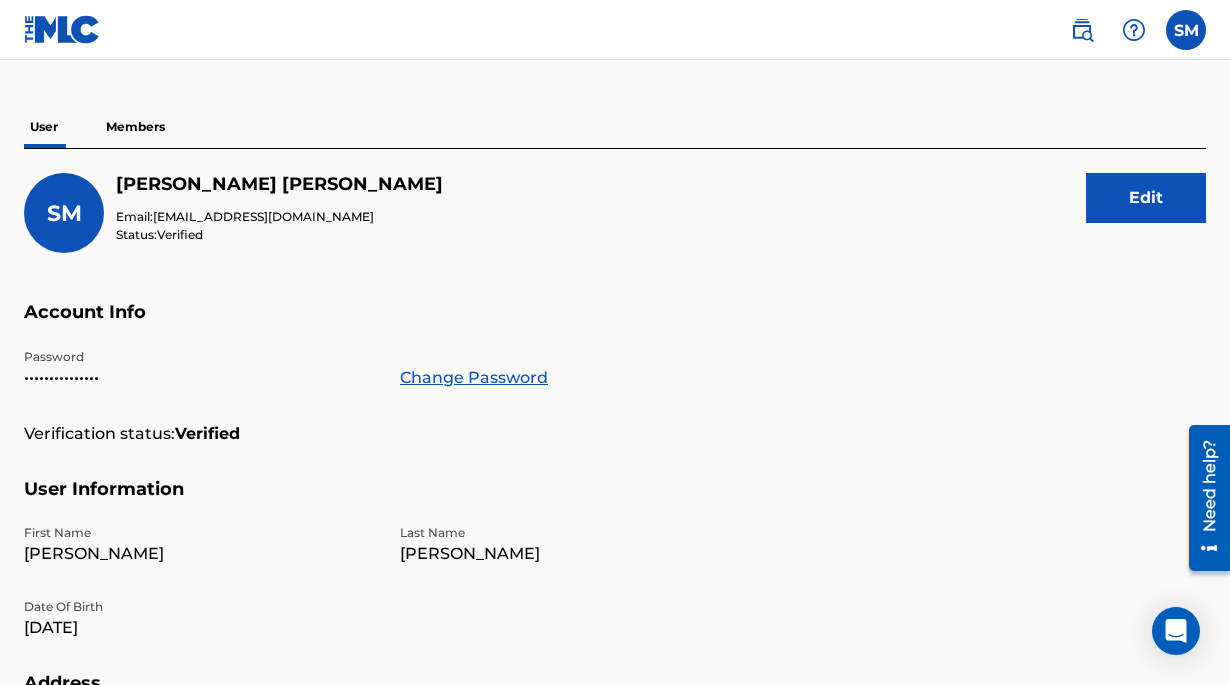 scroll, scrollTop: 119, scrollLeft: 0, axis: vertical 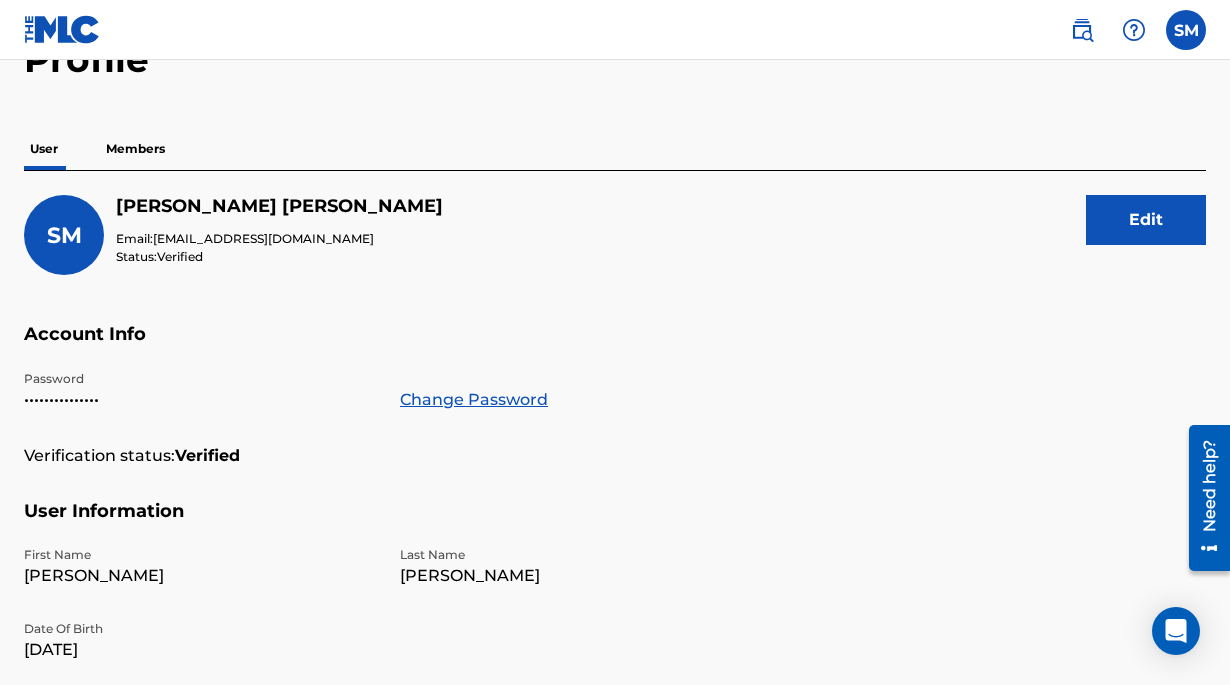 click on "Members" at bounding box center (135, 149) 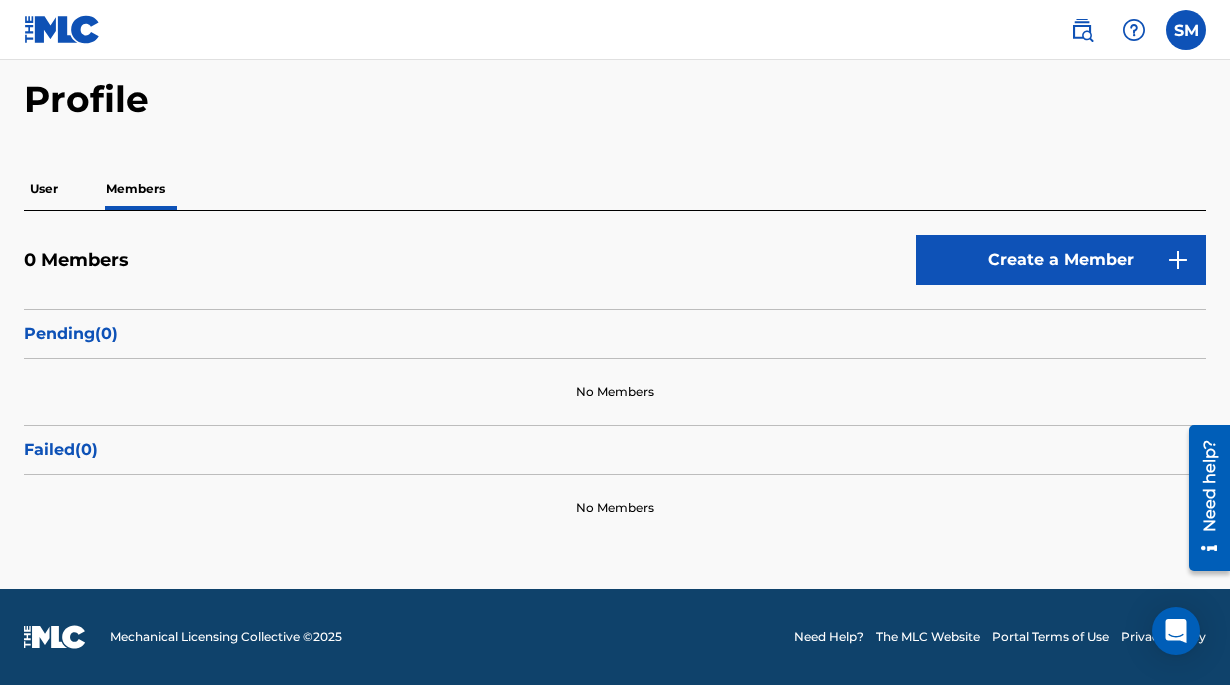 scroll, scrollTop: 140, scrollLeft: 0, axis: vertical 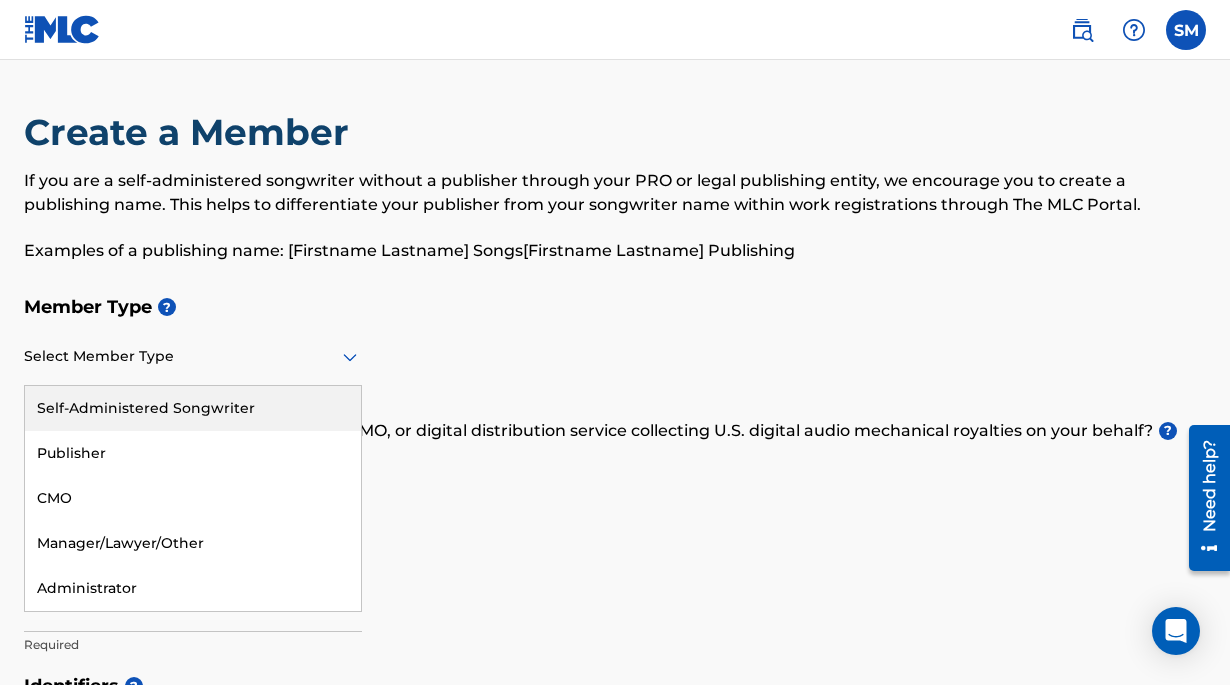 click at bounding box center [193, 356] 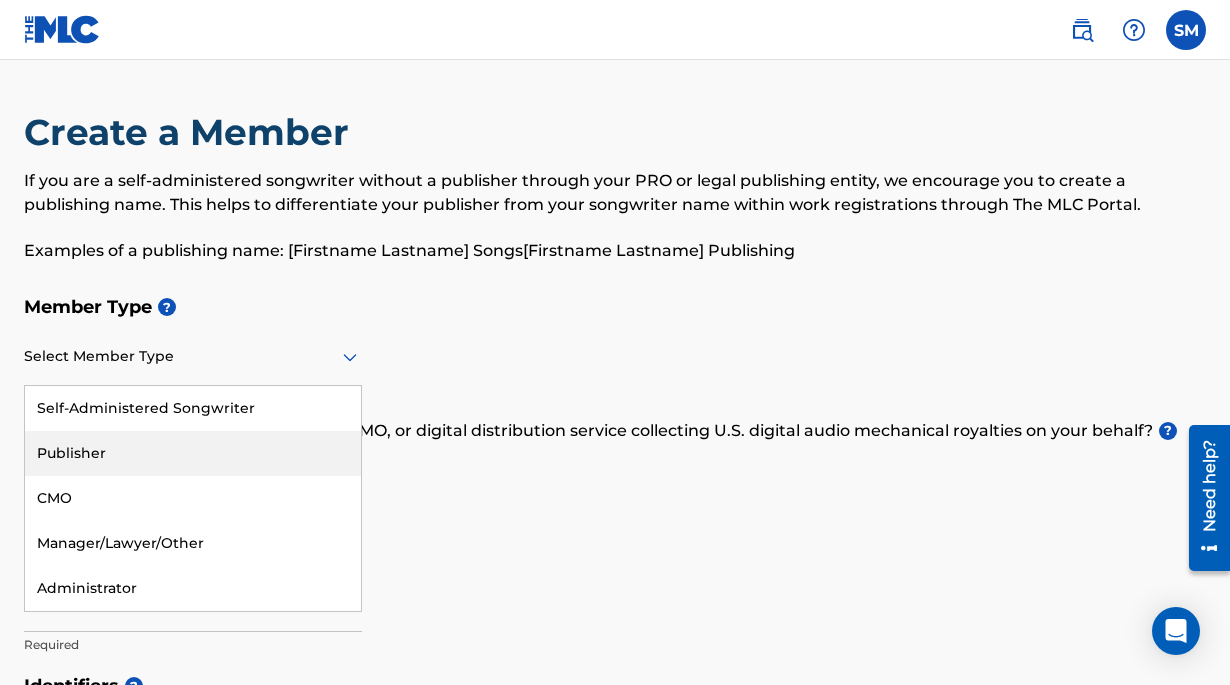 click on "Publisher" at bounding box center (193, 453) 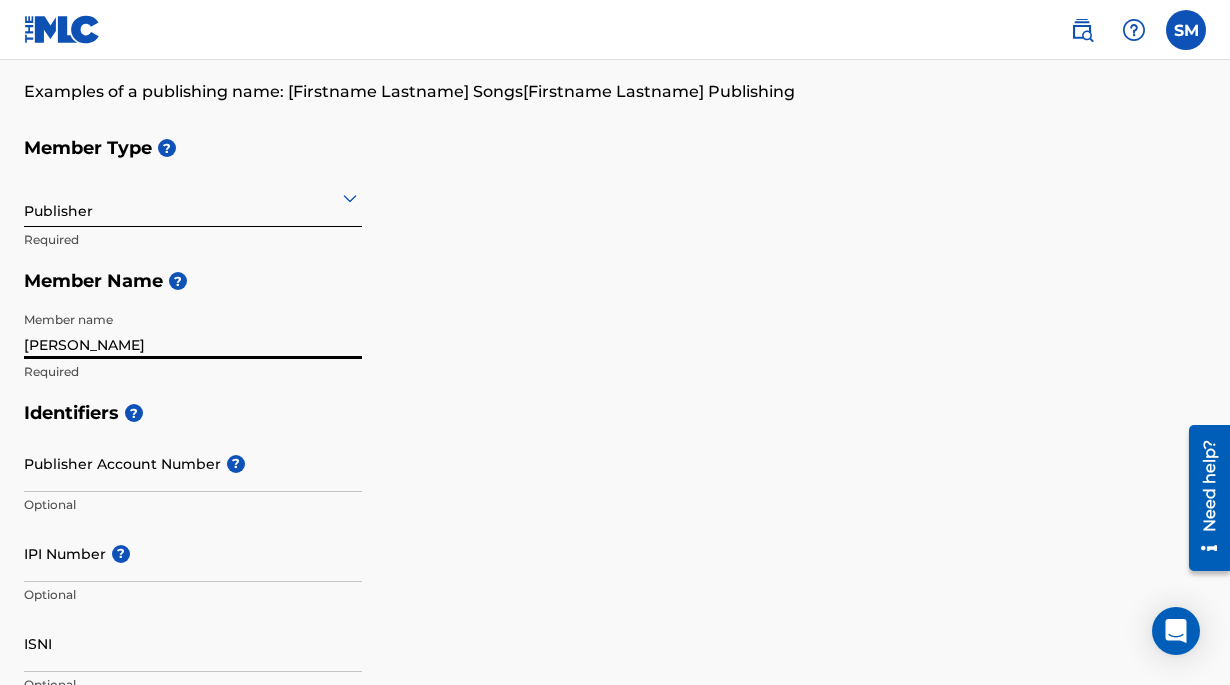 scroll, scrollTop: 221, scrollLeft: 0, axis: vertical 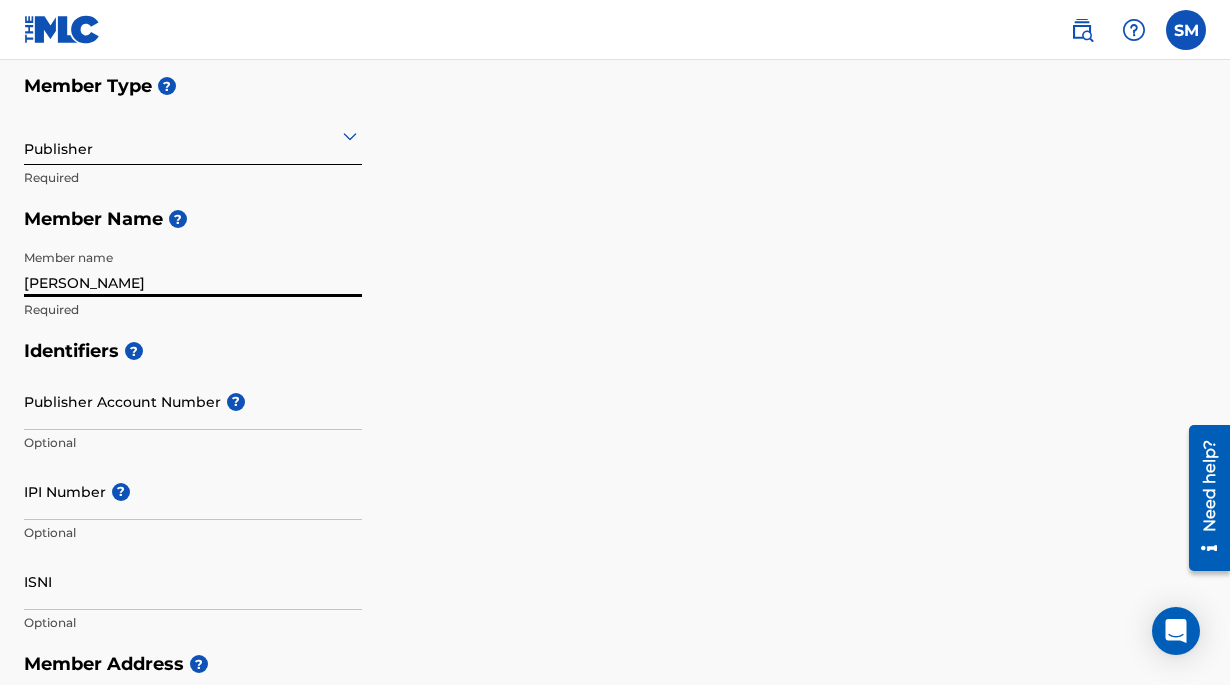 type on "Steve Morales" 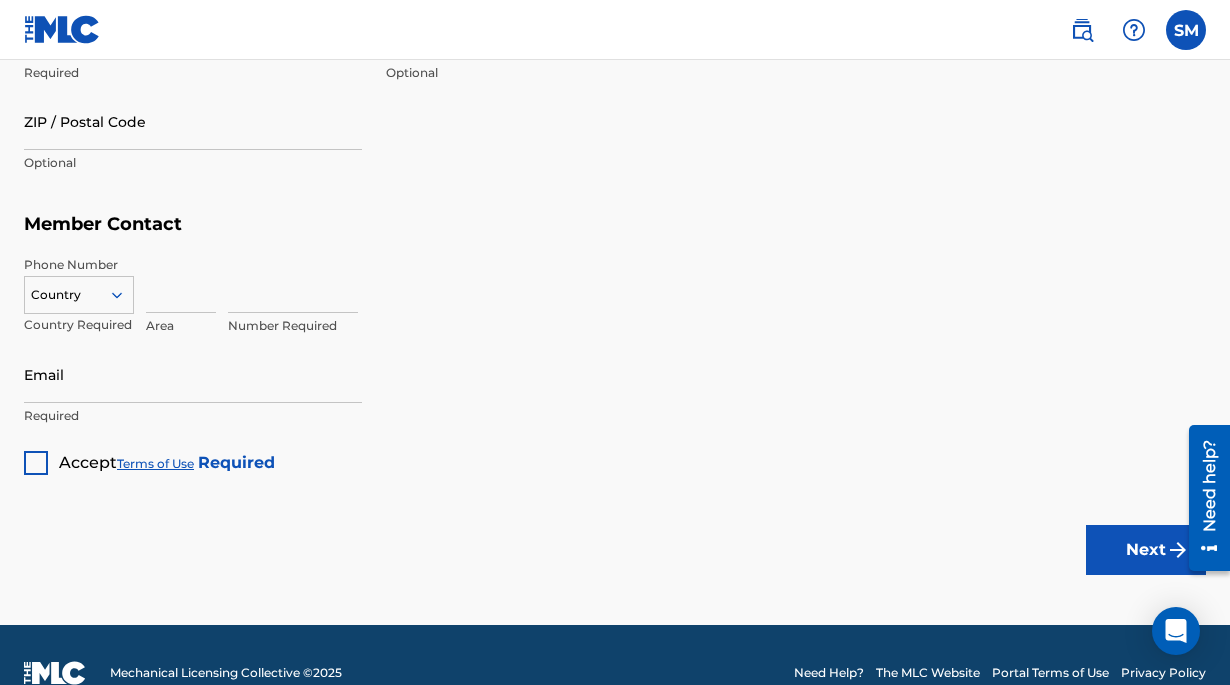 scroll, scrollTop: 1084, scrollLeft: 0, axis: vertical 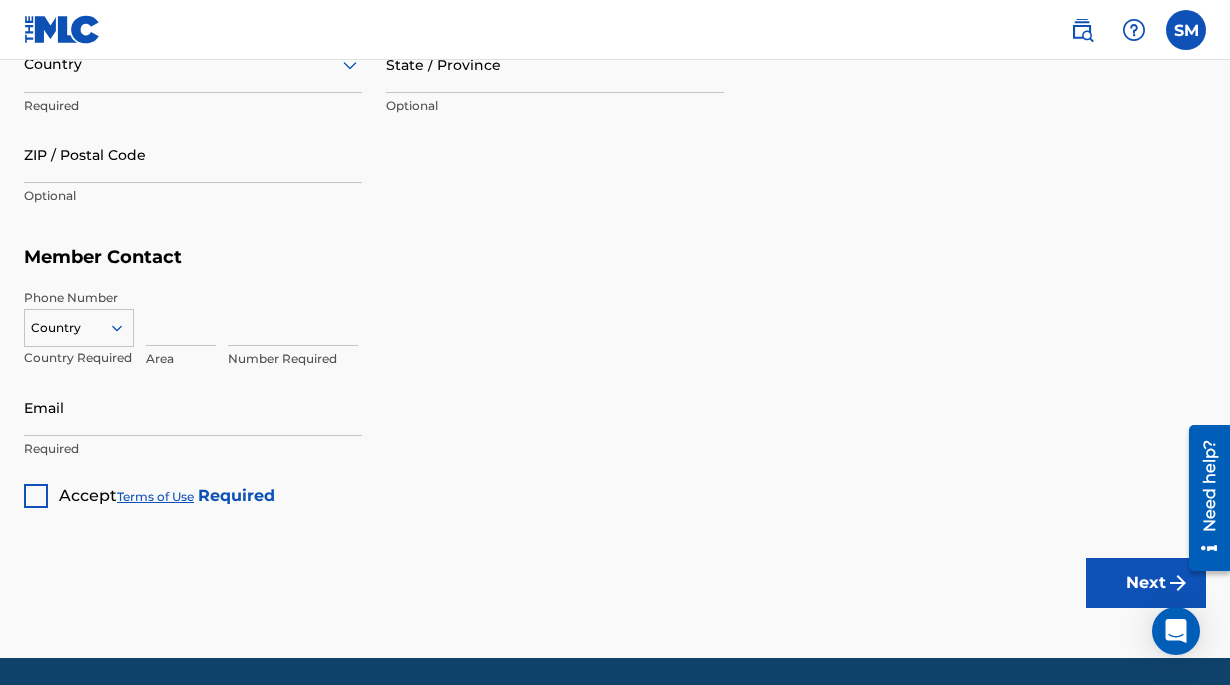 click on "Member Contact" at bounding box center [615, 257] 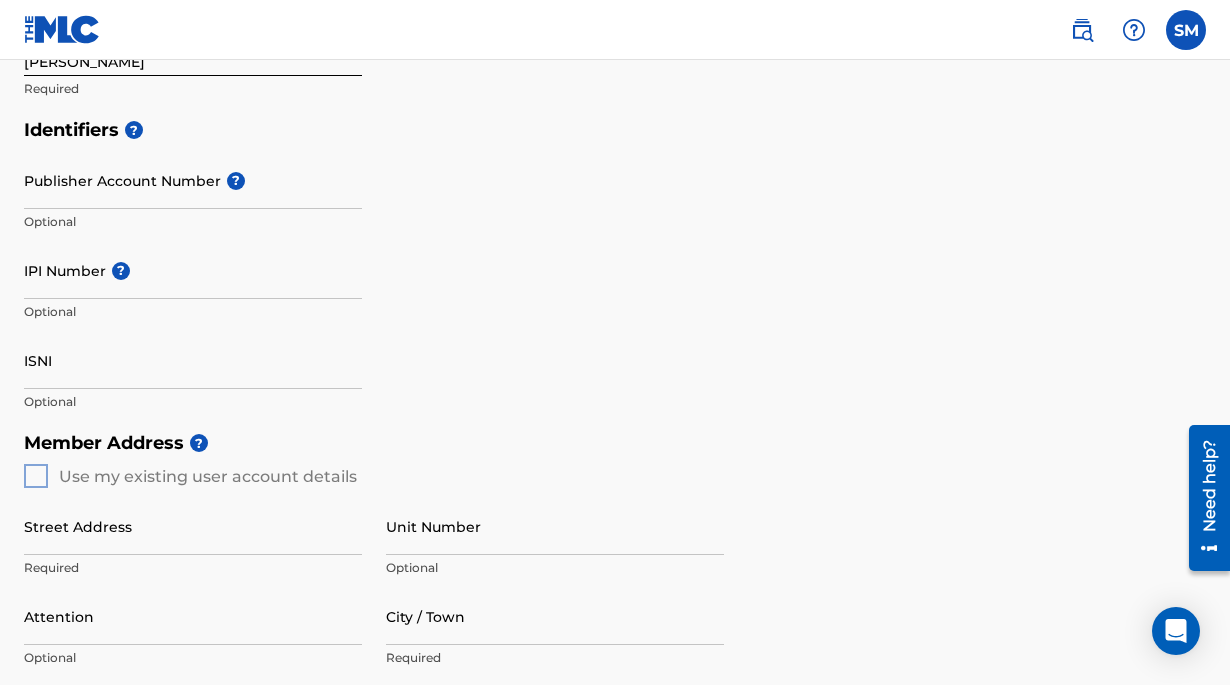 scroll, scrollTop: 433, scrollLeft: 0, axis: vertical 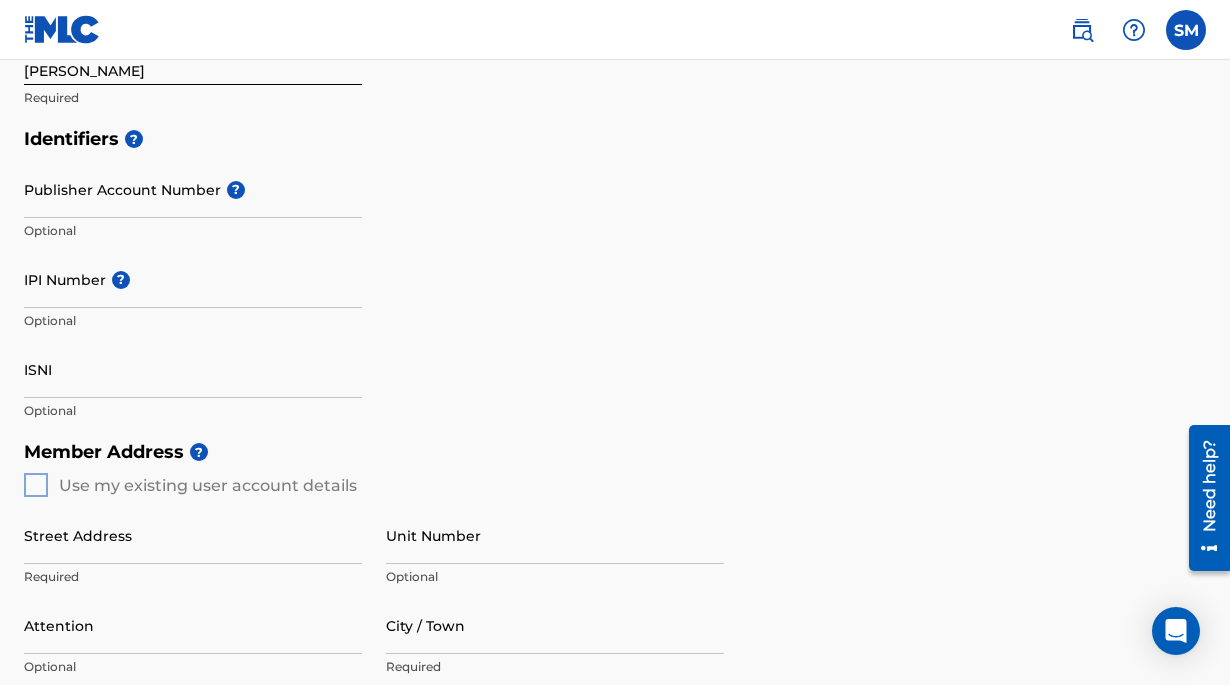 click on "Publisher Account Number ?" at bounding box center (193, 189) 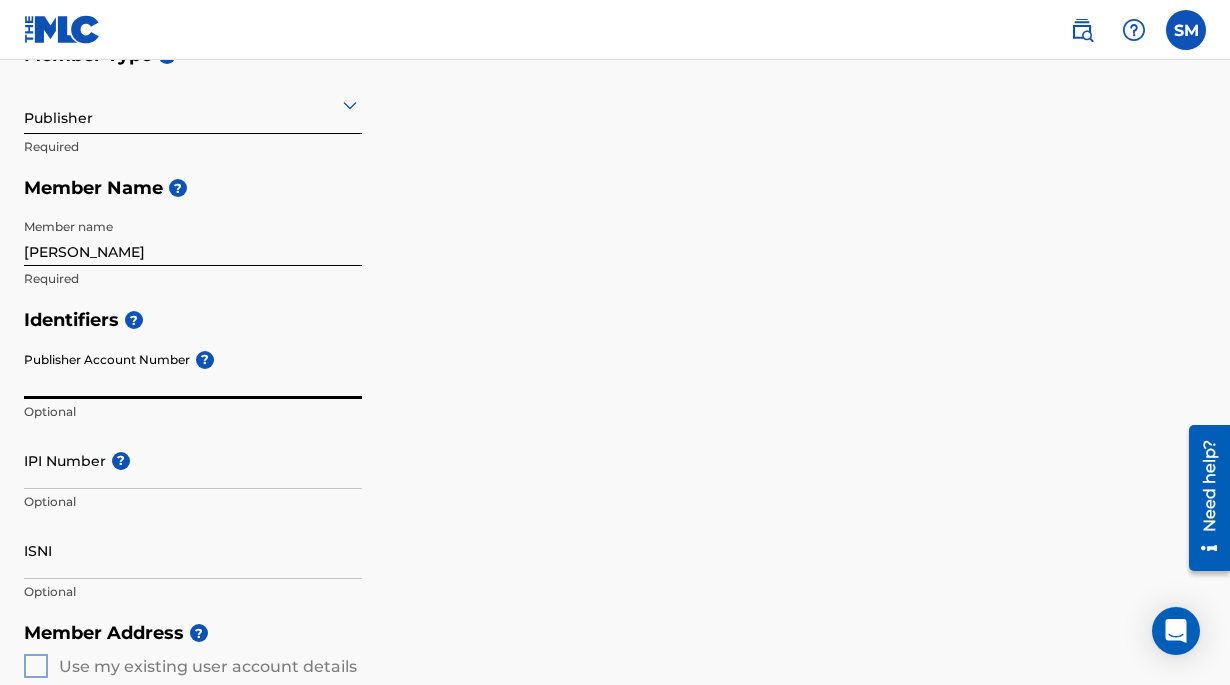 scroll, scrollTop: 230, scrollLeft: 0, axis: vertical 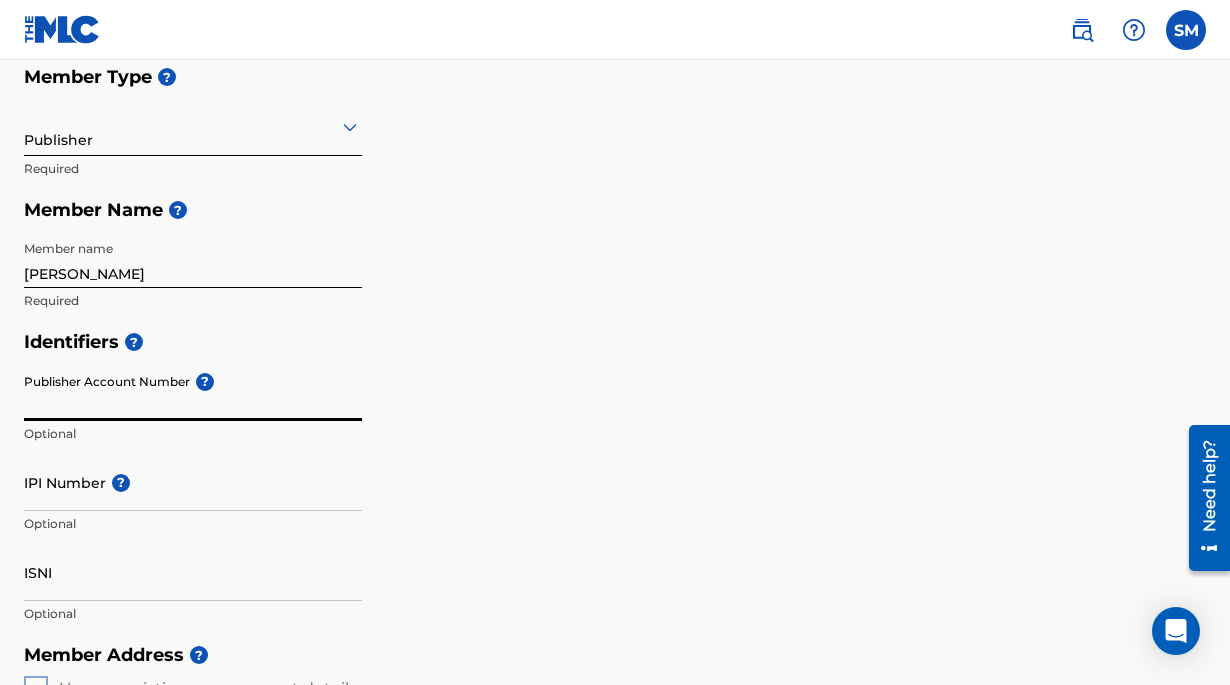 click on "Publisher" at bounding box center (193, 126) 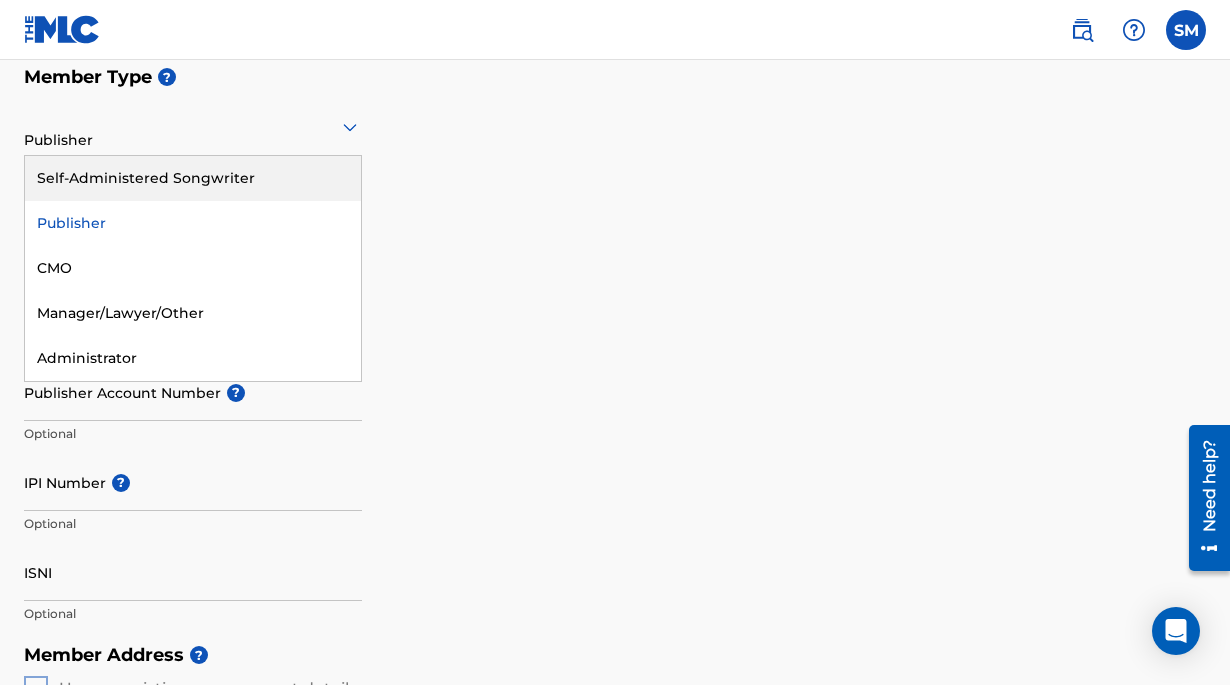 click on "Self-Administered Songwriter" at bounding box center [193, 178] 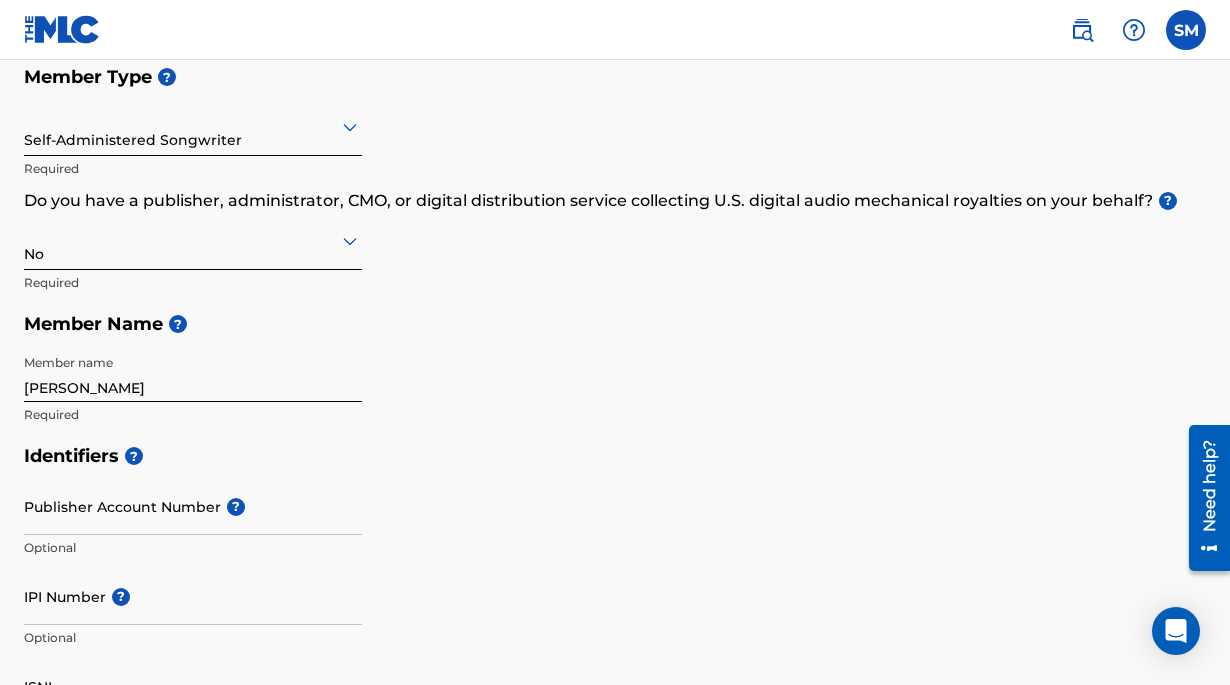 click on "No" at bounding box center [193, 240] 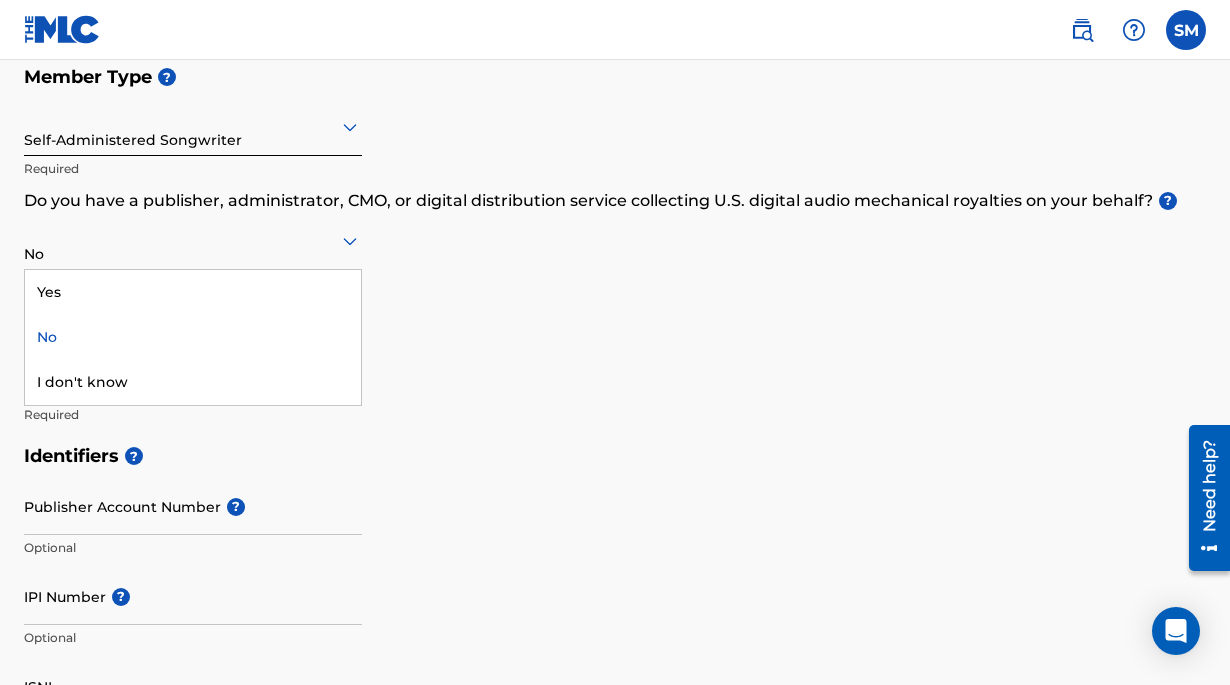 click on "No" at bounding box center (193, 337) 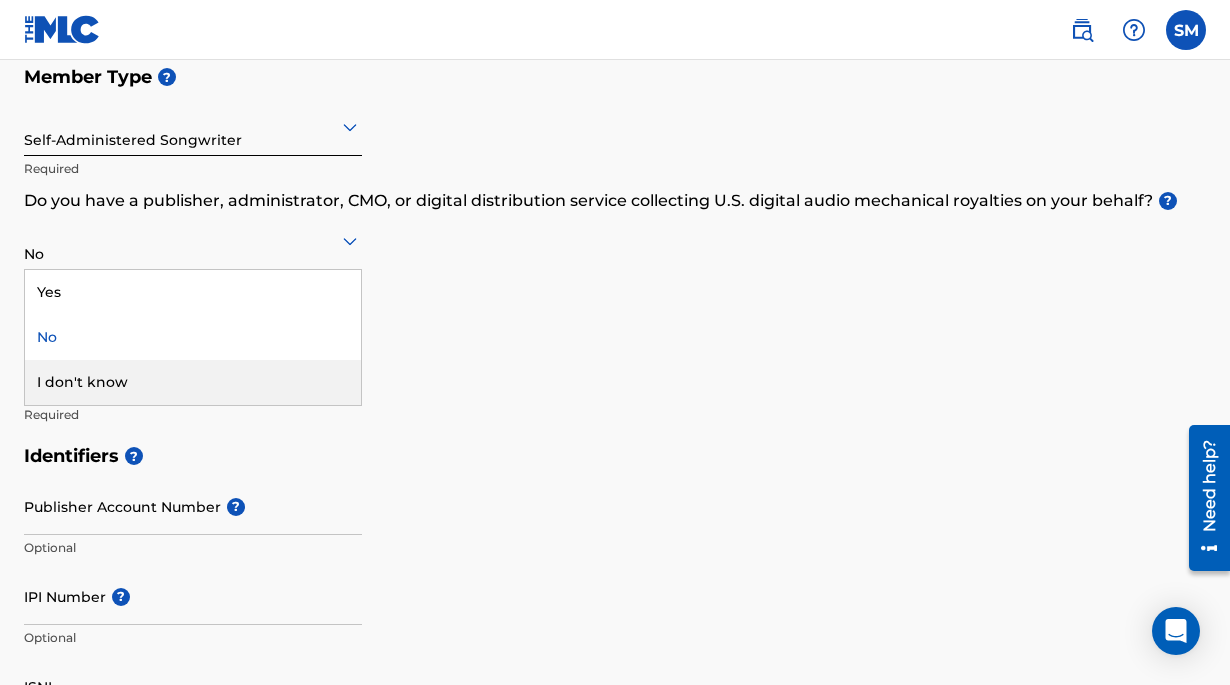 click on "I don't know" at bounding box center [193, 382] 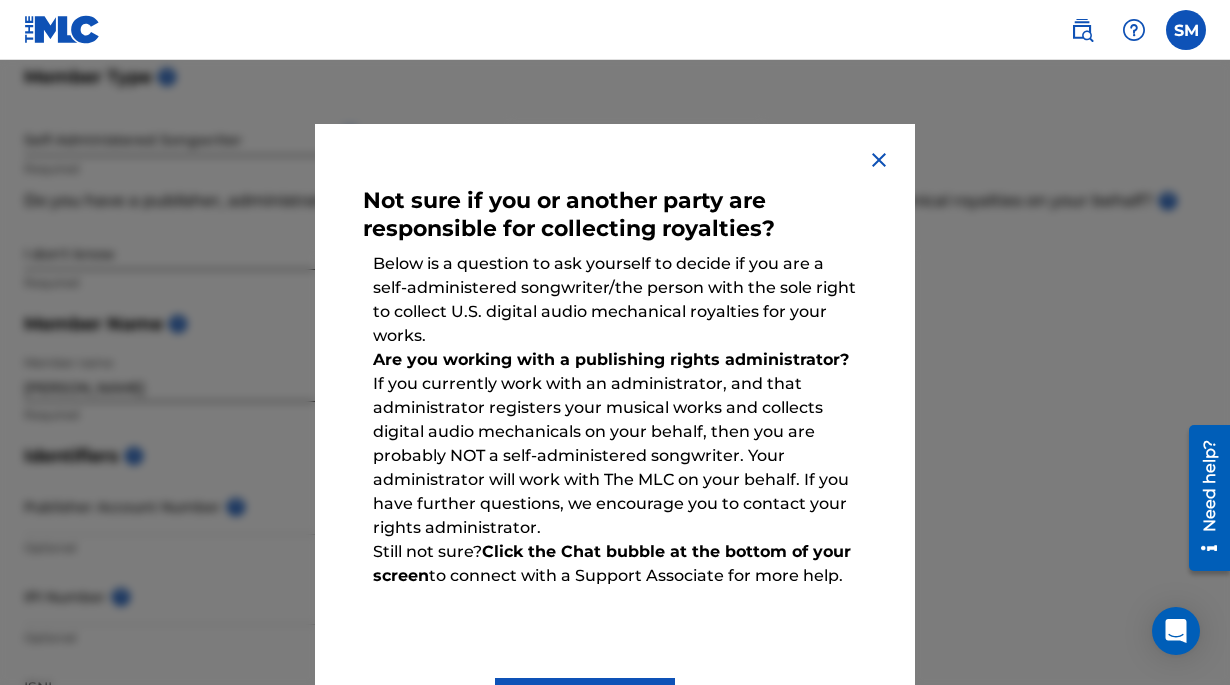 click on "Done" at bounding box center (585, 703) 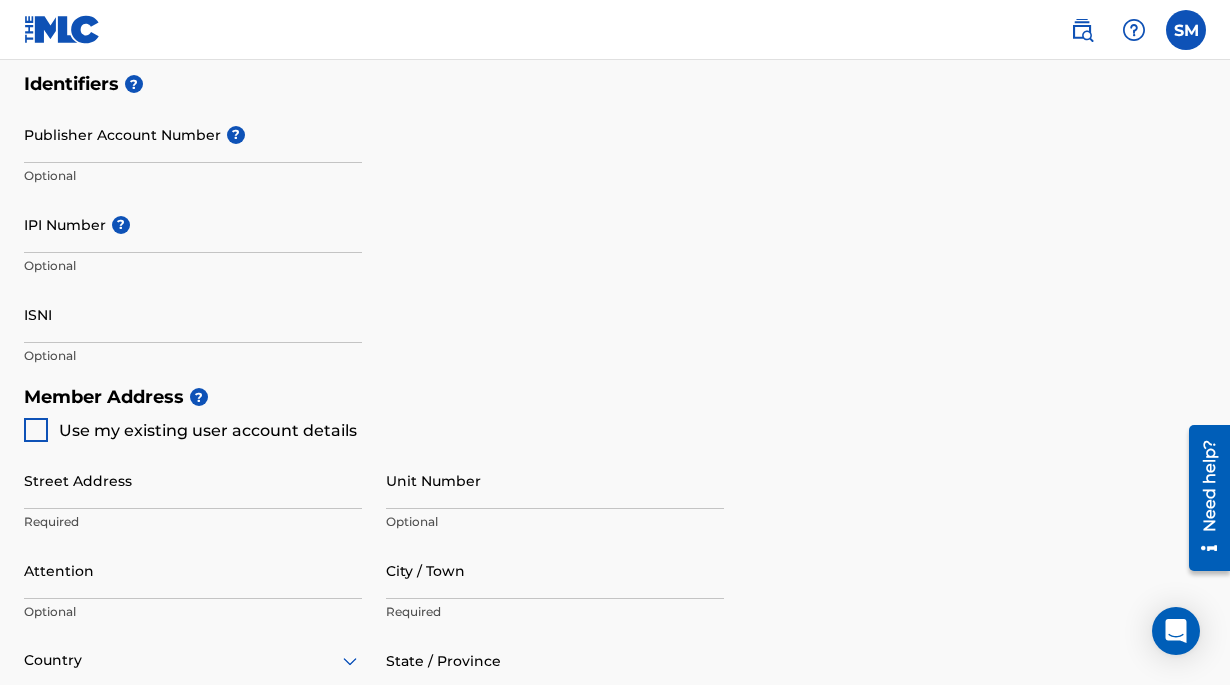 scroll, scrollTop: 602, scrollLeft: 0, axis: vertical 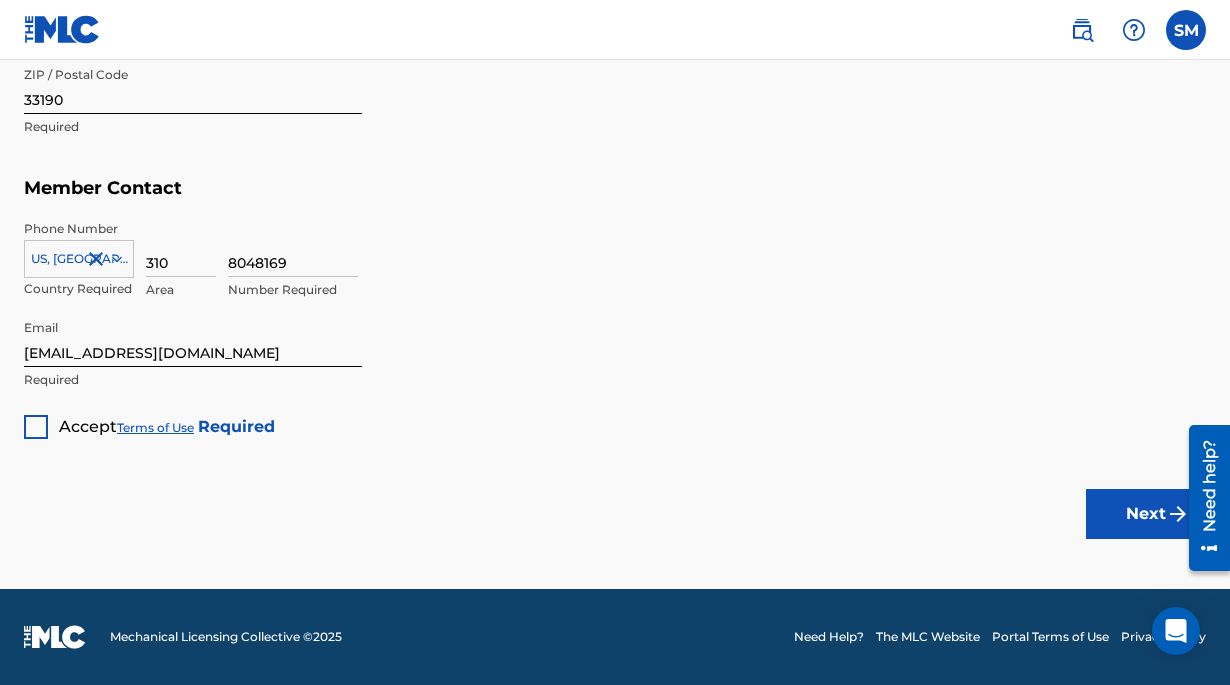 click at bounding box center (36, 427) 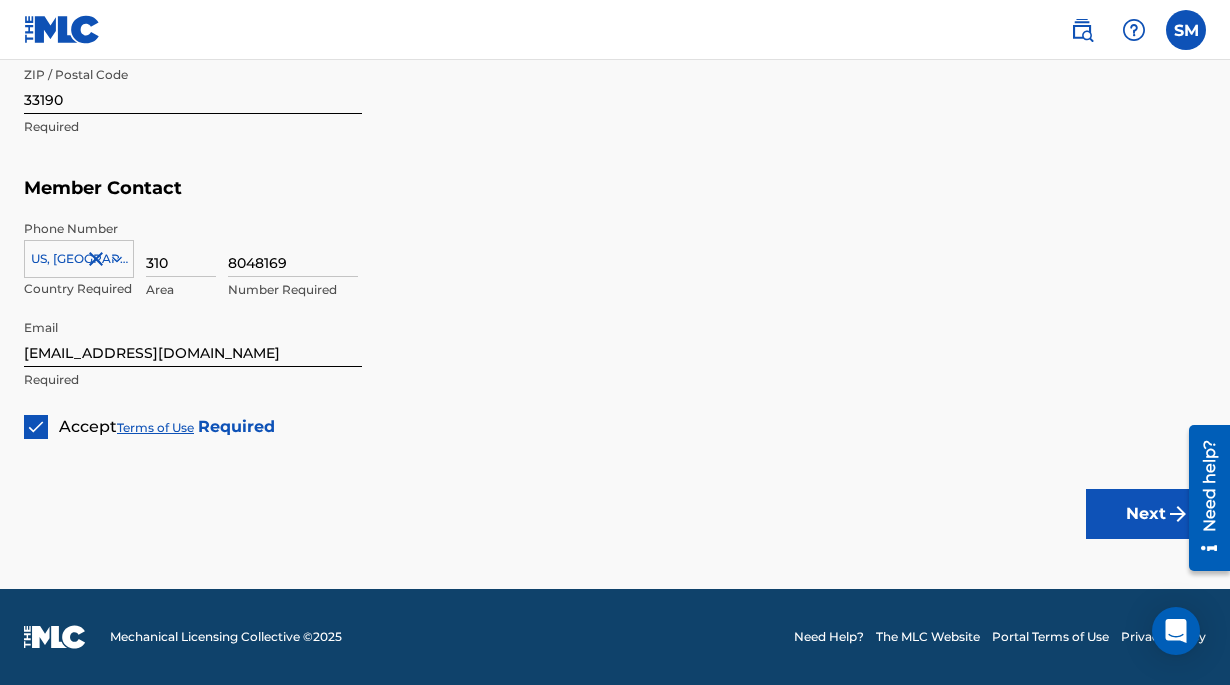 click on "Next" at bounding box center [1146, 514] 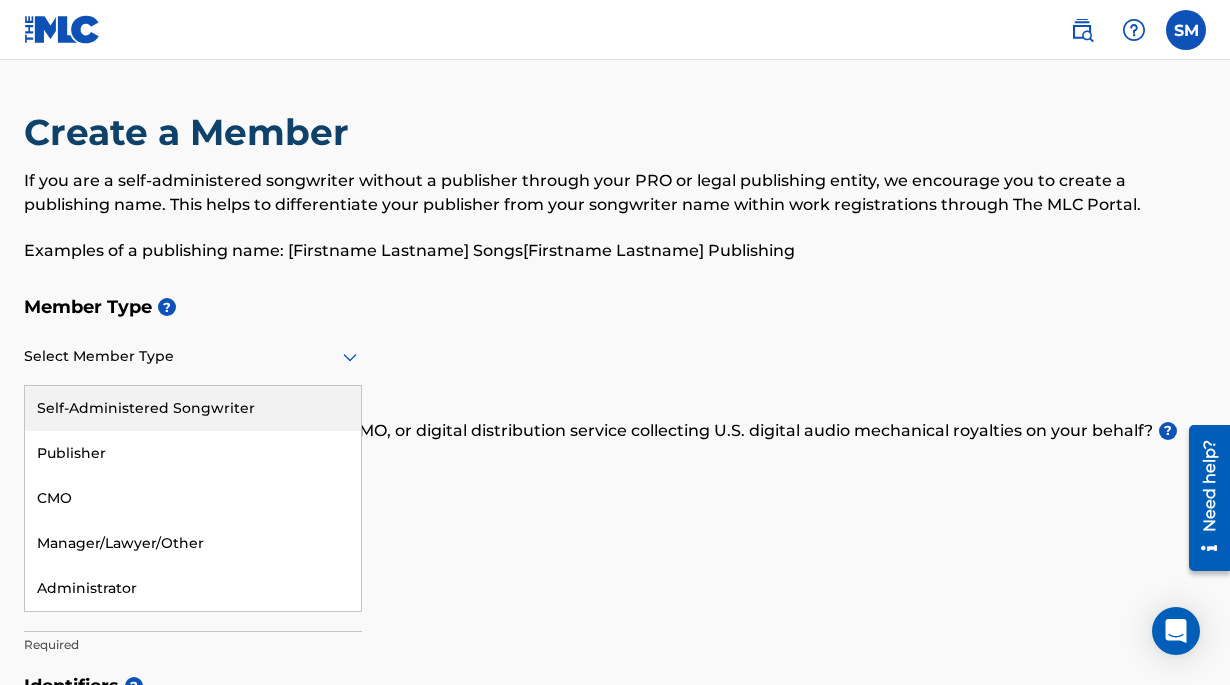 click on "Select Member Type" at bounding box center (193, 357) 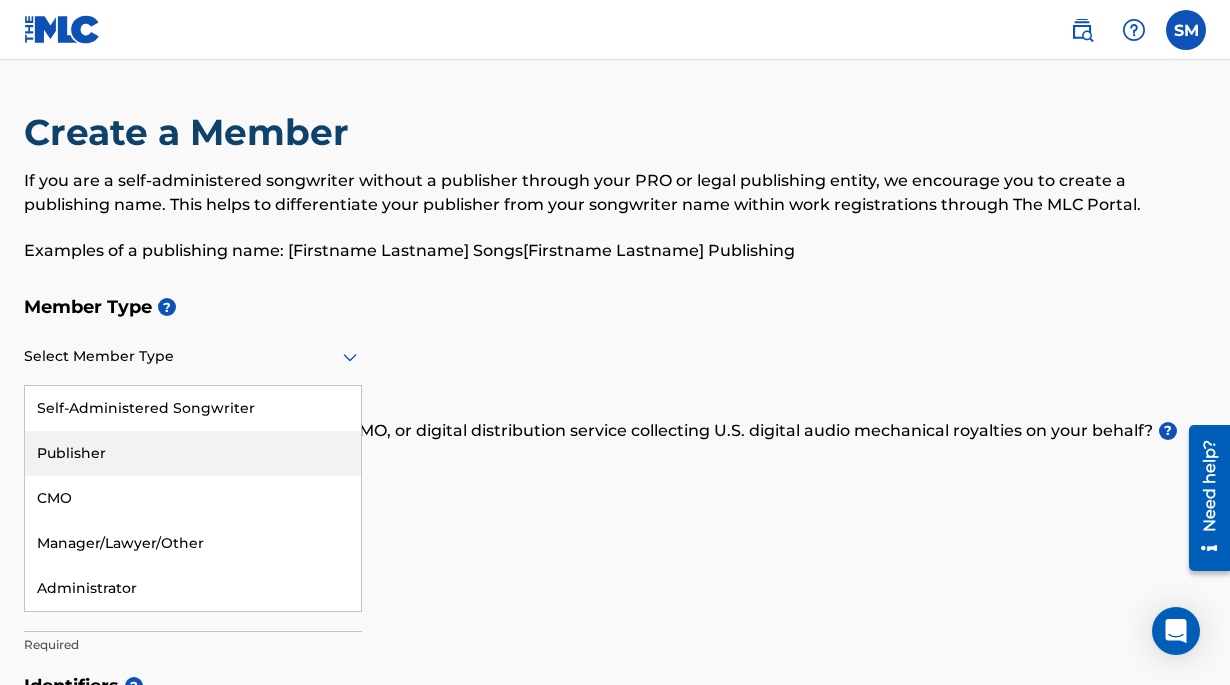 click on "Publisher" at bounding box center (193, 453) 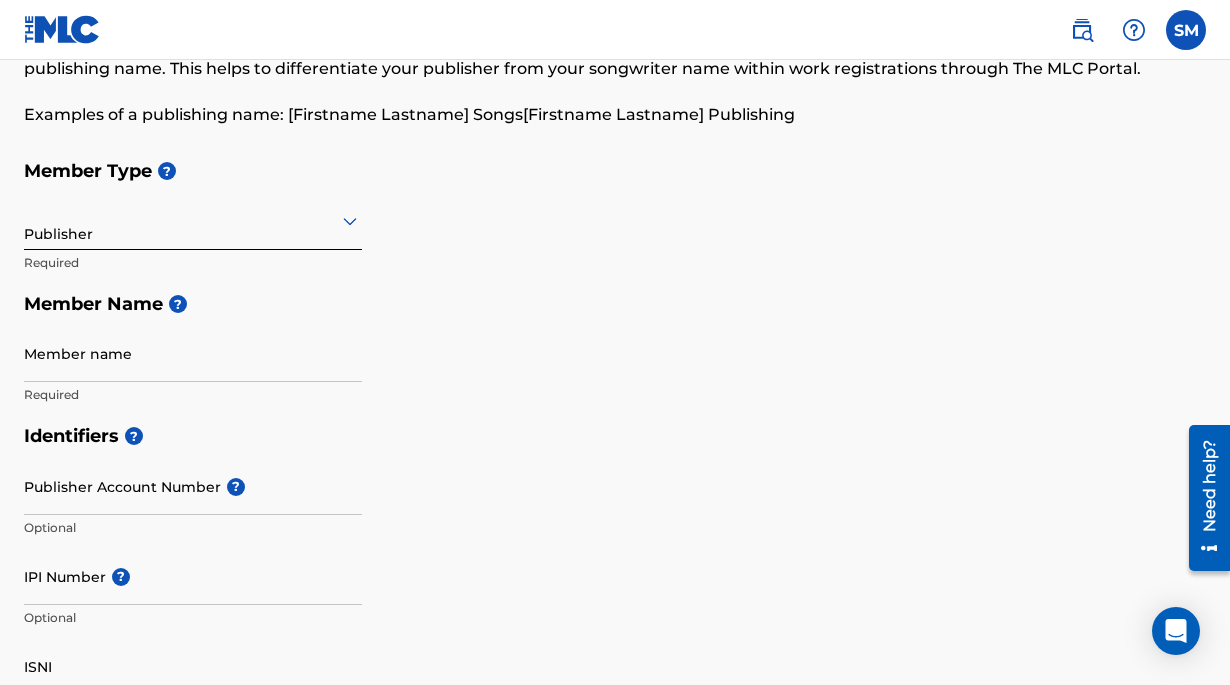 scroll, scrollTop: 141, scrollLeft: 0, axis: vertical 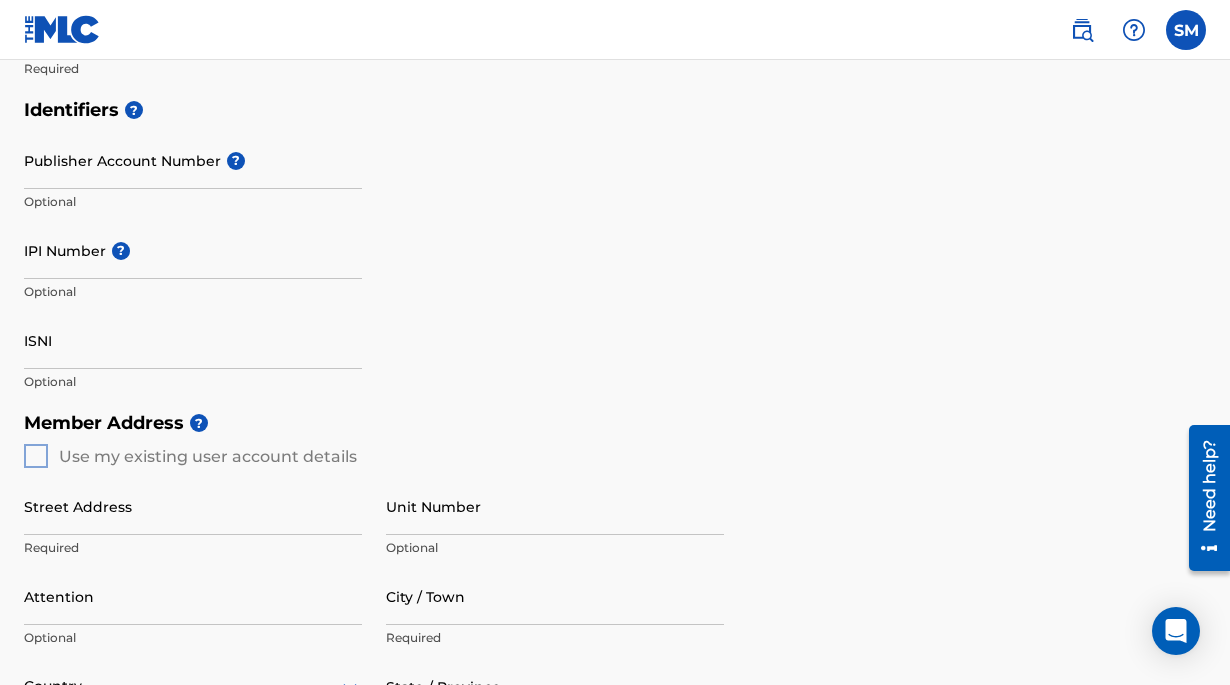 type on "STEVE MORALES" 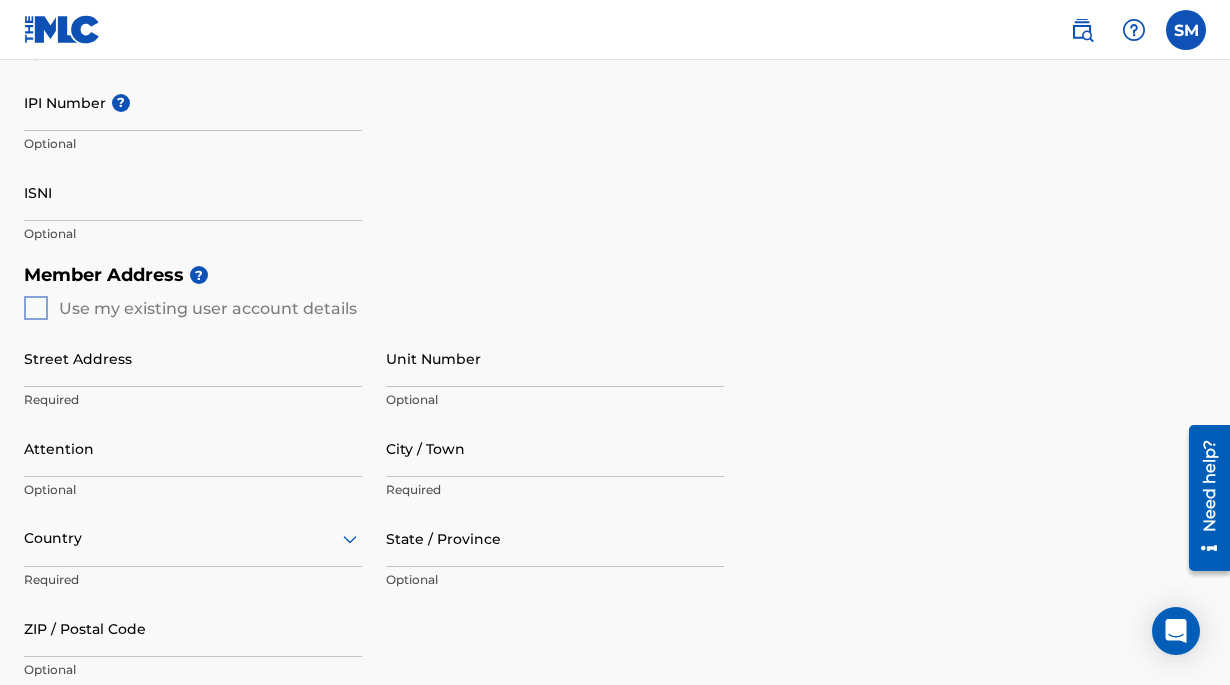 scroll, scrollTop: 642, scrollLeft: 0, axis: vertical 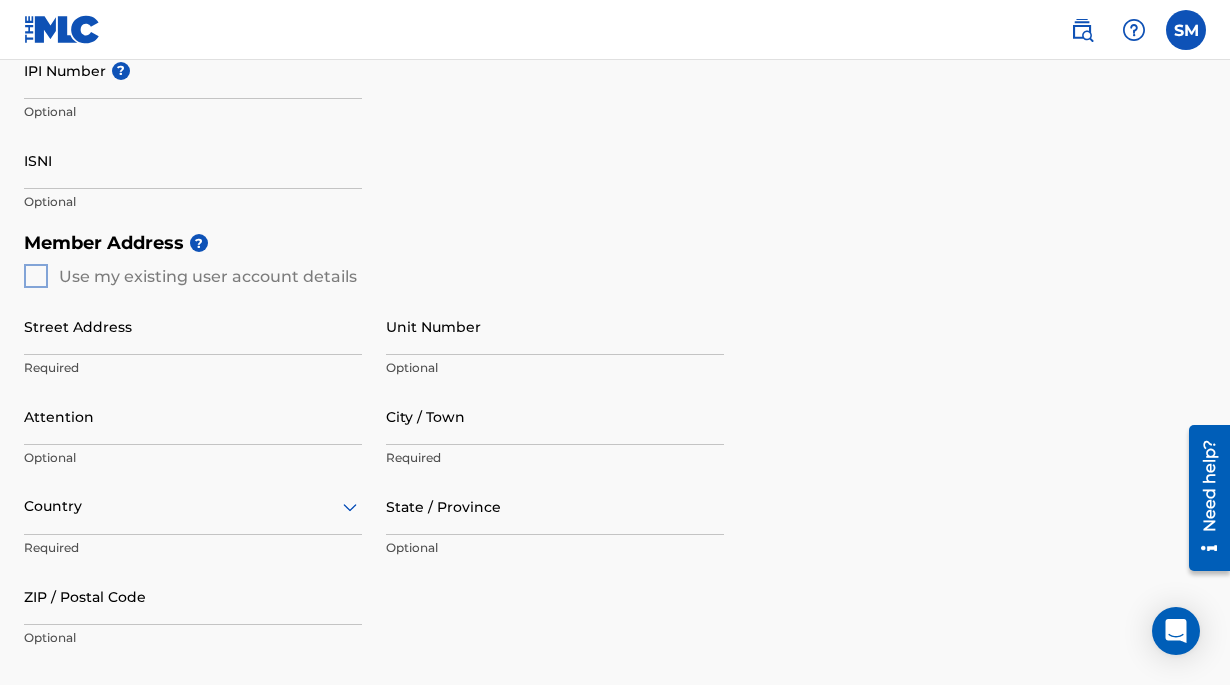 click on "Member Address ? Use my existing user account details Street Address Required Unit Number Optional Attention Optional City / Town Required Country Required State / Province Optional ZIP / Postal Code Optional" at bounding box center (615, 450) 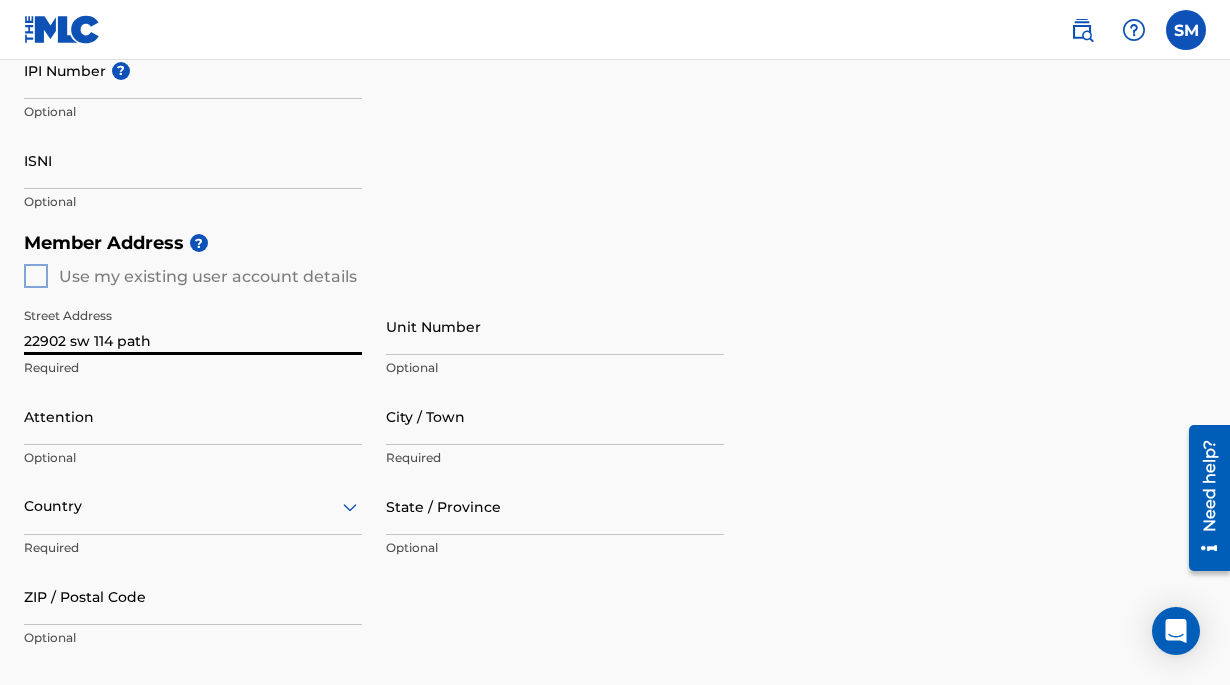 type on "22902 sw 114 path" 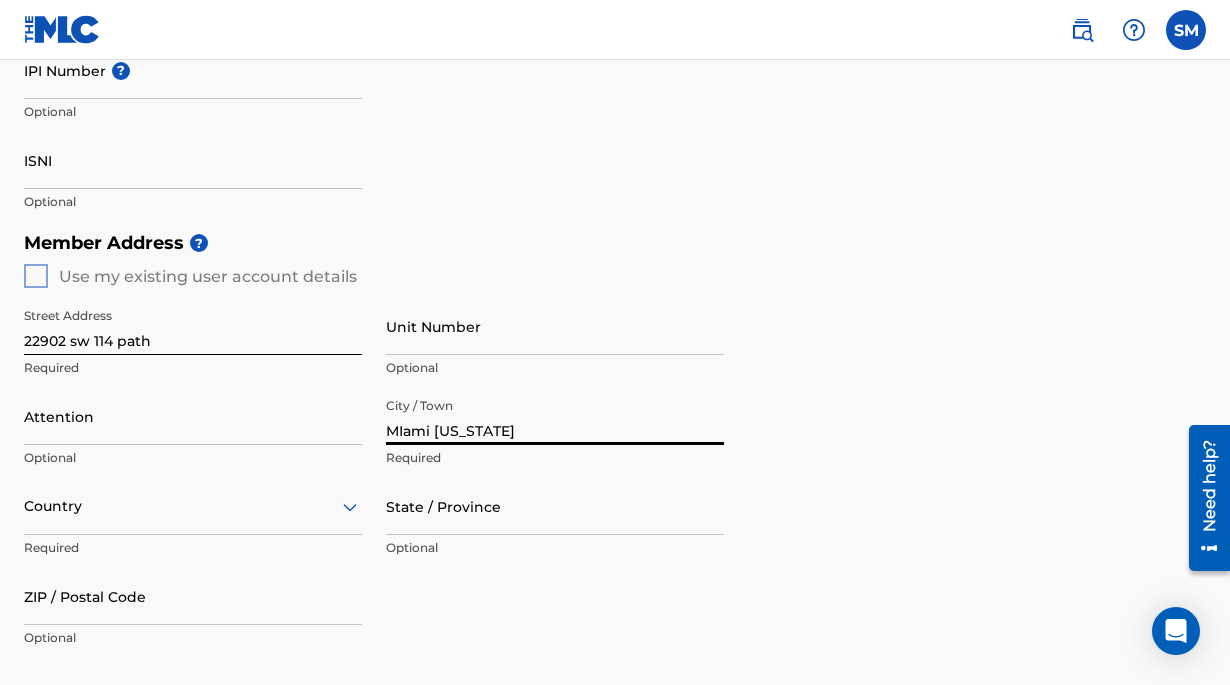 type on "MIami Florida" 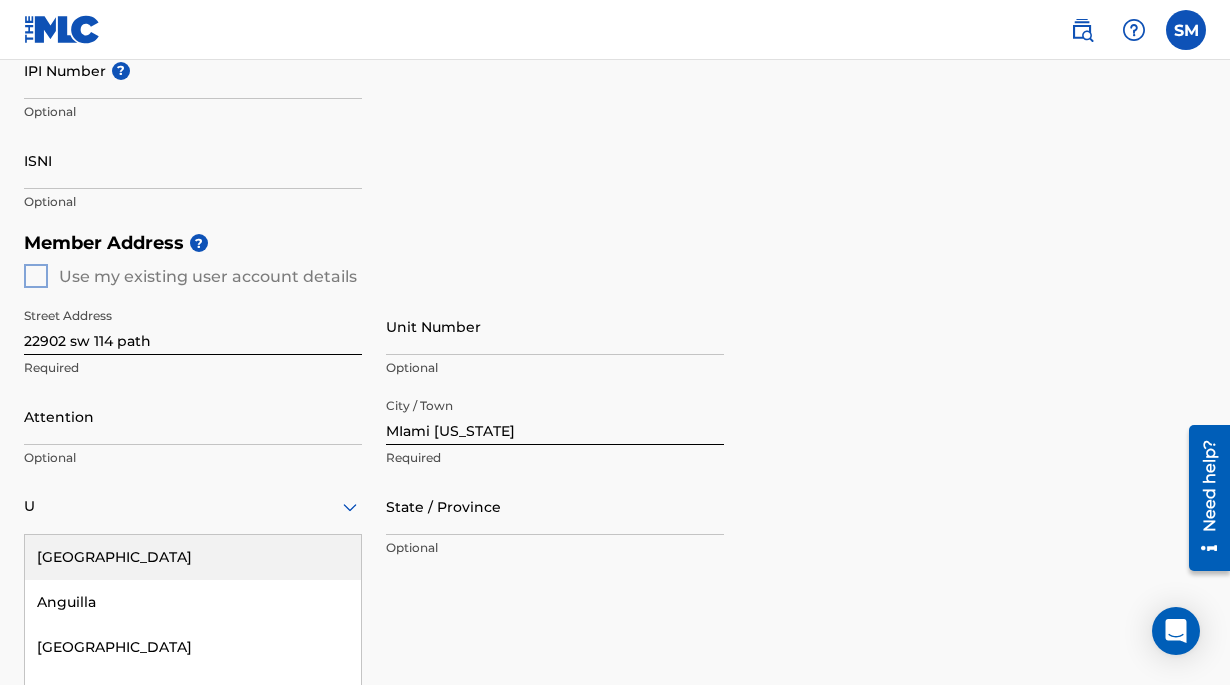 scroll, scrollTop: 887, scrollLeft: 0, axis: vertical 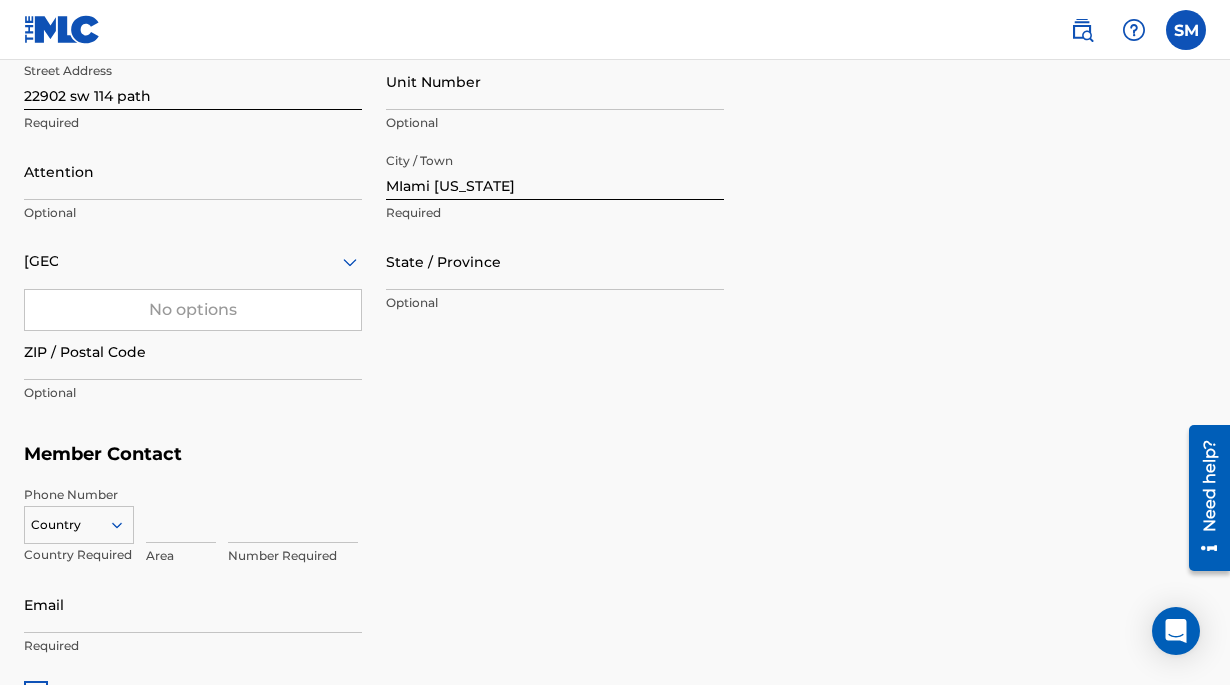 type on "USA" 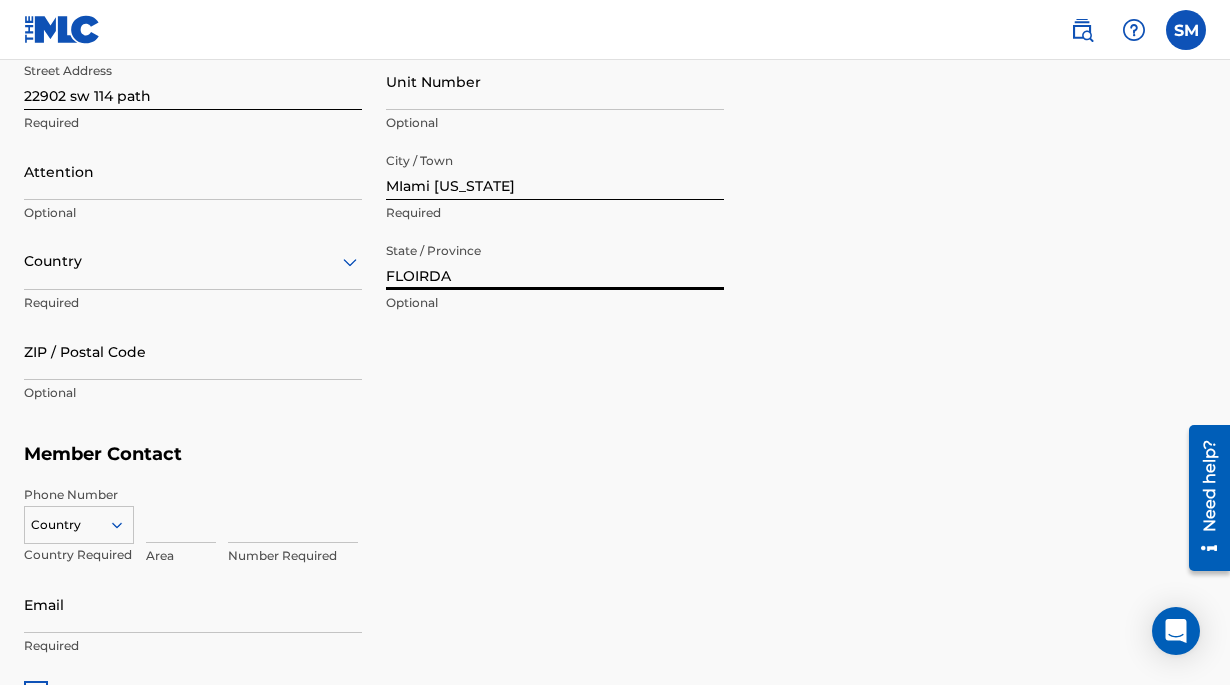 type on "FLOIRDA" 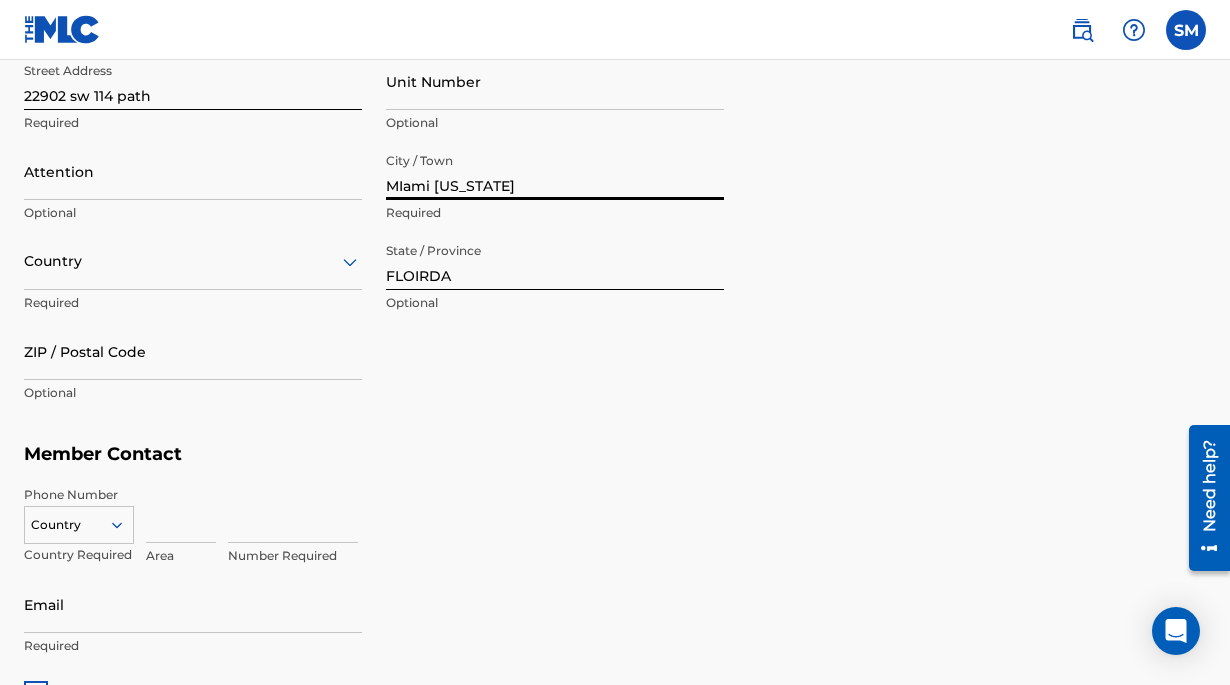 drag, startPoint x: 475, startPoint y: 265, endPoint x: 609, endPoint y: 281, distance: 134.95184 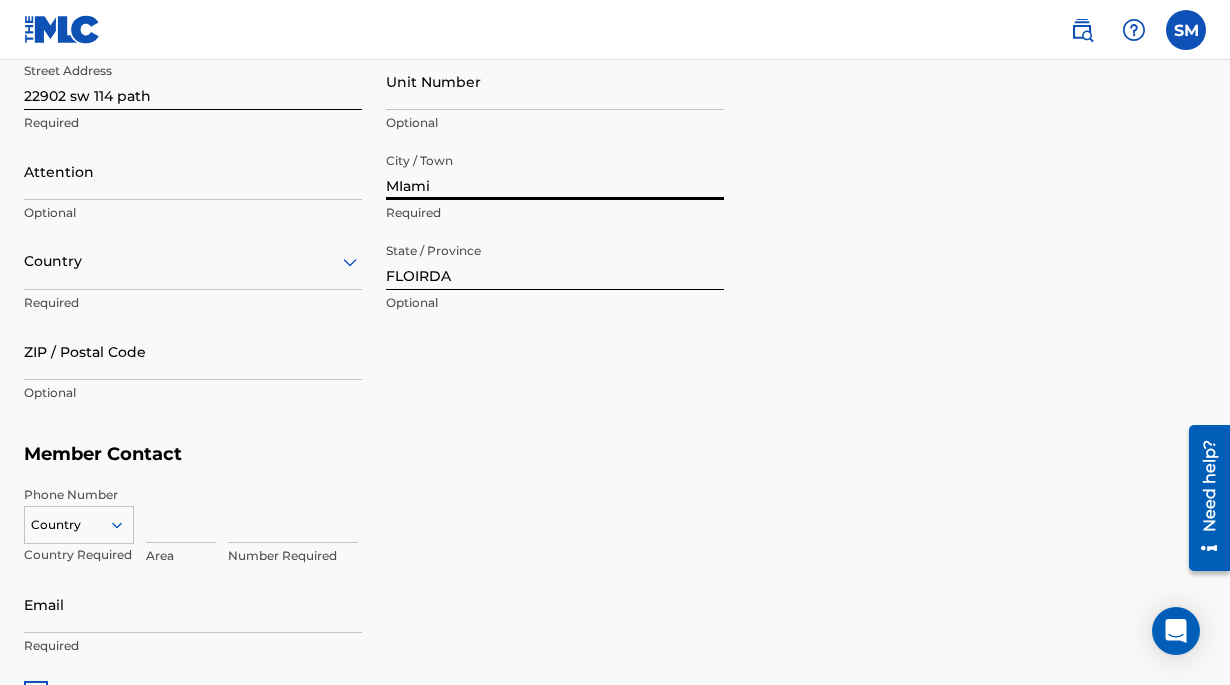 type on "MIami" 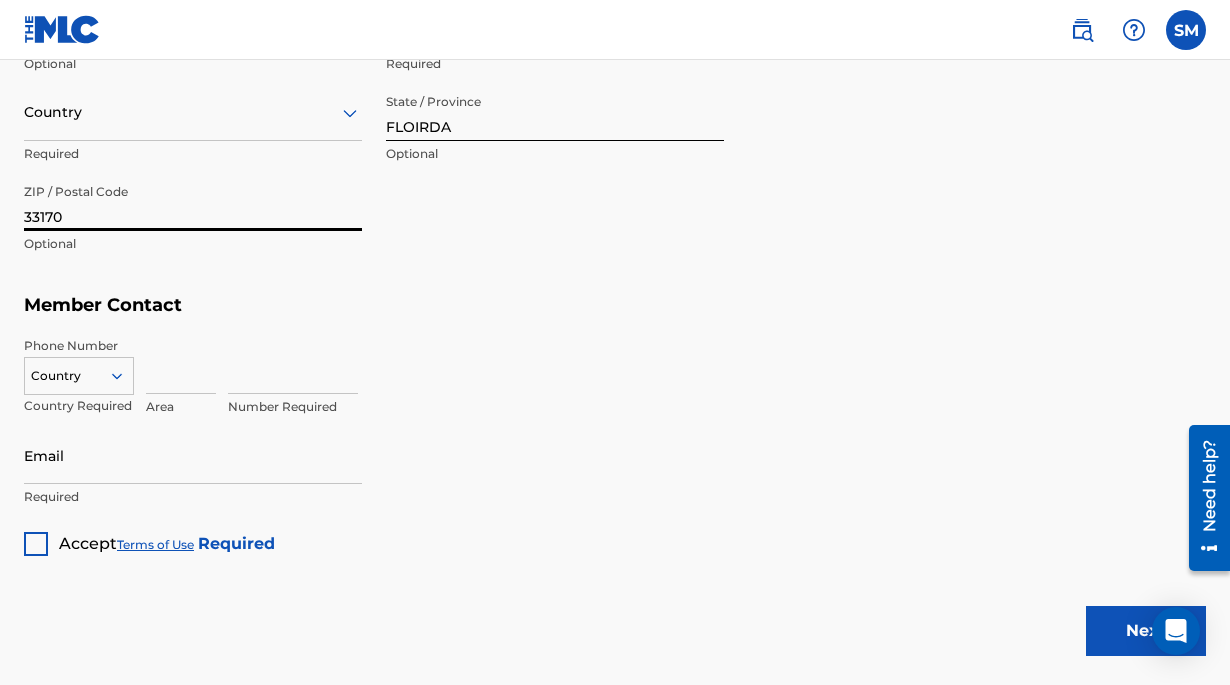 scroll, scrollTop: 1070, scrollLeft: 0, axis: vertical 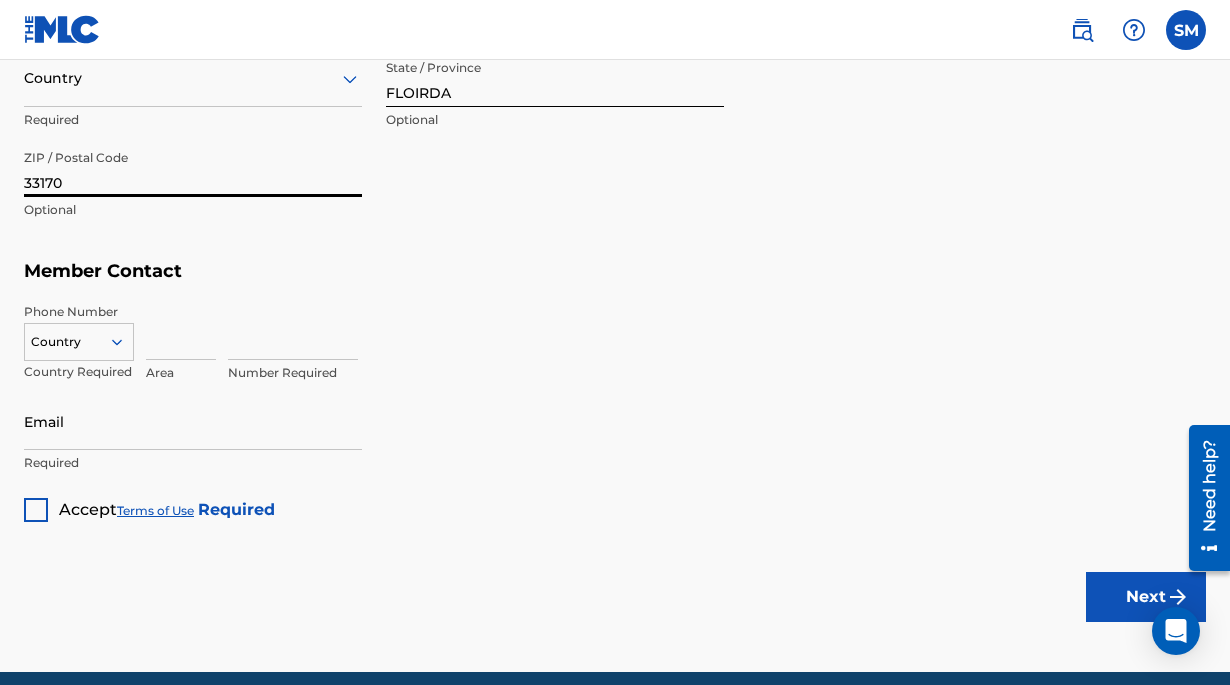 type on "33170" 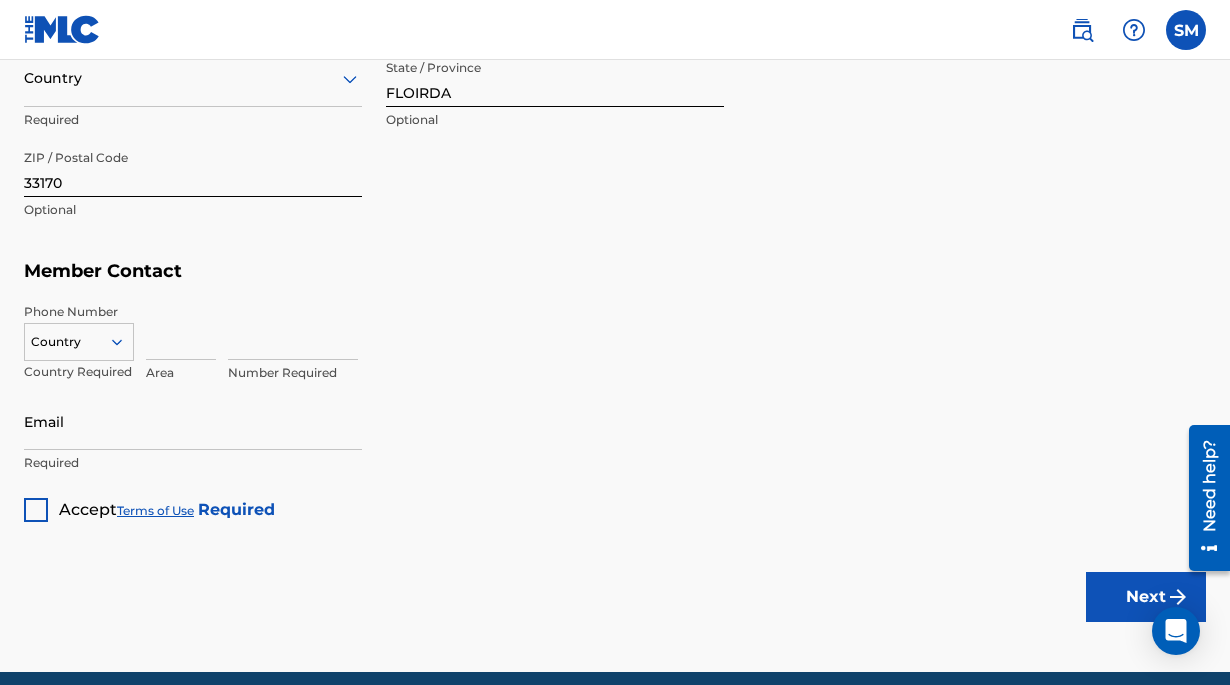 scroll, scrollTop: 1153, scrollLeft: 0, axis: vertical 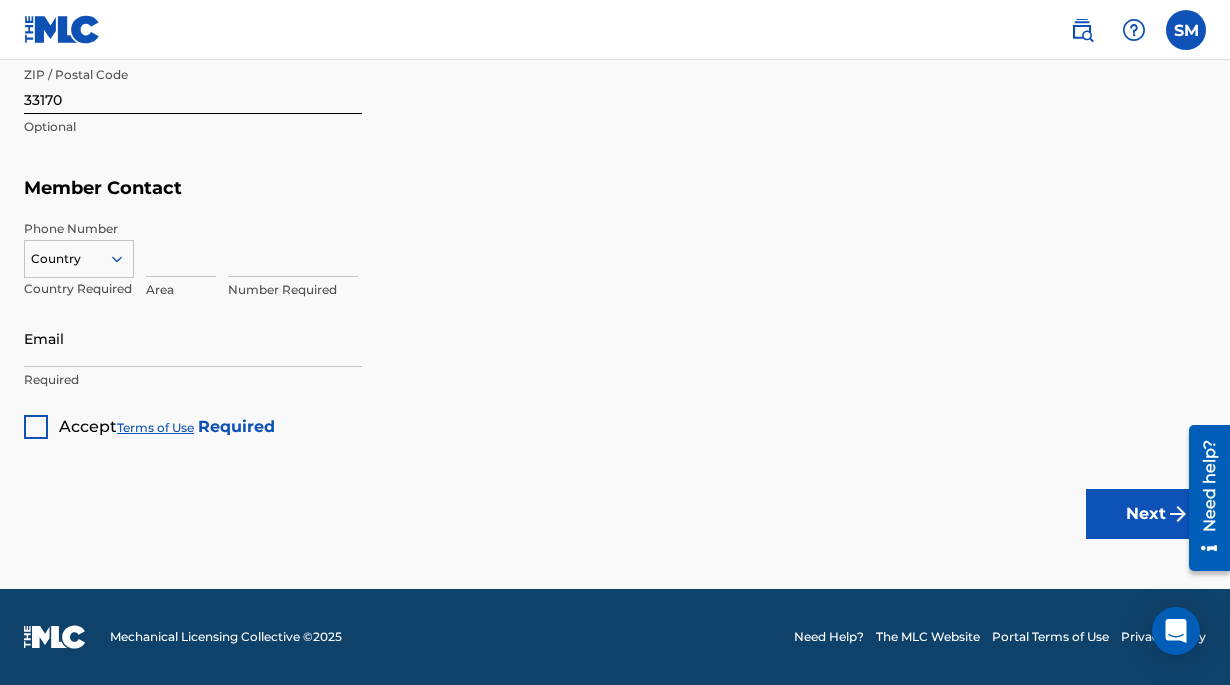click on "Country" at bounding box center (79, 255) 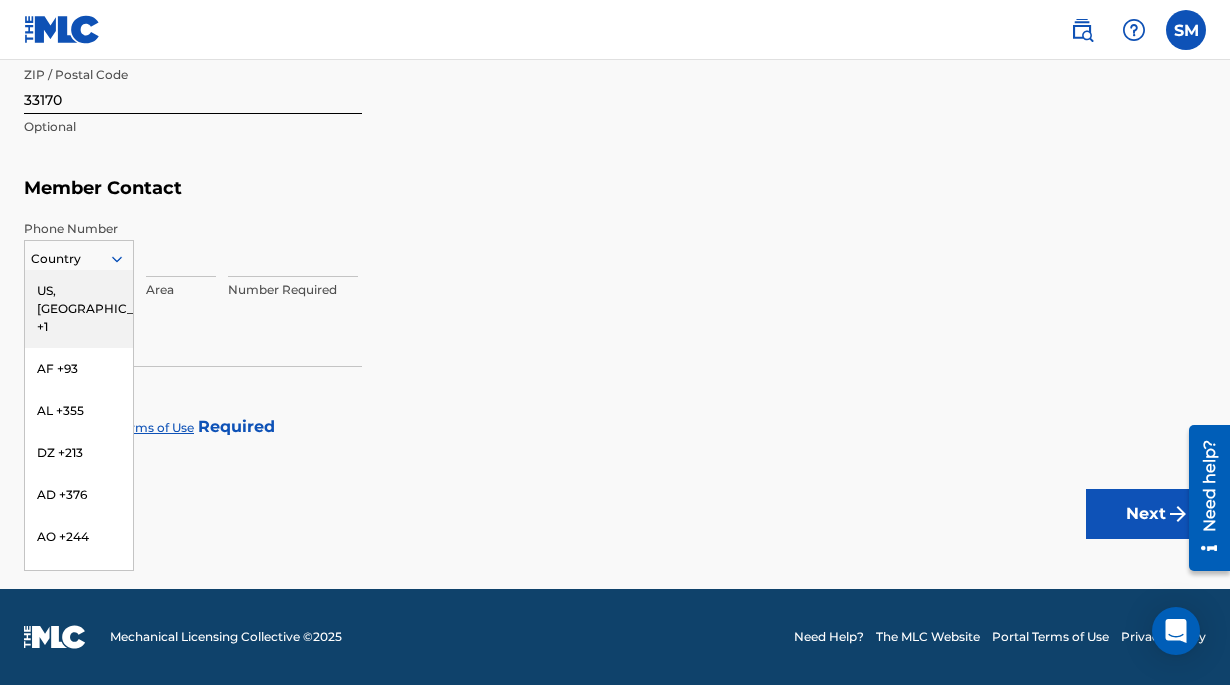 click on "US, CA +1" at bounding box center (79, 309) 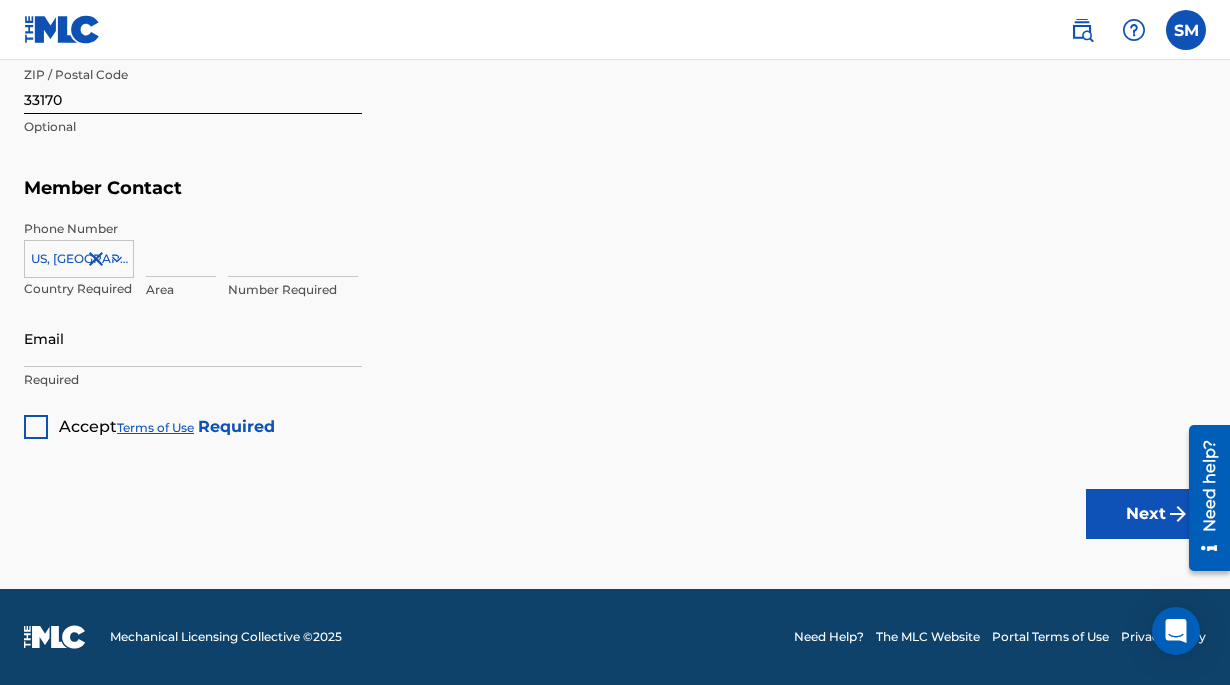 click at bounding box center [181, 248] 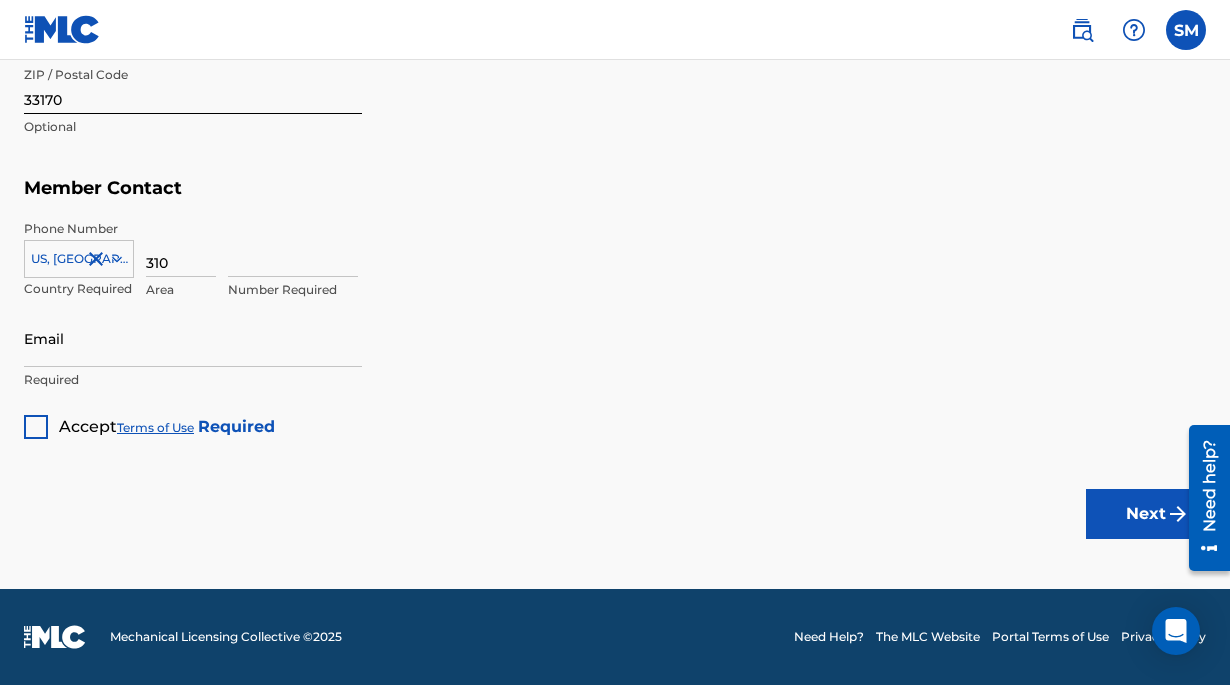 type on "310" 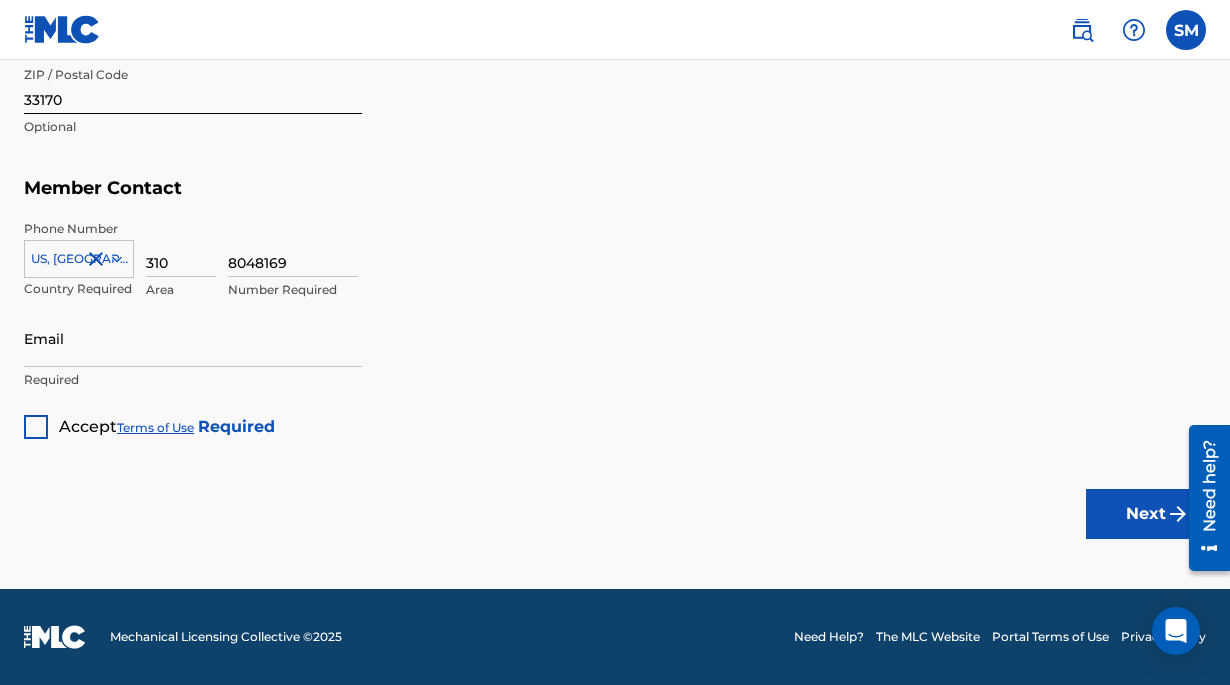 type on "8048169" 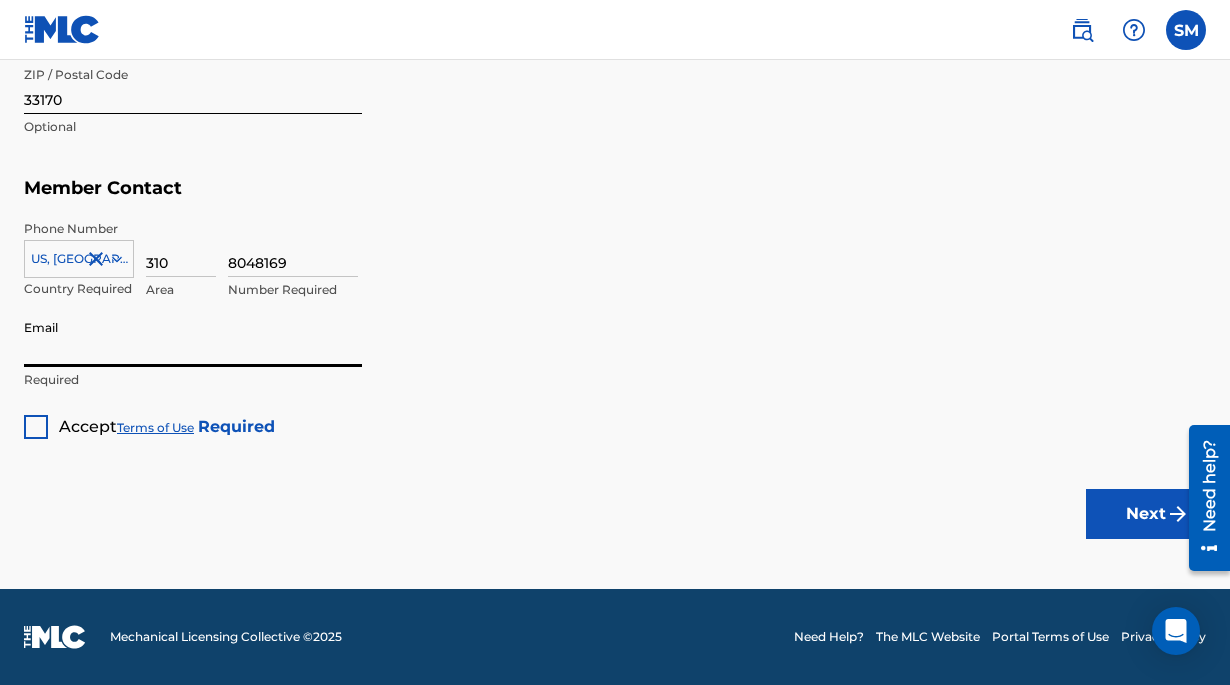 type on "[EMAIL_ADDRESS][DOMAIN_NAME]" 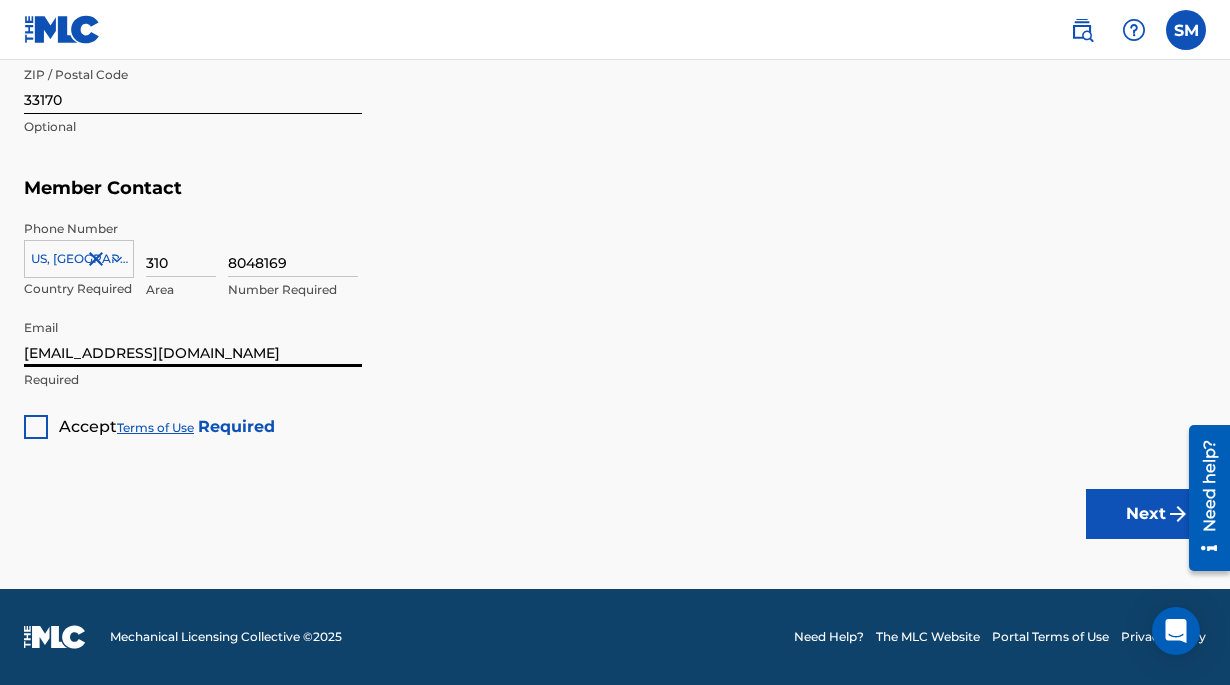 scroll, scrollTop: 1250, scrollLeft: 0, axis: vertical 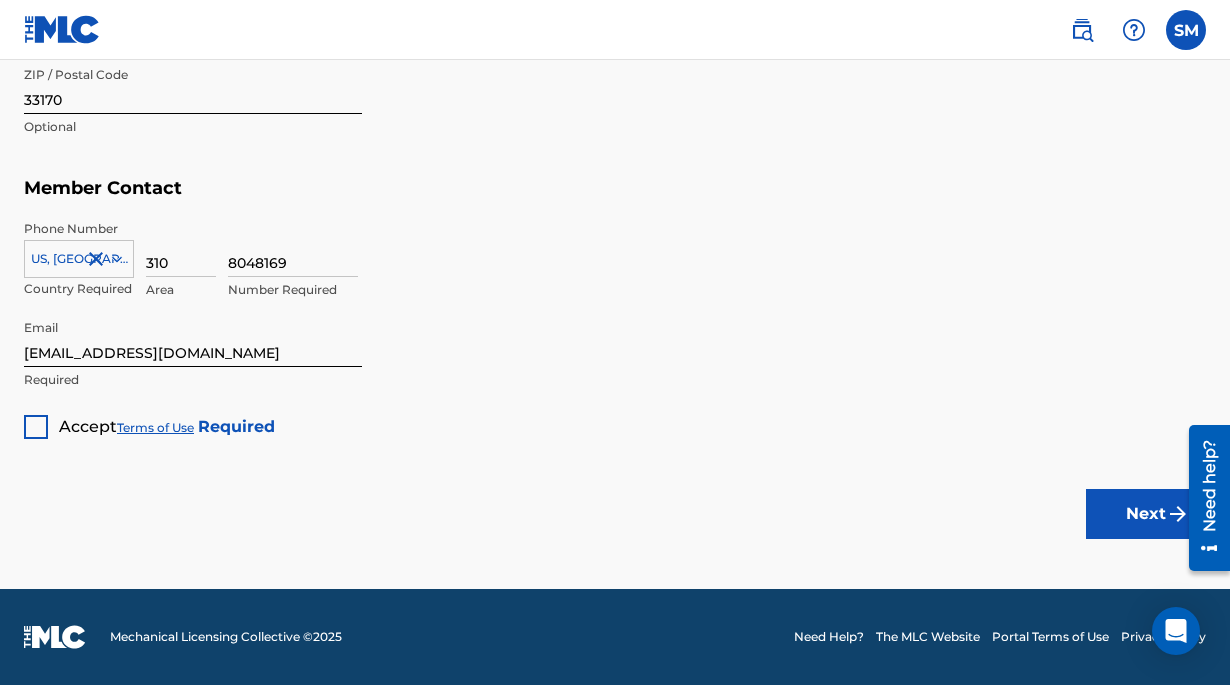 click at bounding box center [36, 427] 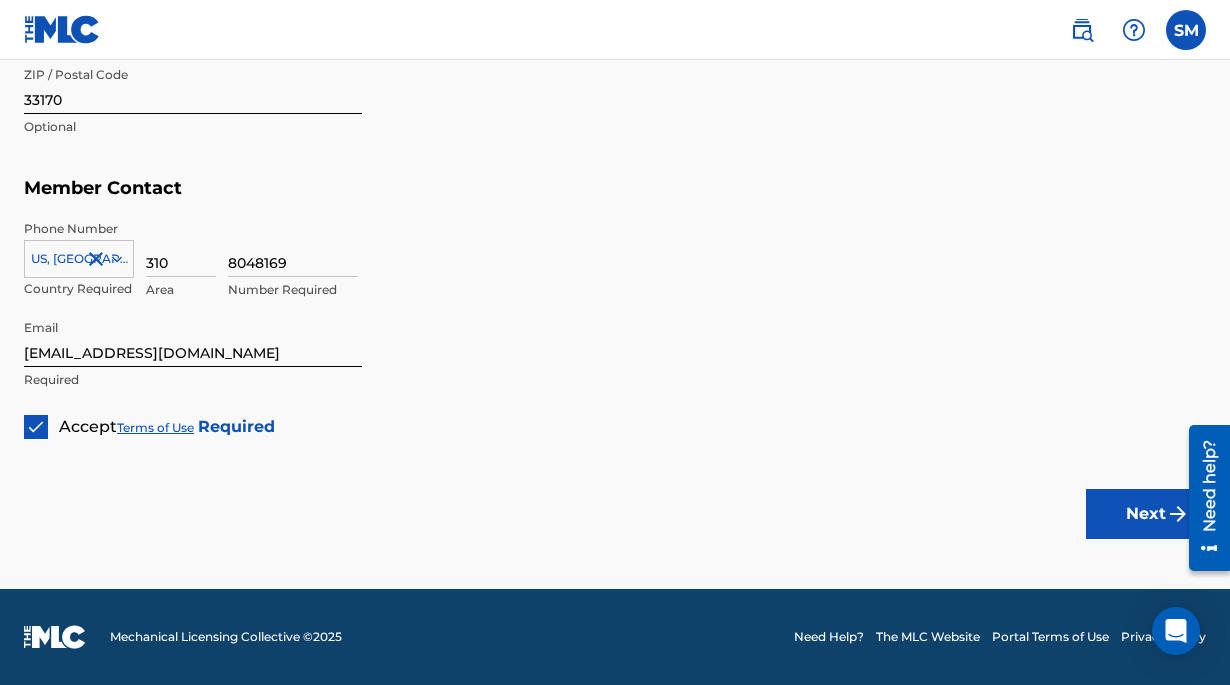 click on "Next" at bounding box center [1146, 514] 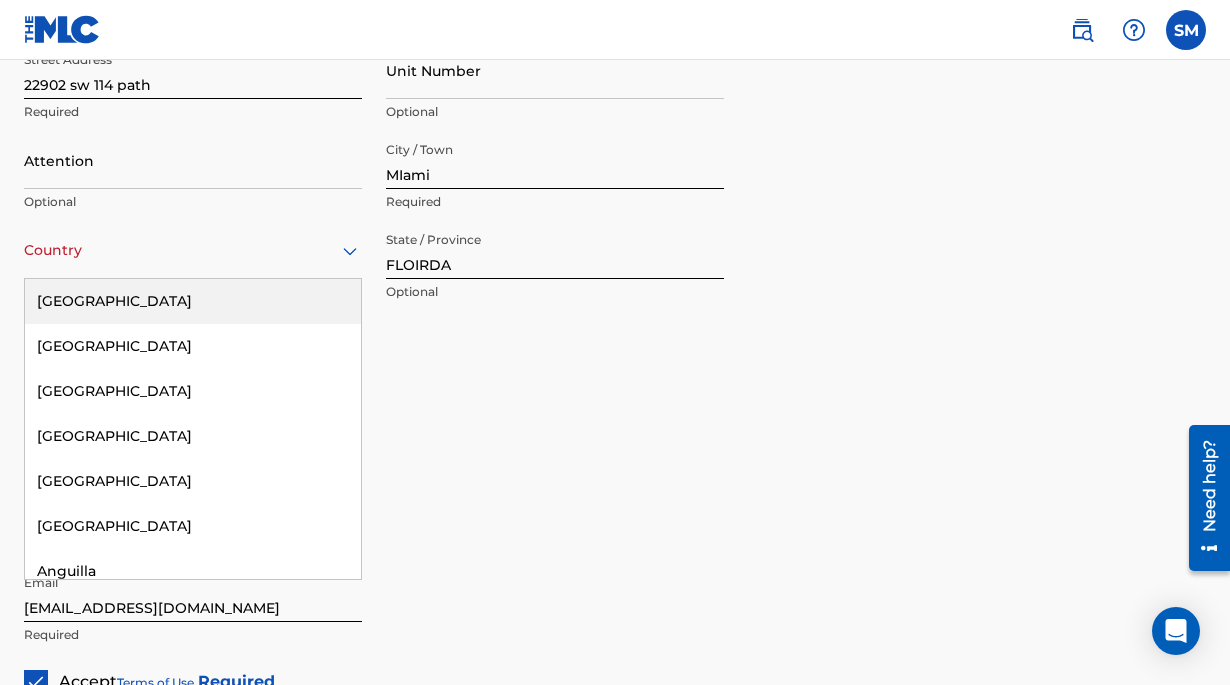 click on "Country" at bounding box center (193, 250) 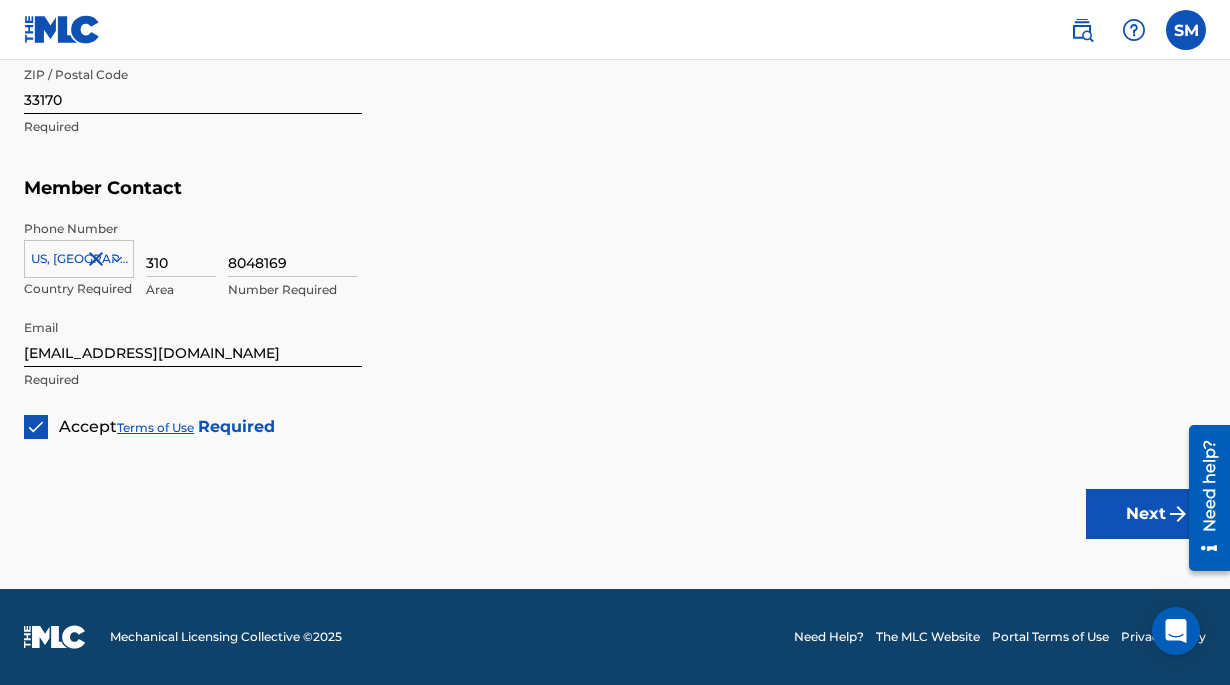 click on "Next" at bounding box center (1146, 514) 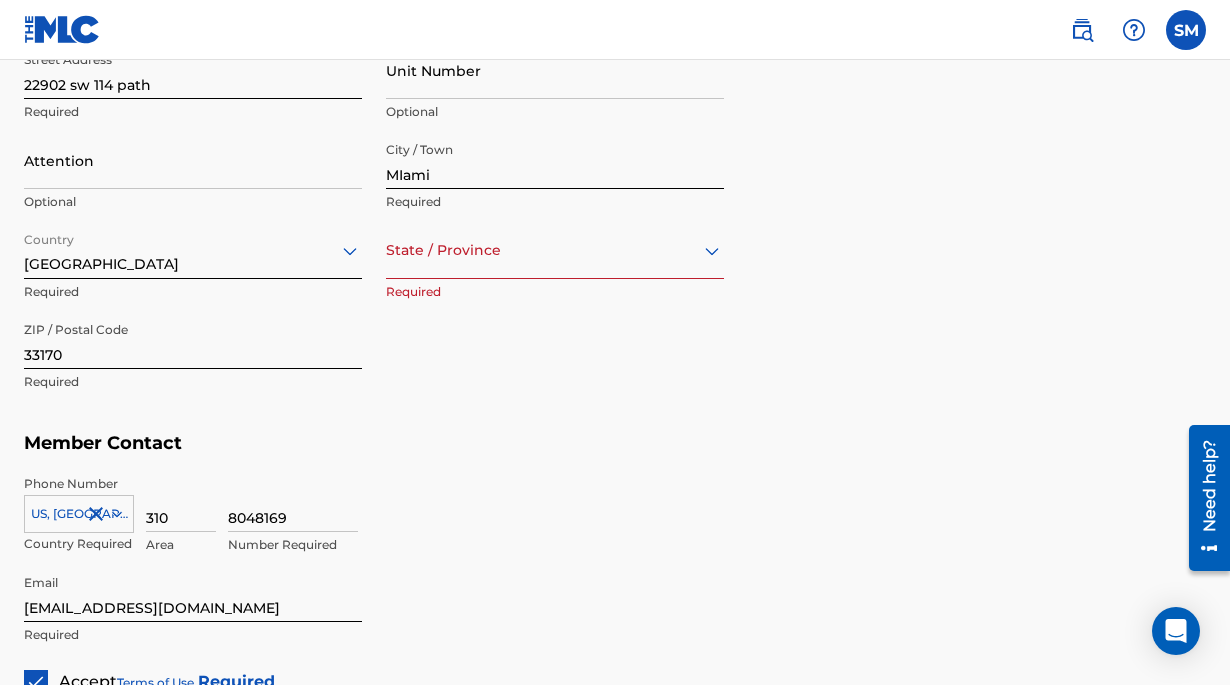 click on "State / Province" at bounding box center (555, 250) 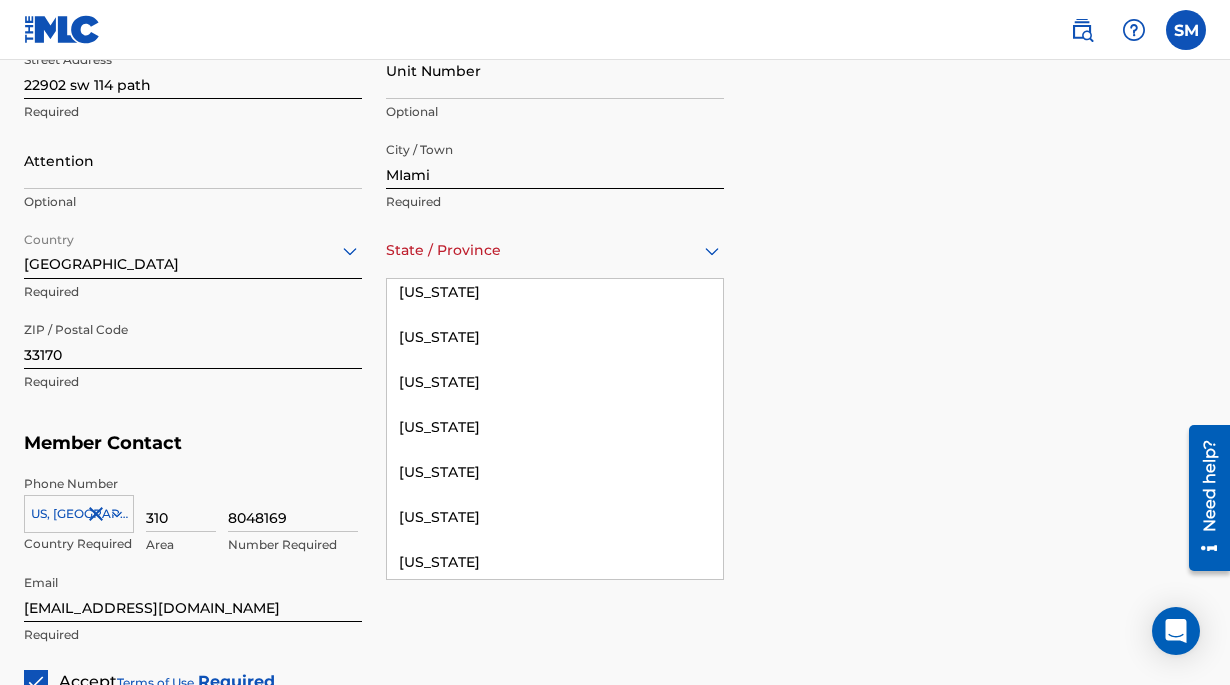 scroll, scrollTop: 253, scrollLeft: 0, axis: vertical 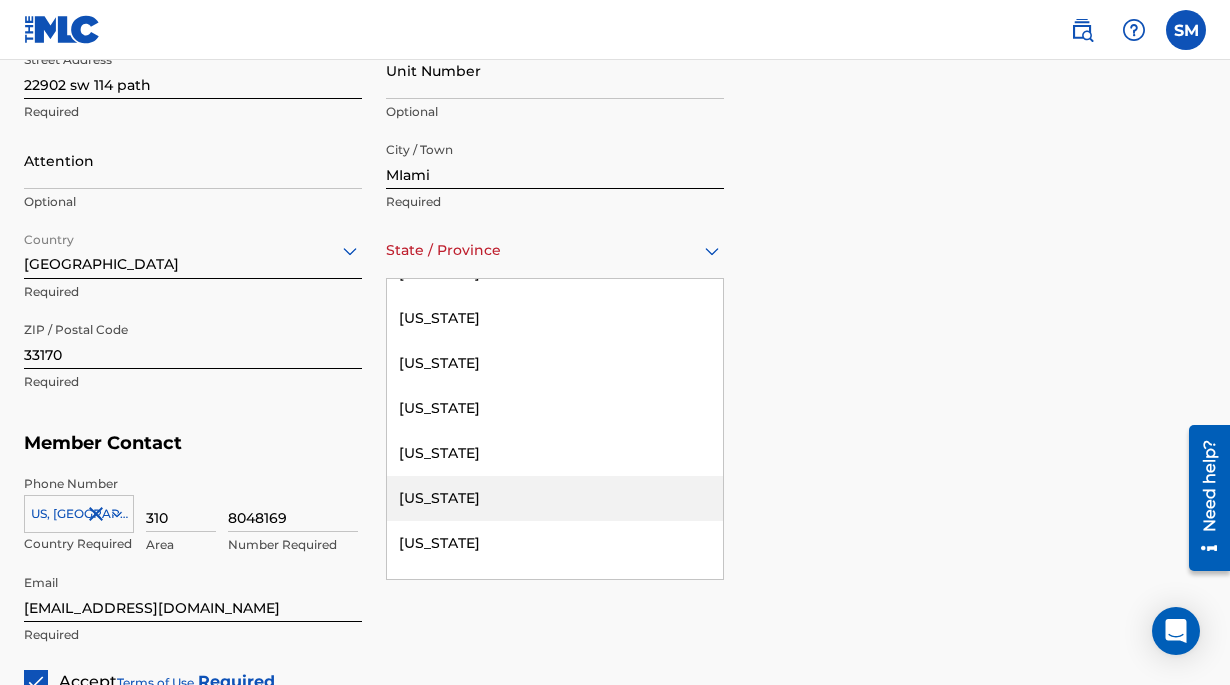 click on "Florida" at bounding box center [555, 498] 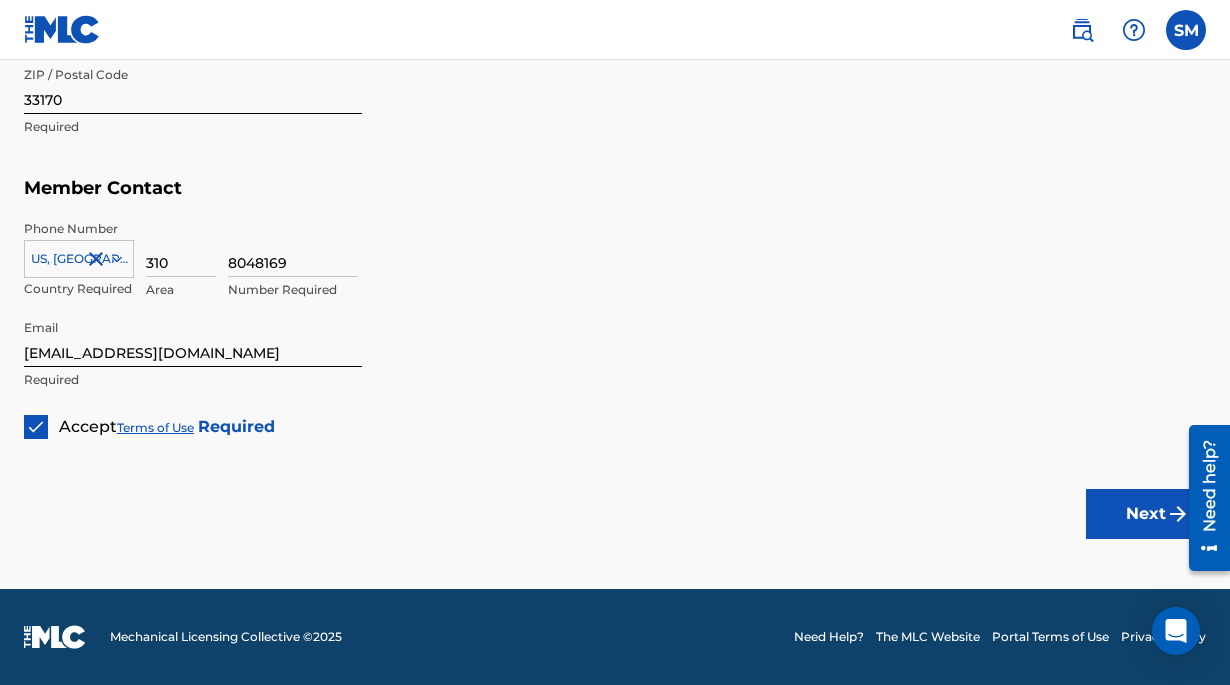 scroll, scrollTop: 1309, scrollLeft: 0, axis: vertical 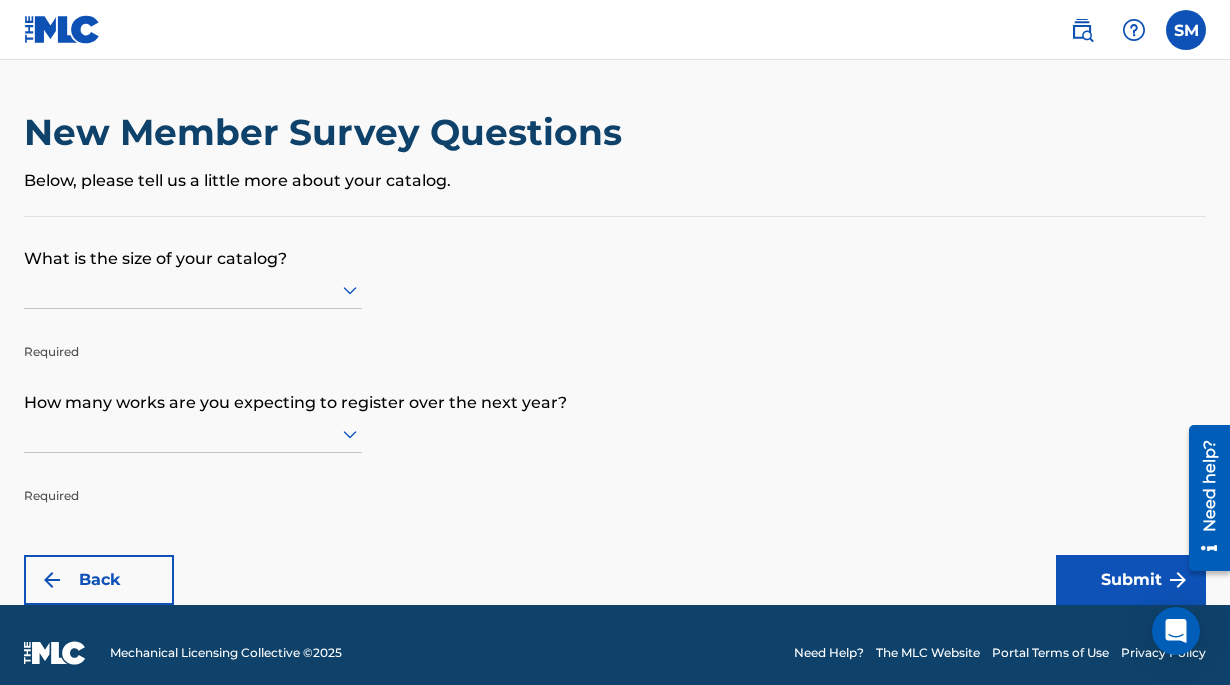 click at bounding box center (193, 290) 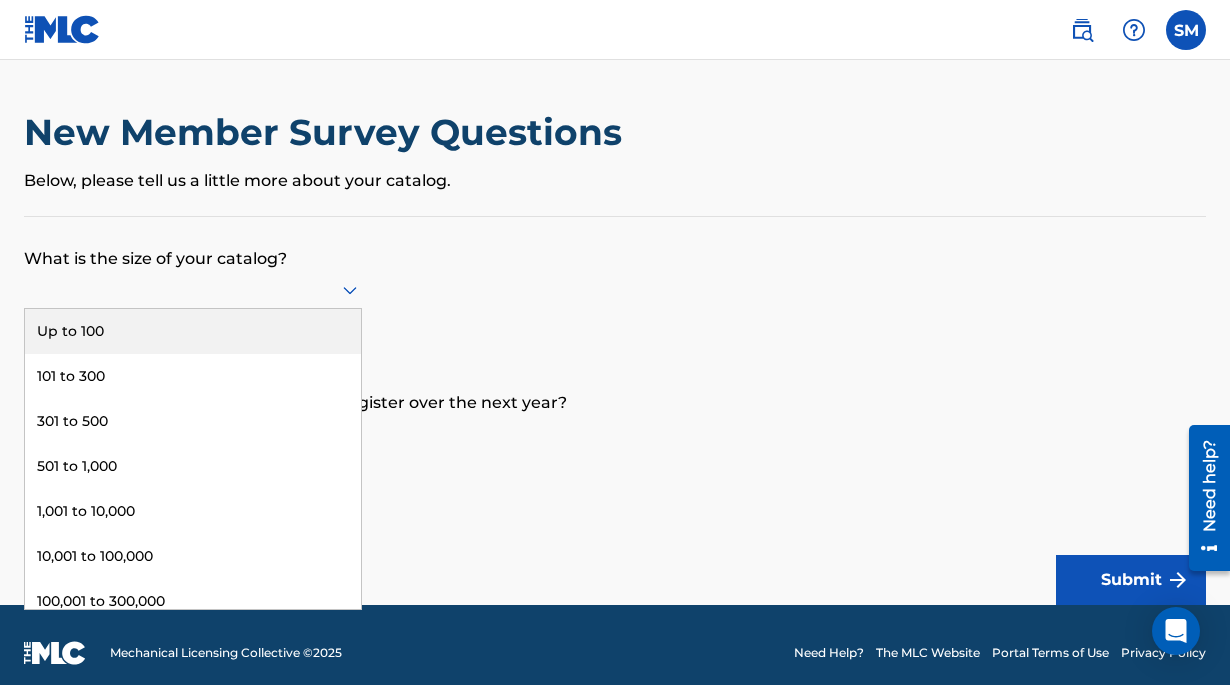 click on "Up to 100" at bounding box center (193, 331) 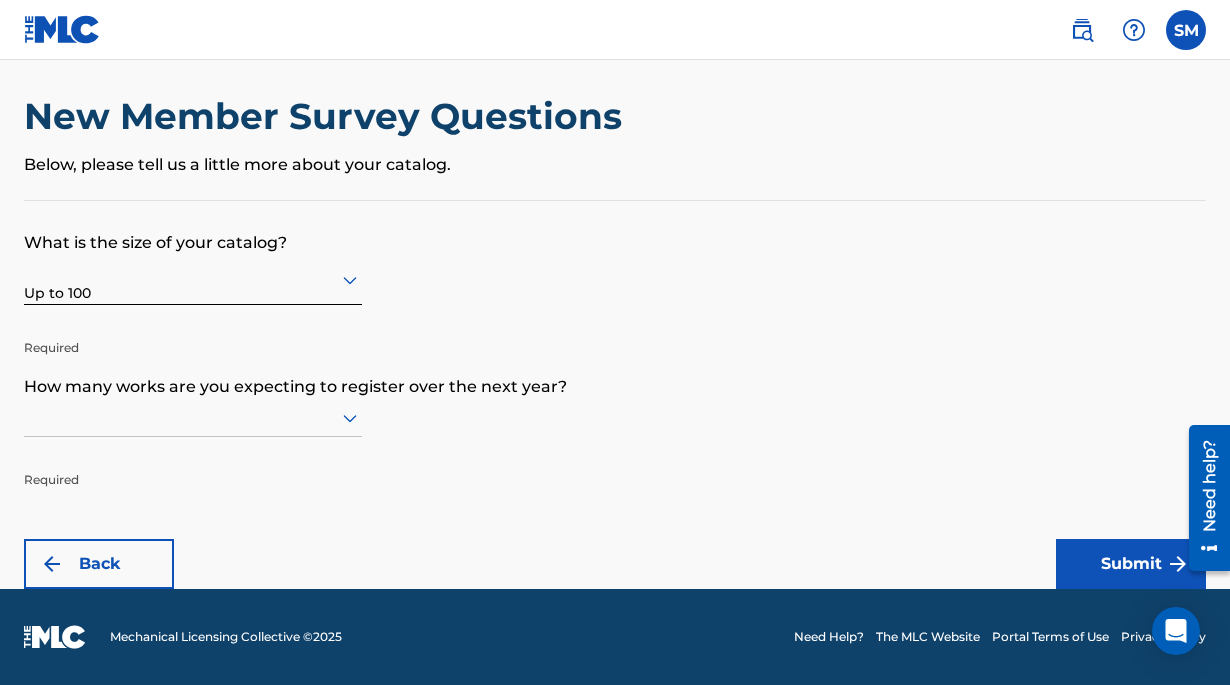 scroll, scrollTop: 74, scrollLeft: 0, axis: vertical 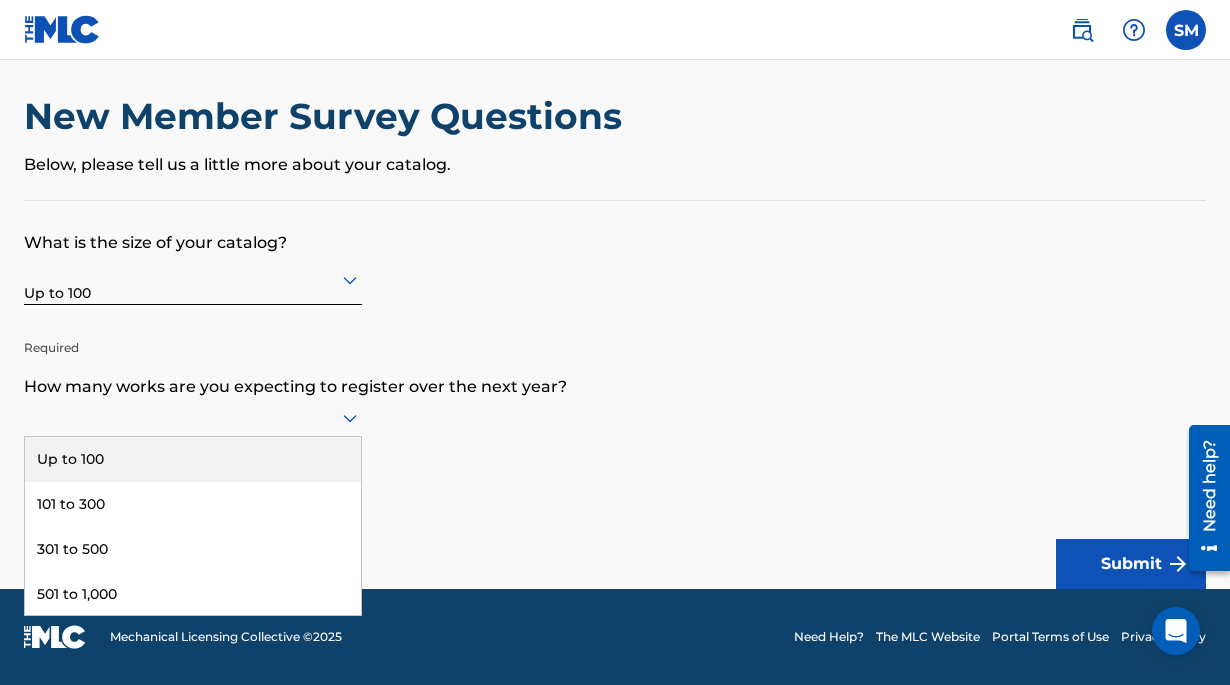 click on "Up to 100" at bounding box center (193, 459) 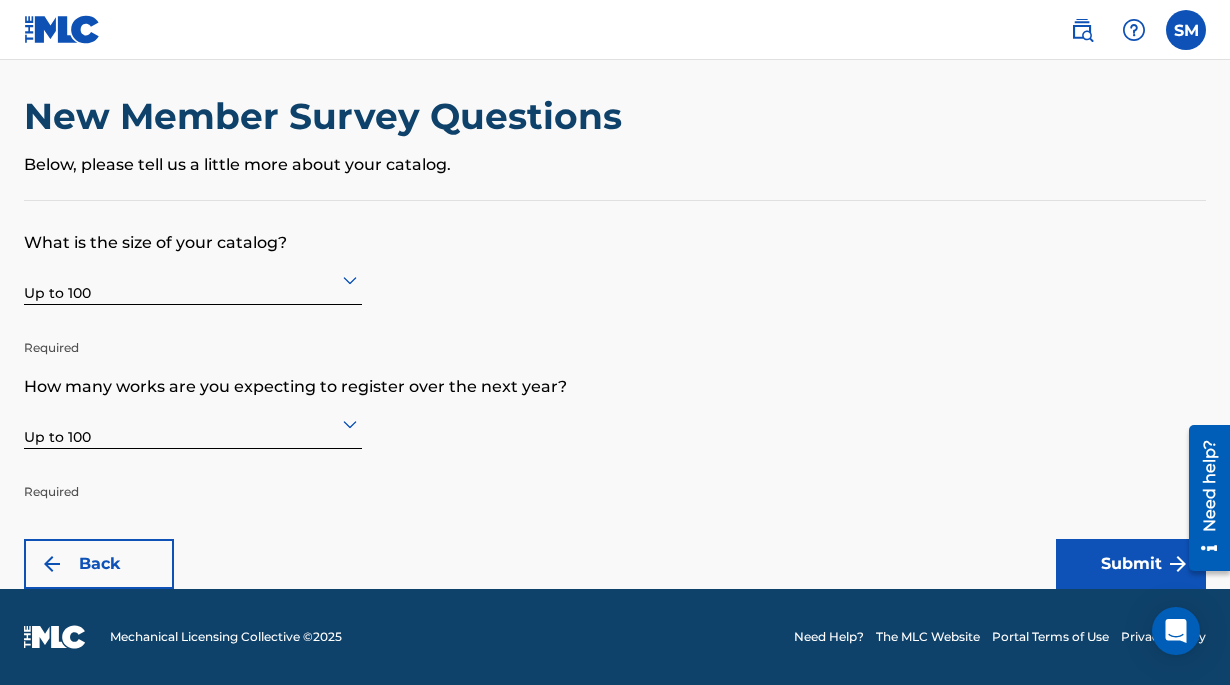 scroll, scrollTop: 74, scrollLeft: 0, axis: vertical 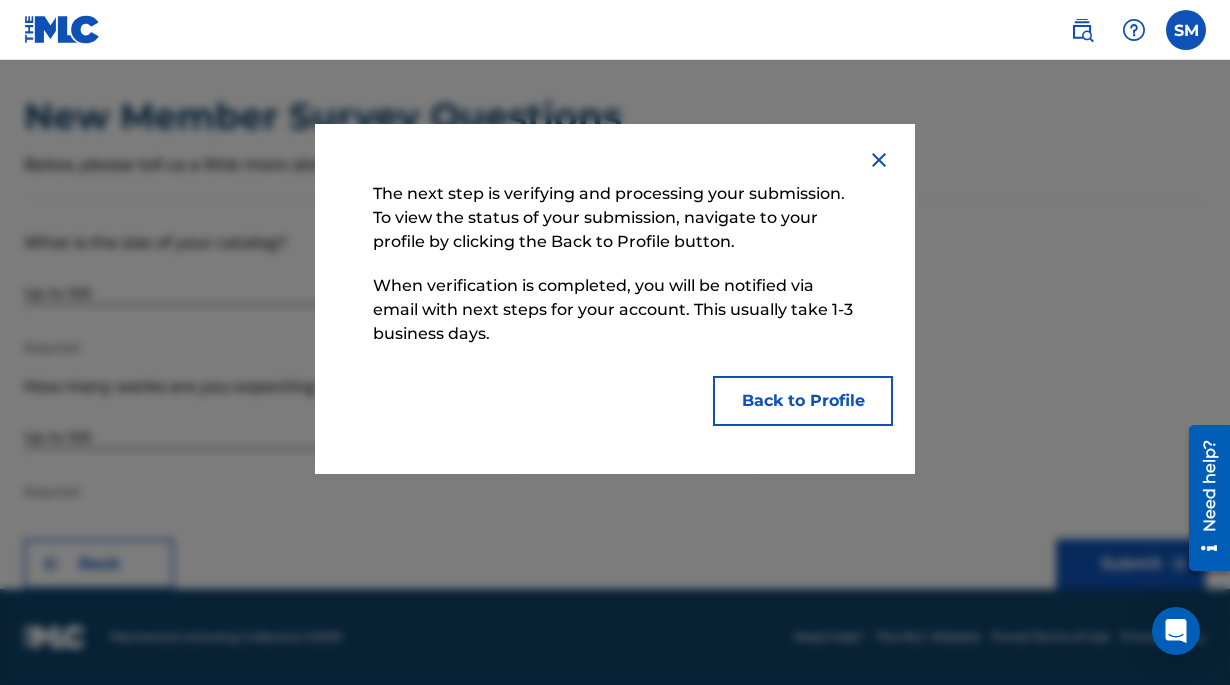 click on "Back to Profile" at bounding box center (803, 401) 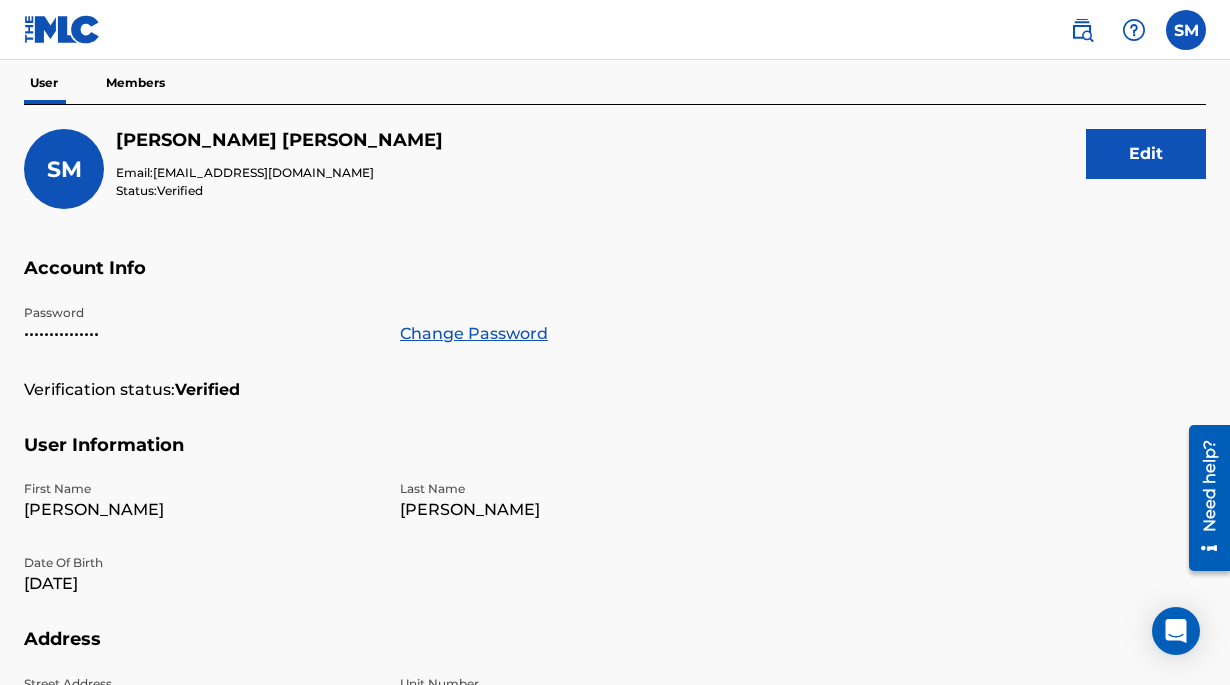 scroll, scrollTop: 184, scrollLeft: 0, axis: vertical 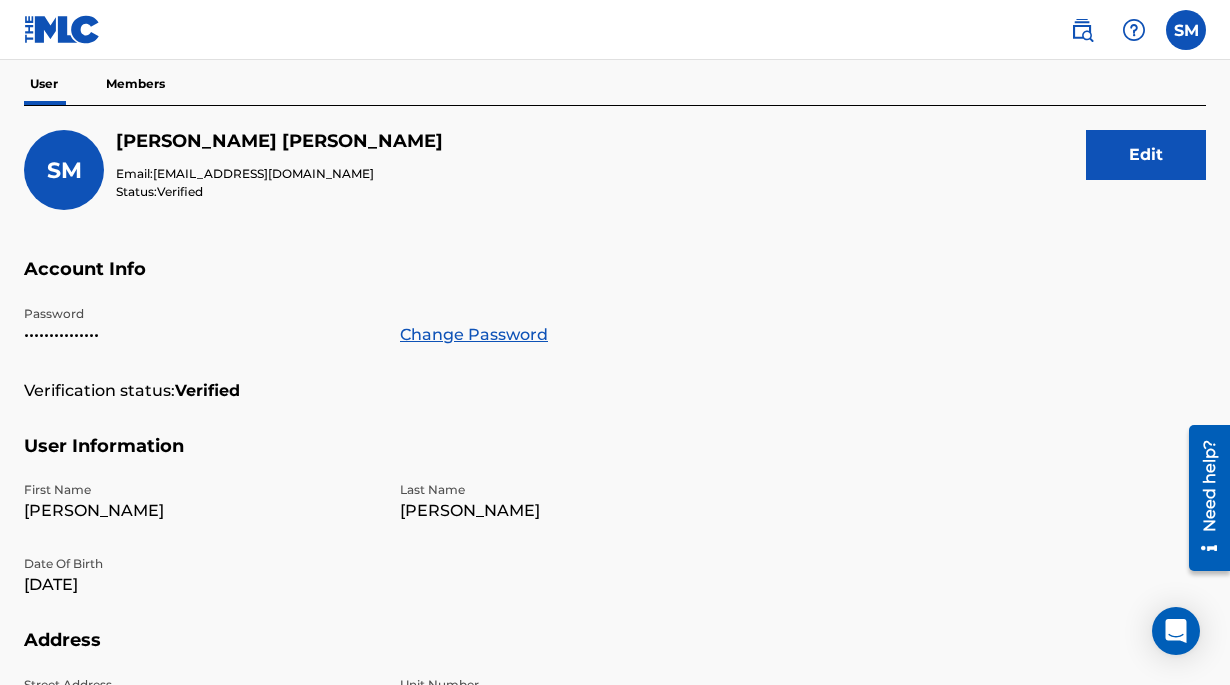 click on "Members" at bounding box center (135, 84) 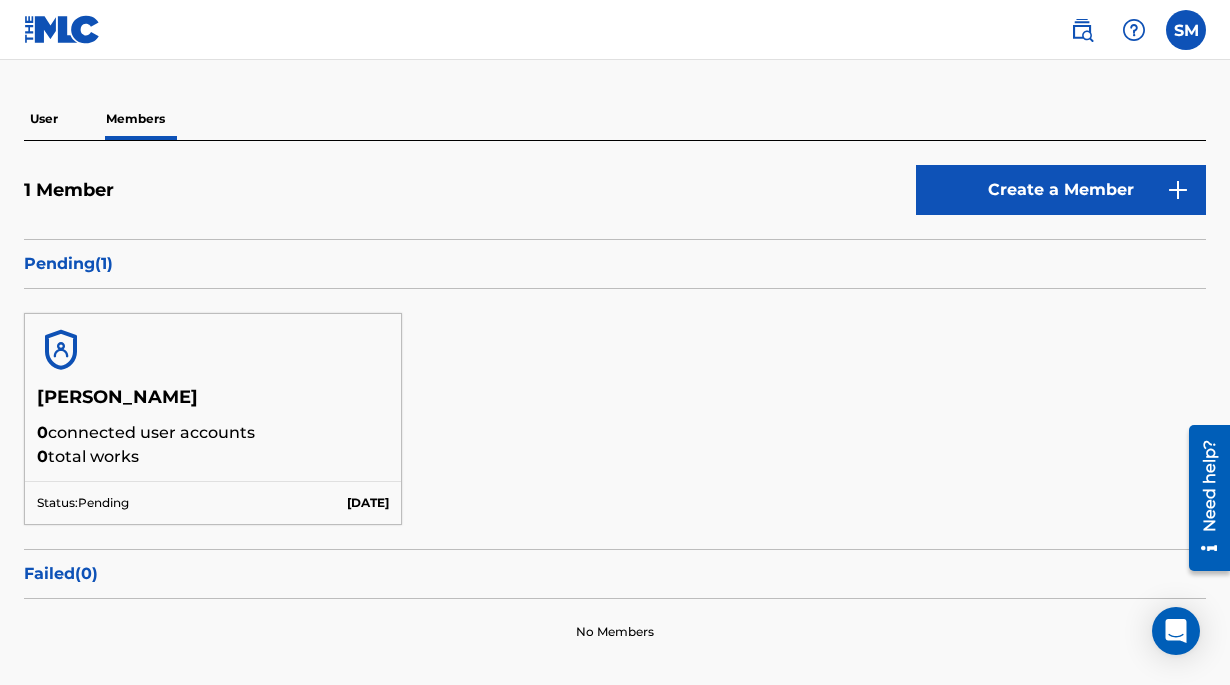 scroll, scrollTop: 196, scrollLeft: 0, axis: vertical 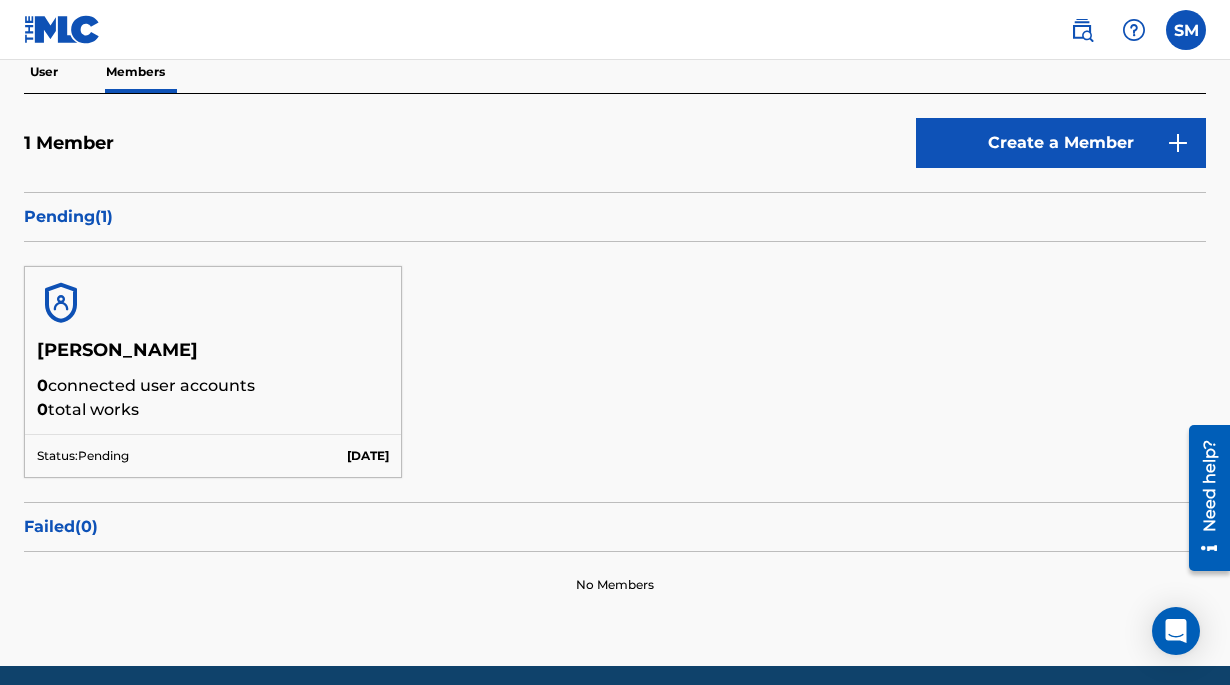click on "Status:  Pending Jul 10 2025" at bounding box center (213, 455) 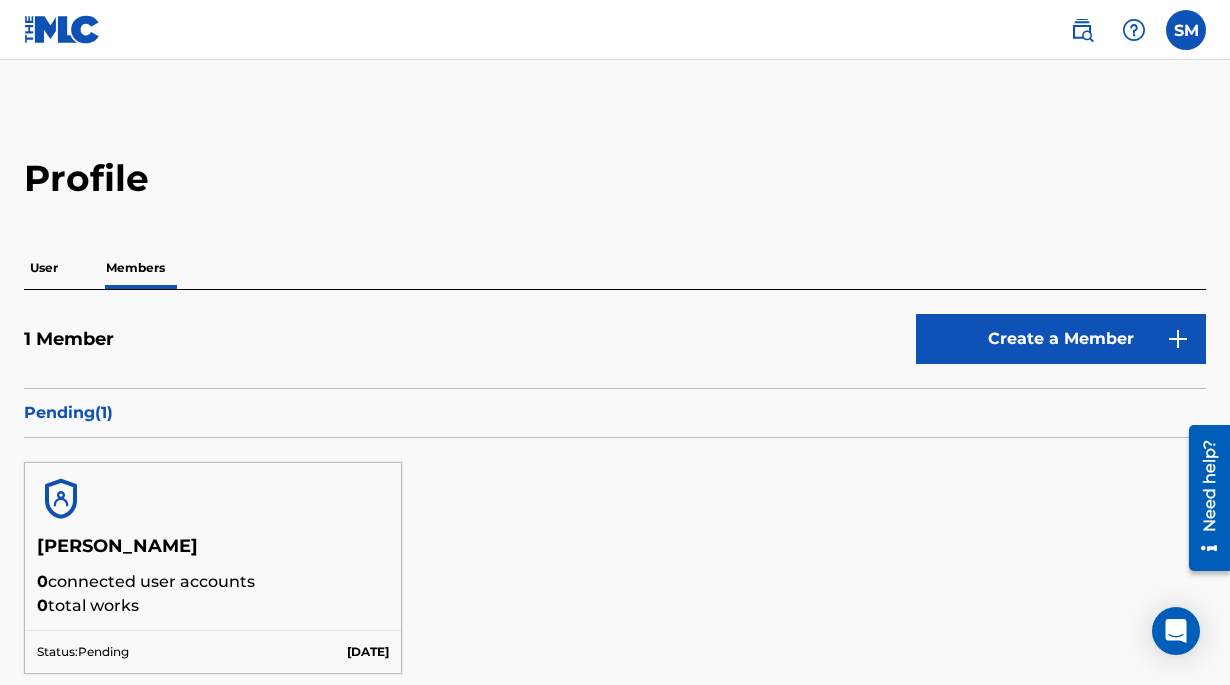 scroll, scrollTop: 0, scrollLeft: 0, axis: both 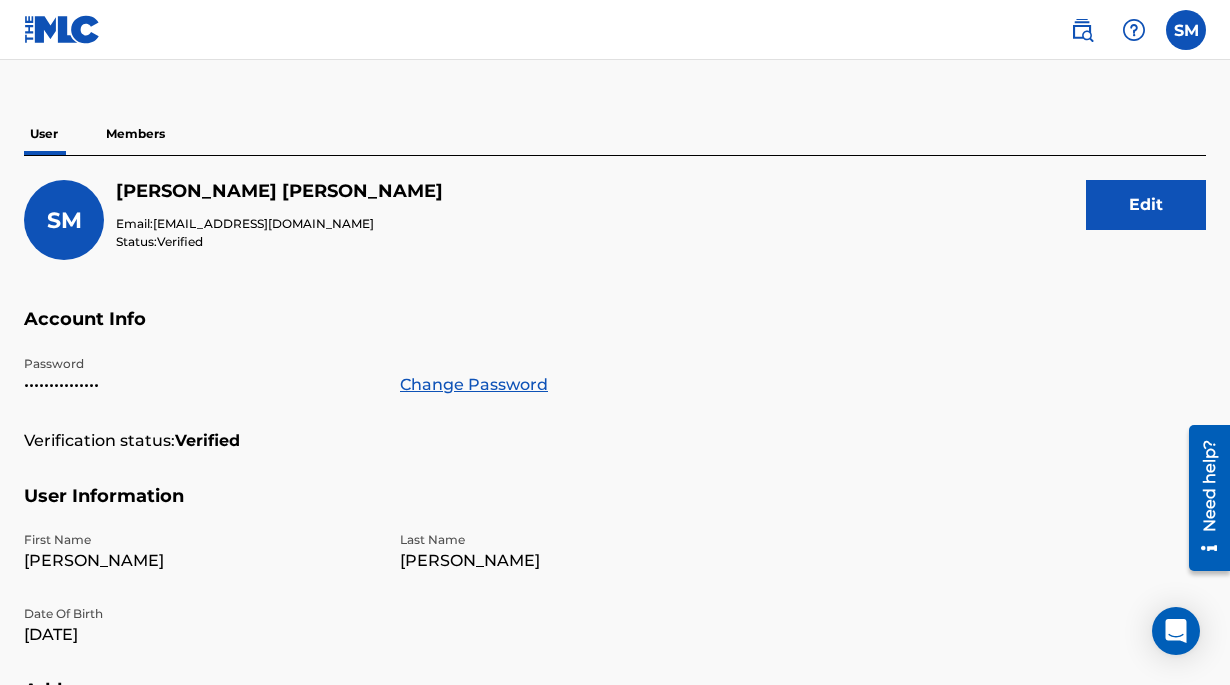 click at bounding box center (1082, 30) 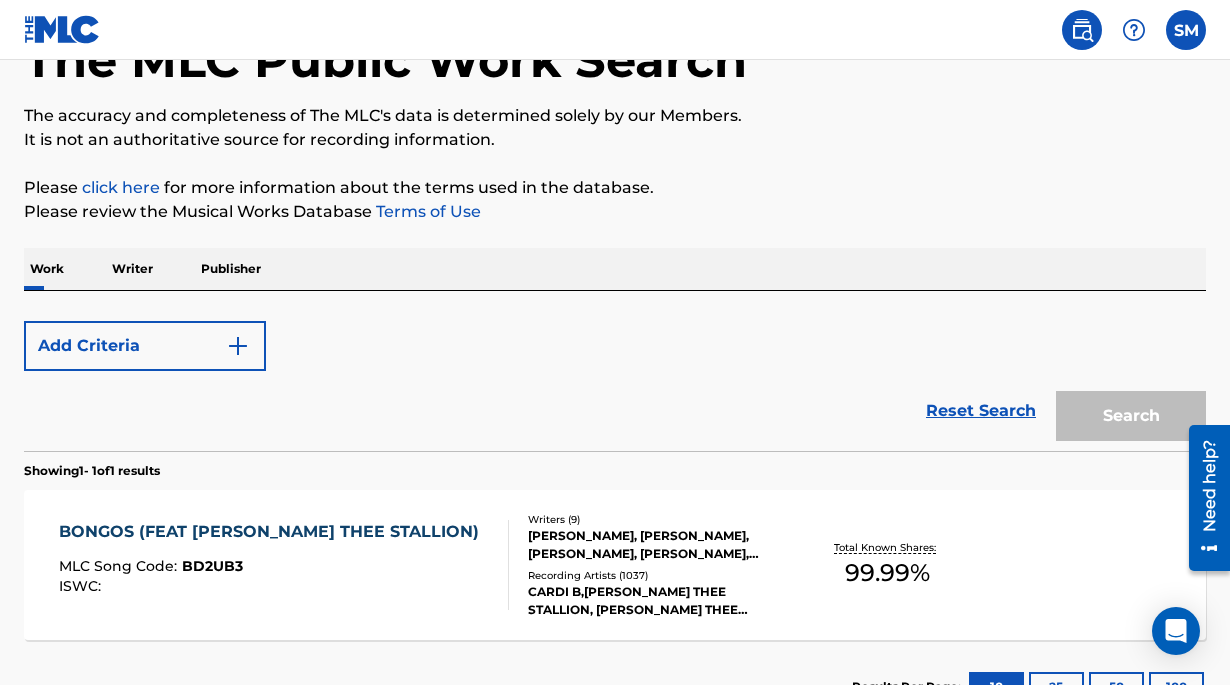 scroll, scrollTop: 0, scrollLeft: 0, axis: both 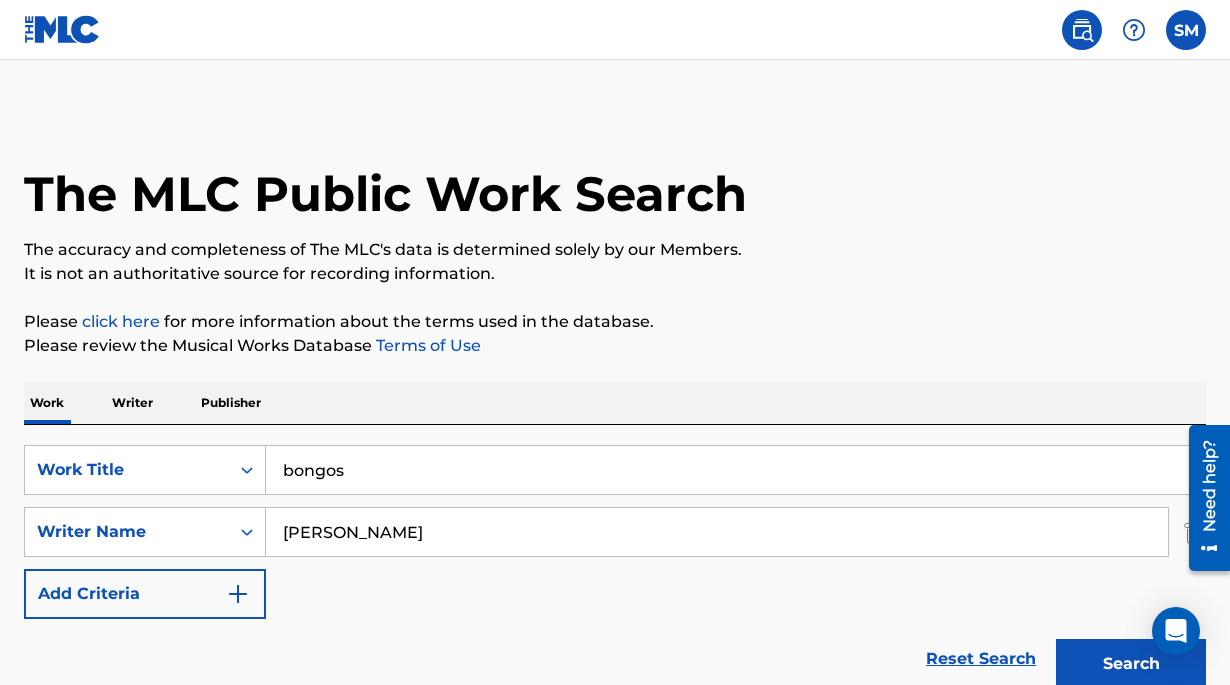click at bounding box center (1186, 30) 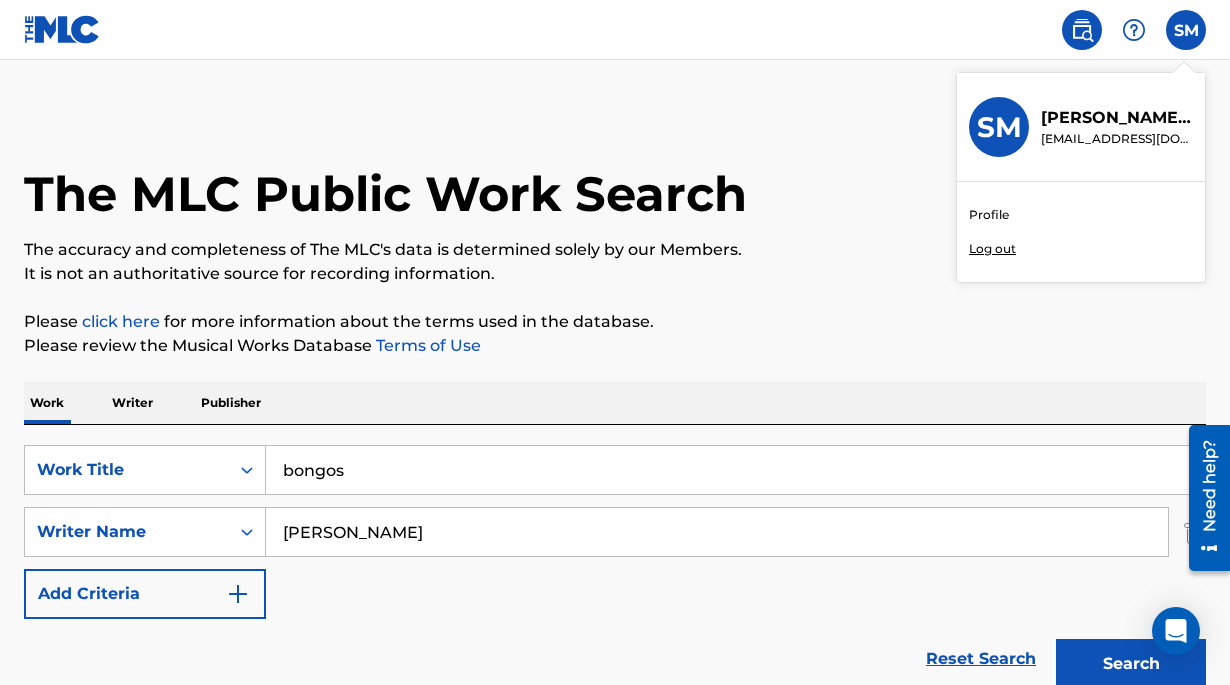 click on "SM Steve   Morales mrmorales@me.com" at bounding box center (1081, 127) 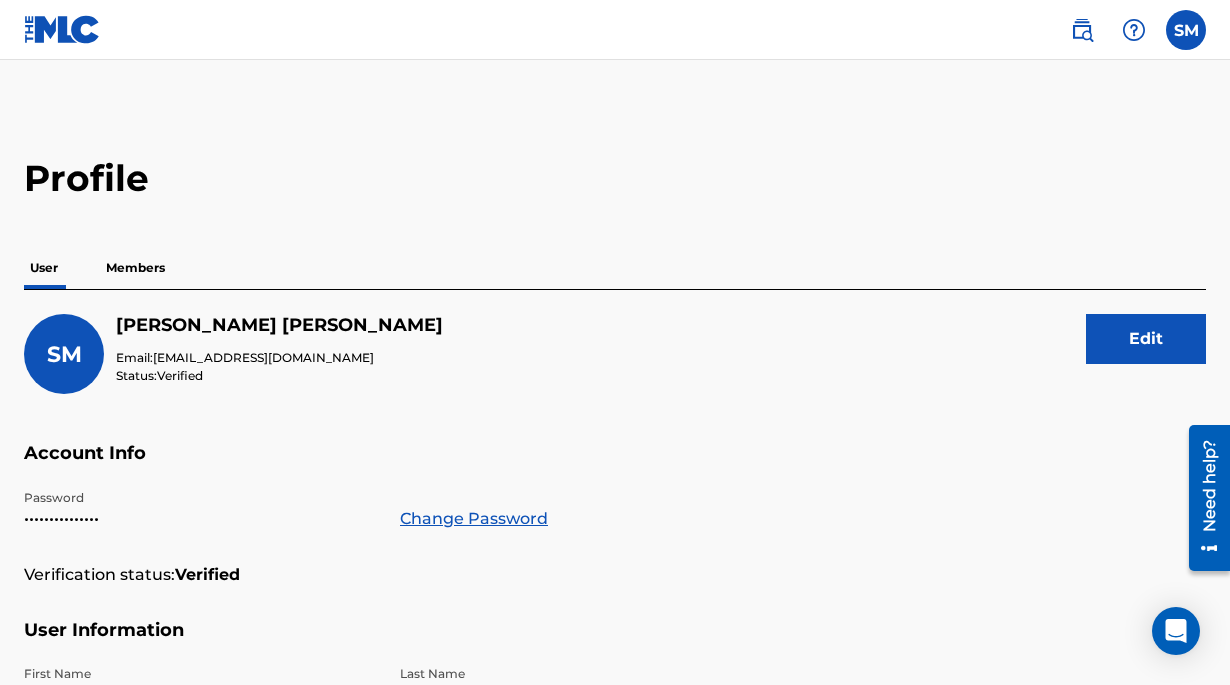 scroll, scrollTop: 0, scrollLeft: 0, axis: both 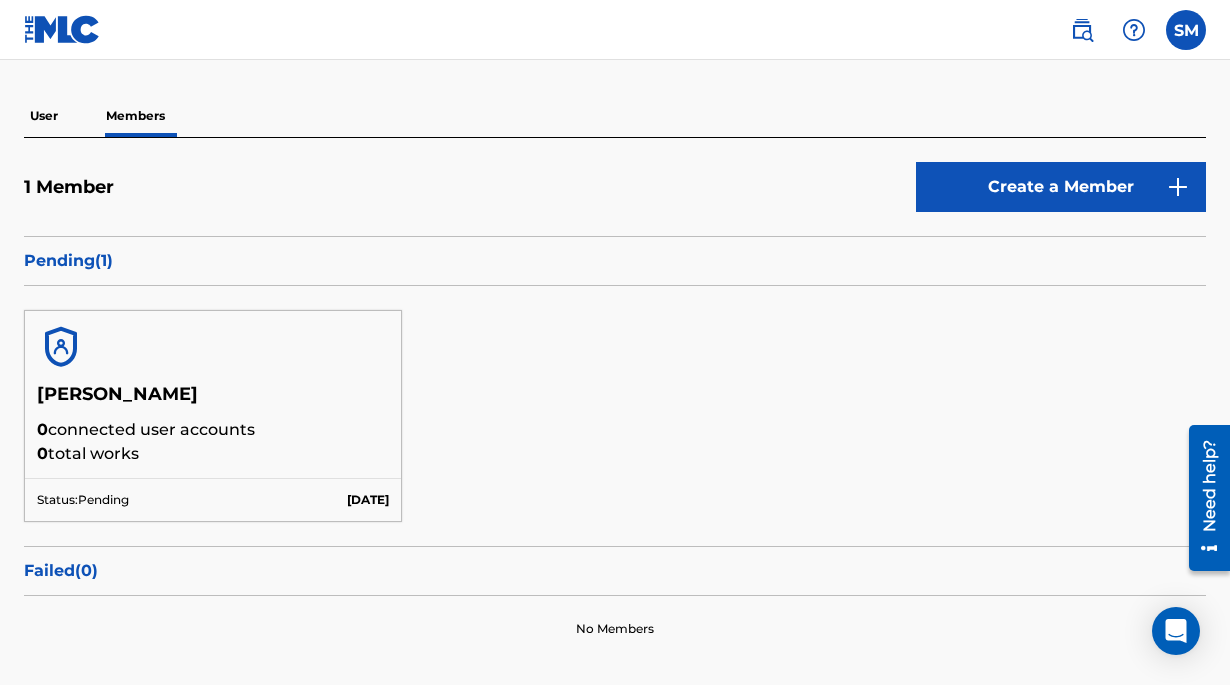 click on "Pending  ( 1 )" at bounding box center [615, 261] 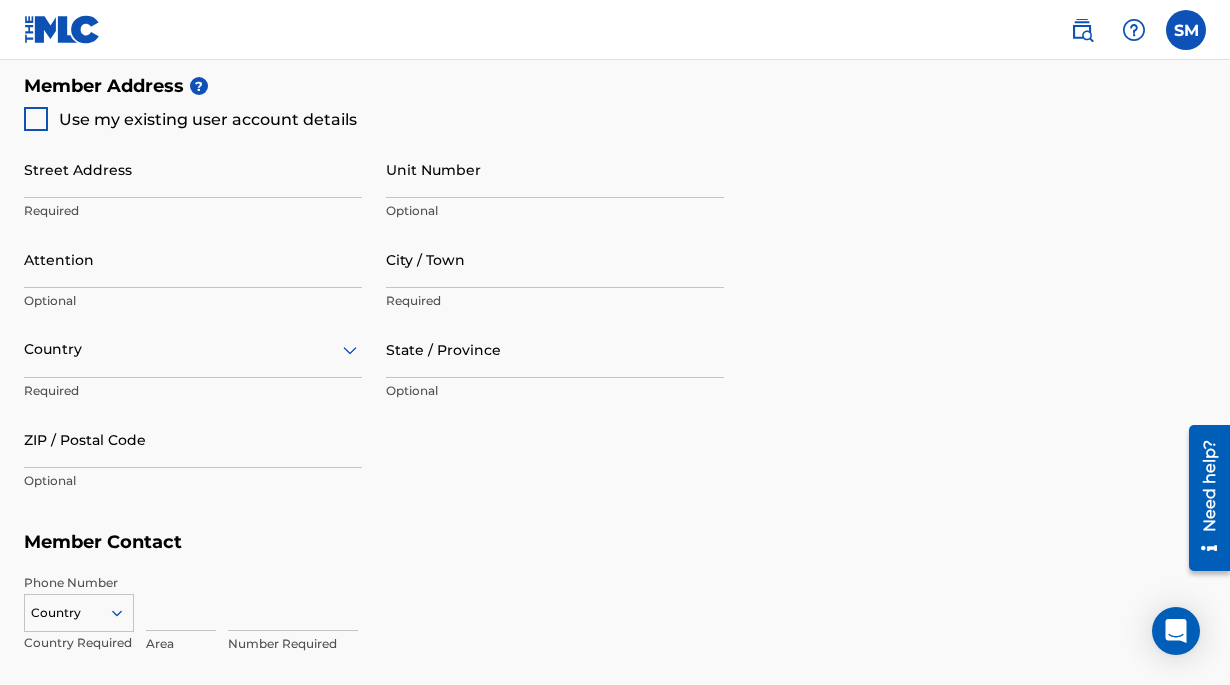 scroll, scrollTop: 915, scrollLeft: 0, axis: vertical 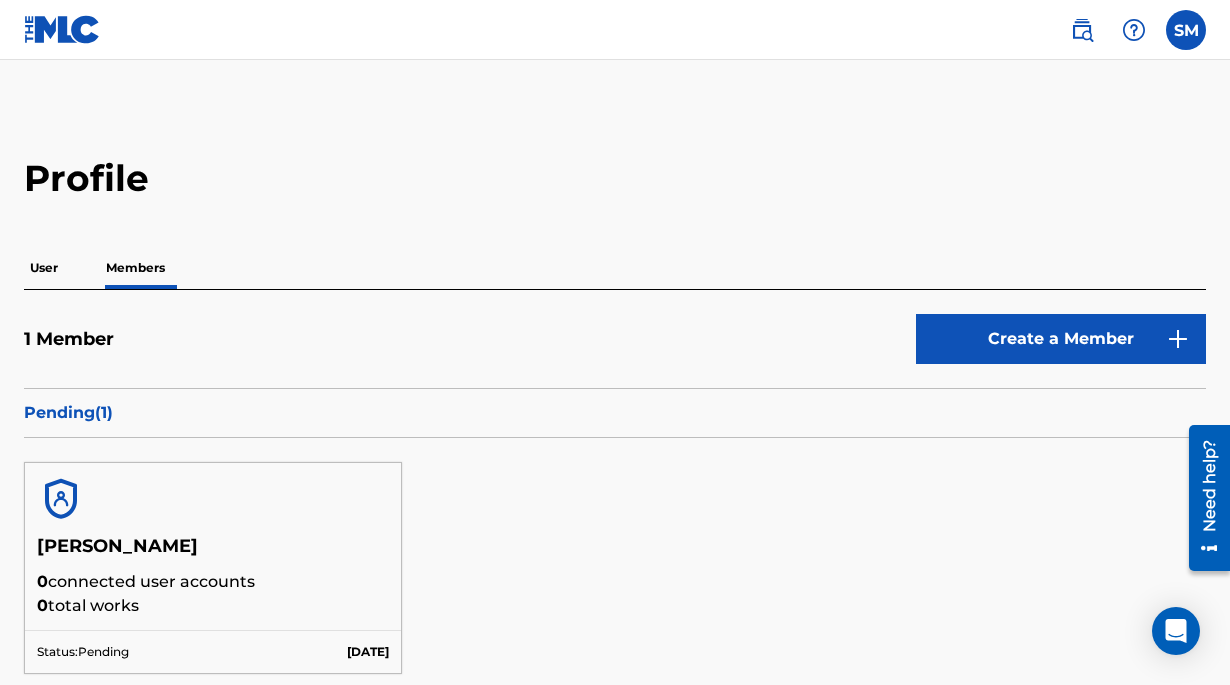 click on "1   Member Create a Member" at bounding box center (615, 351) 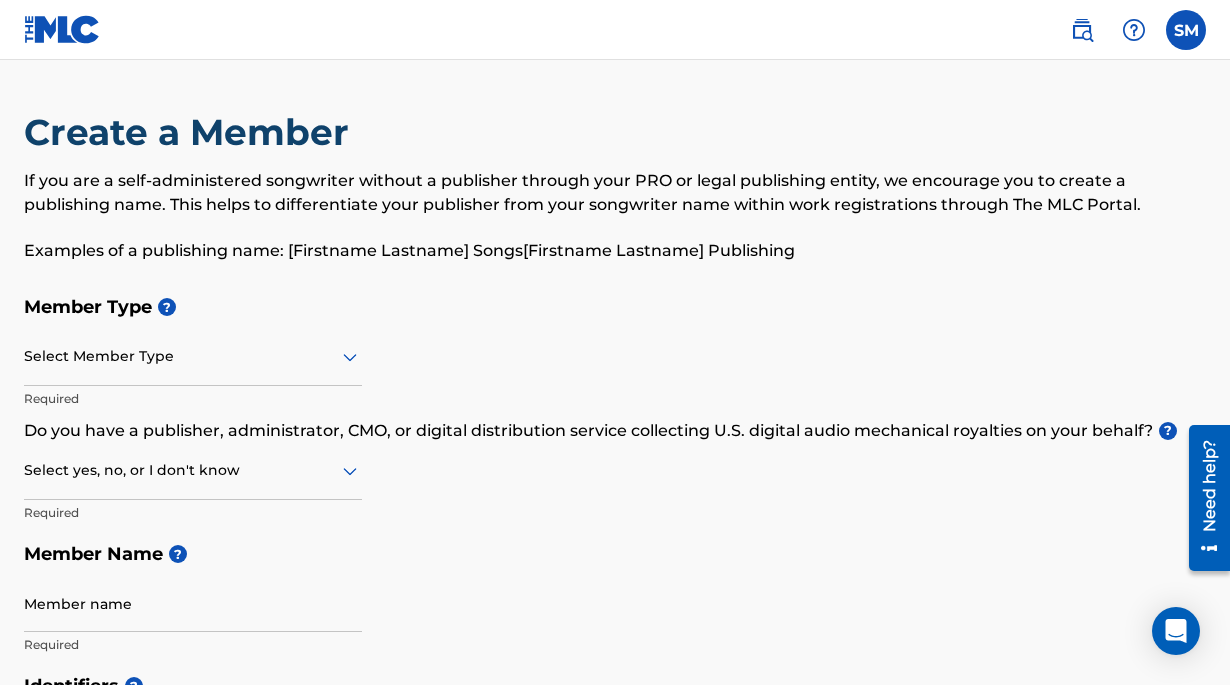 click on "If you are a self-administered songwriter without a publisher through your PRO or legal publishing entity, we encourage you to create a publishing name. This helps to differentiate your publisher from your songwriter name within work registrations through The MLC Portal." at bounding box center (615, 193) 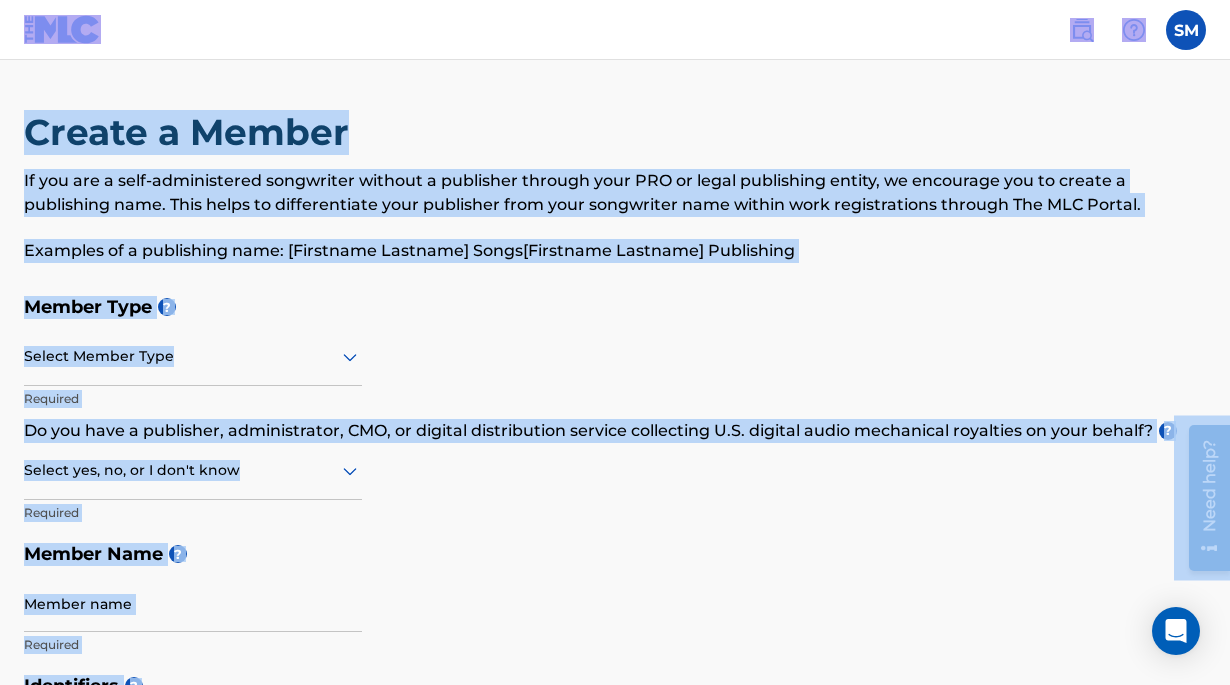 click on "Member Type ?" at bounding box center (615, 307) 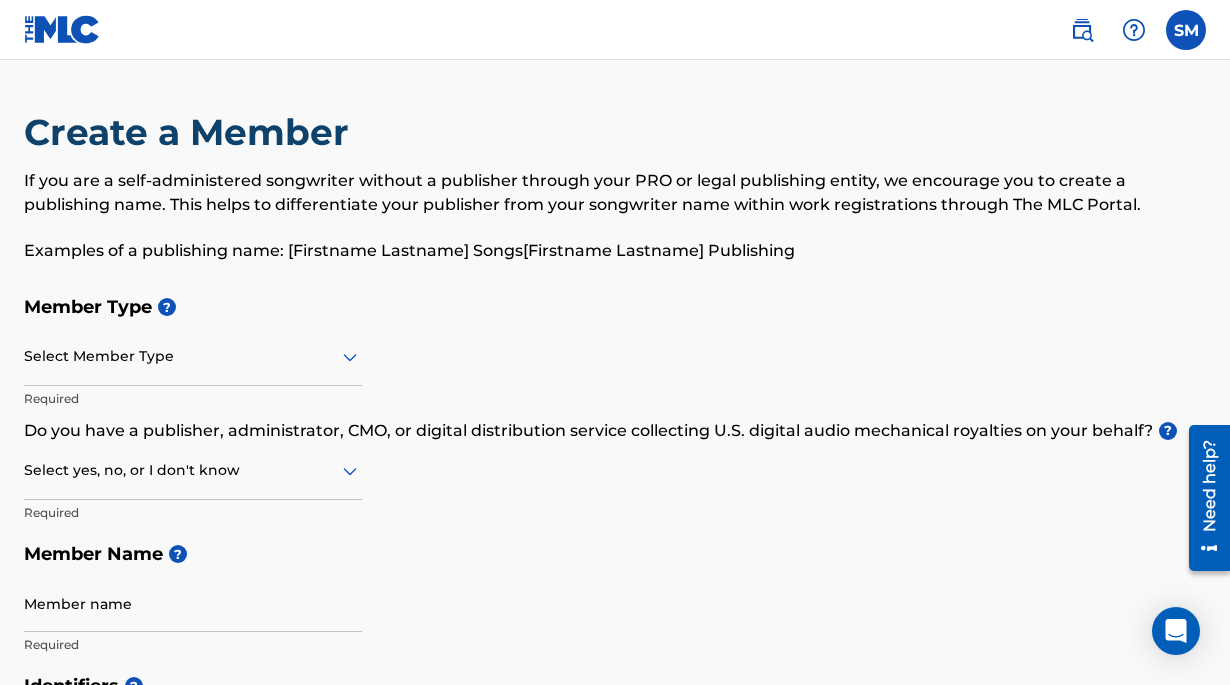 scroll, scrollTop: 80, scrollLeft: 0, axis: vertical 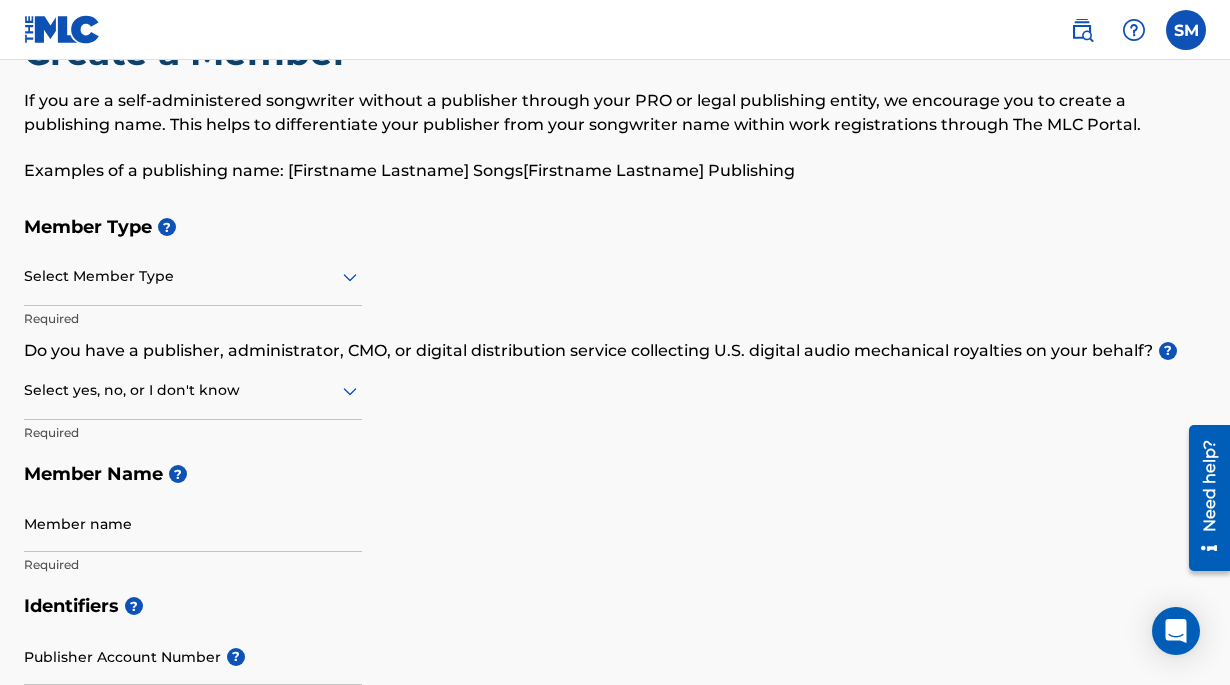 click on "Select Member Type" at bounding box center (193, 277) 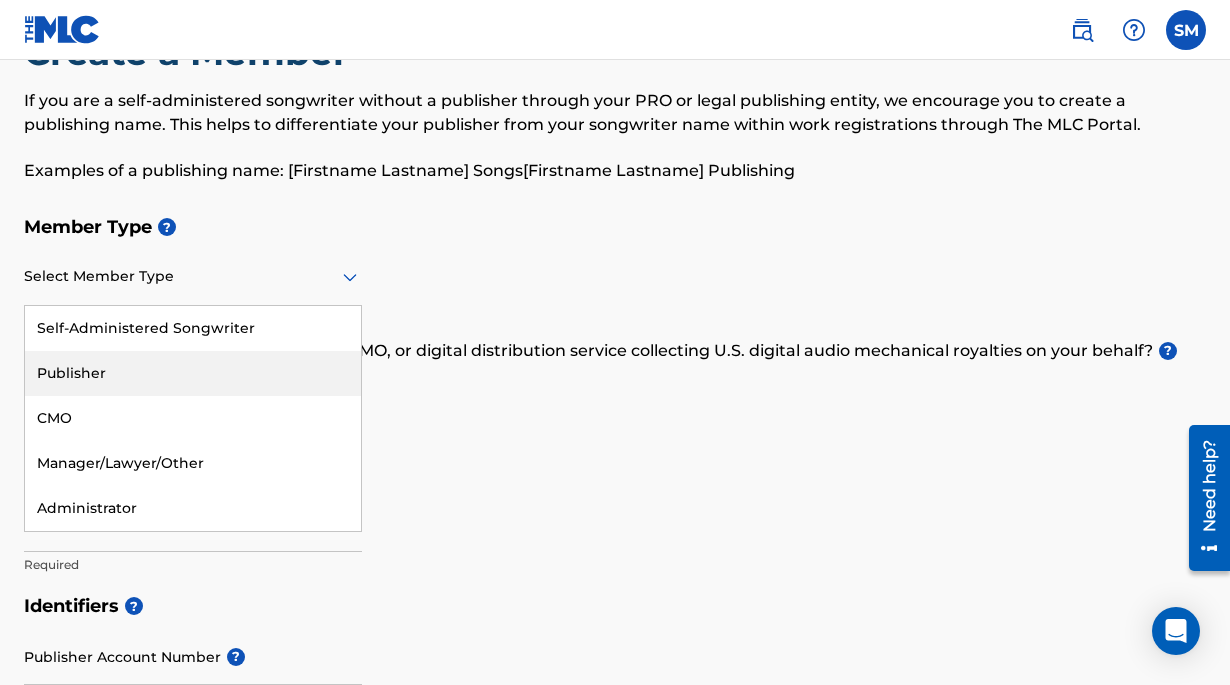 click on "Publisher" at bounding box center [193, 373] 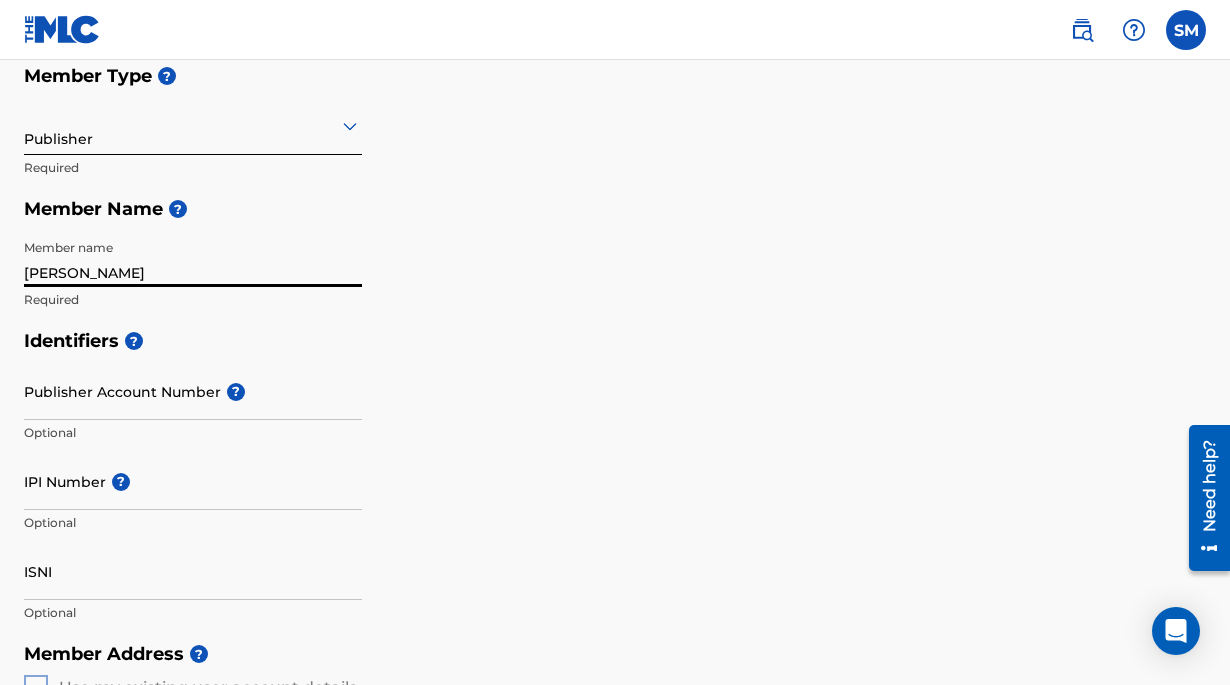 scroll, scrollTop: 300, scrollLeft: 0, axis: vertical 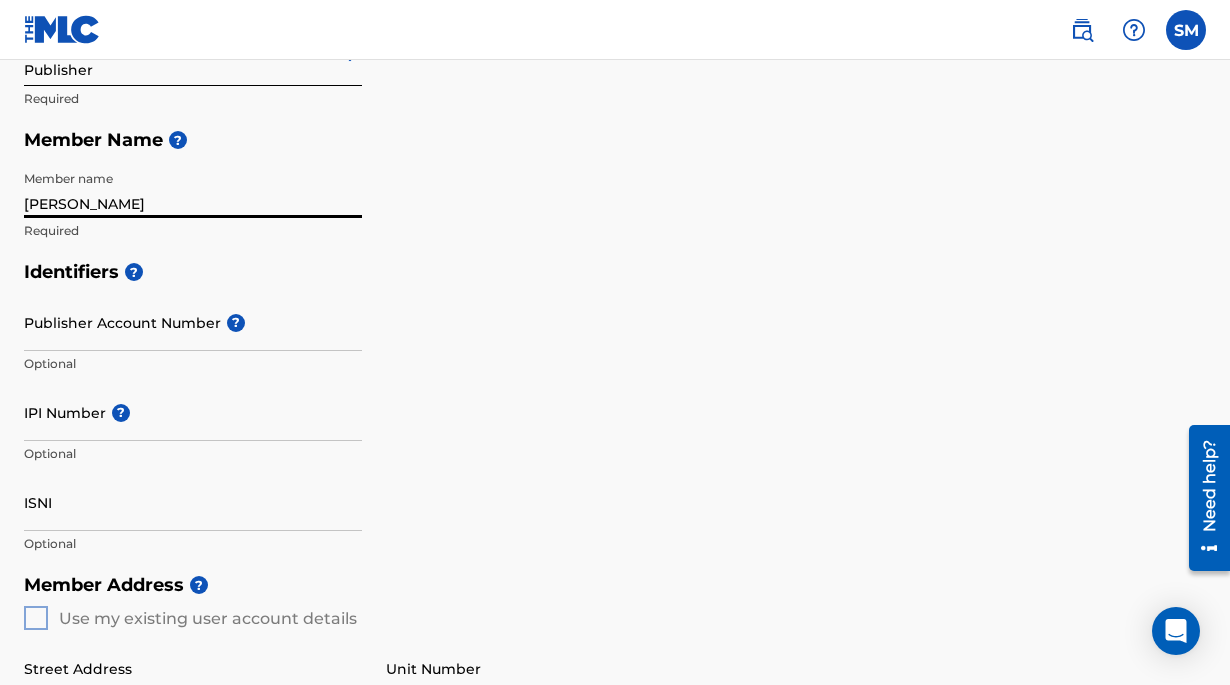 type on "STEVE MORALES" 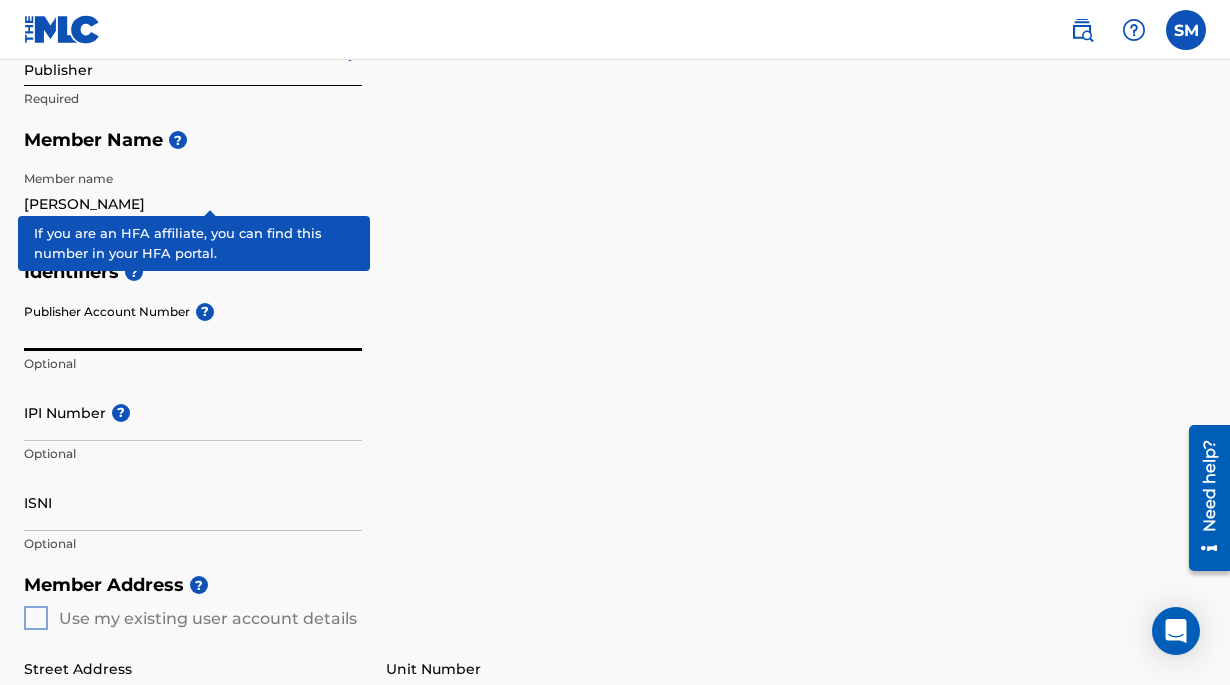 drag, startPoint x: 28, startPoint y: 368, endPoint x: 202, endPoint y: 357, distance: 174.34735 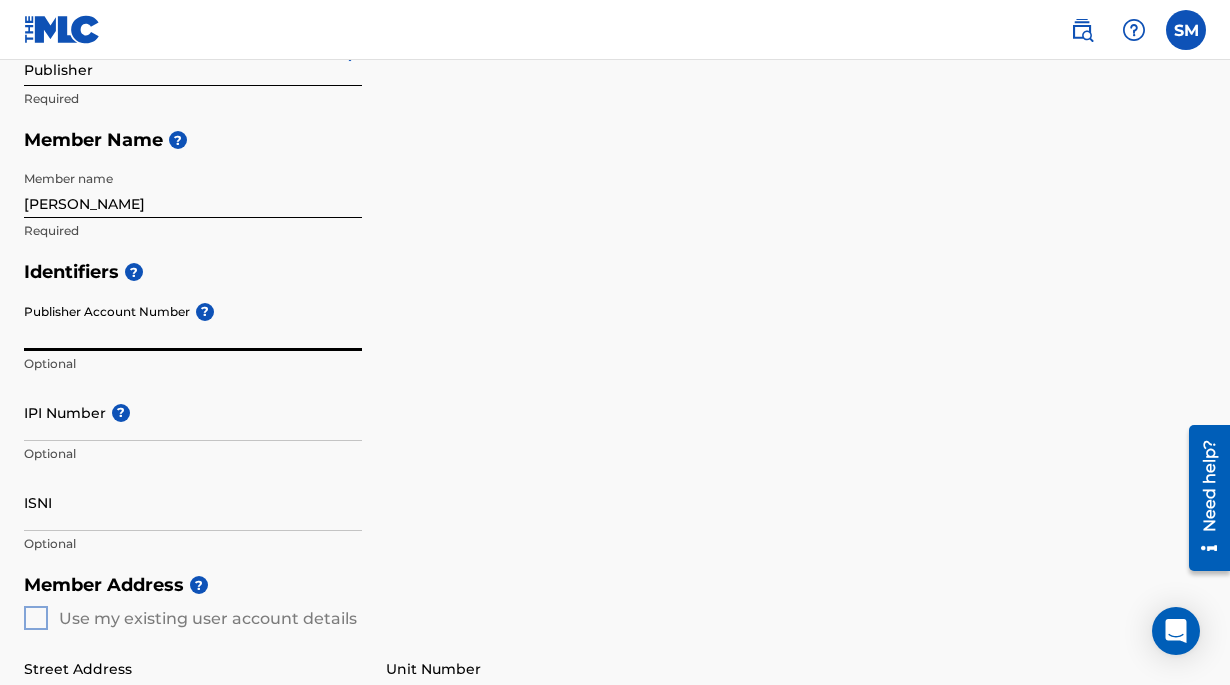 paste on "00189.72.74.12" 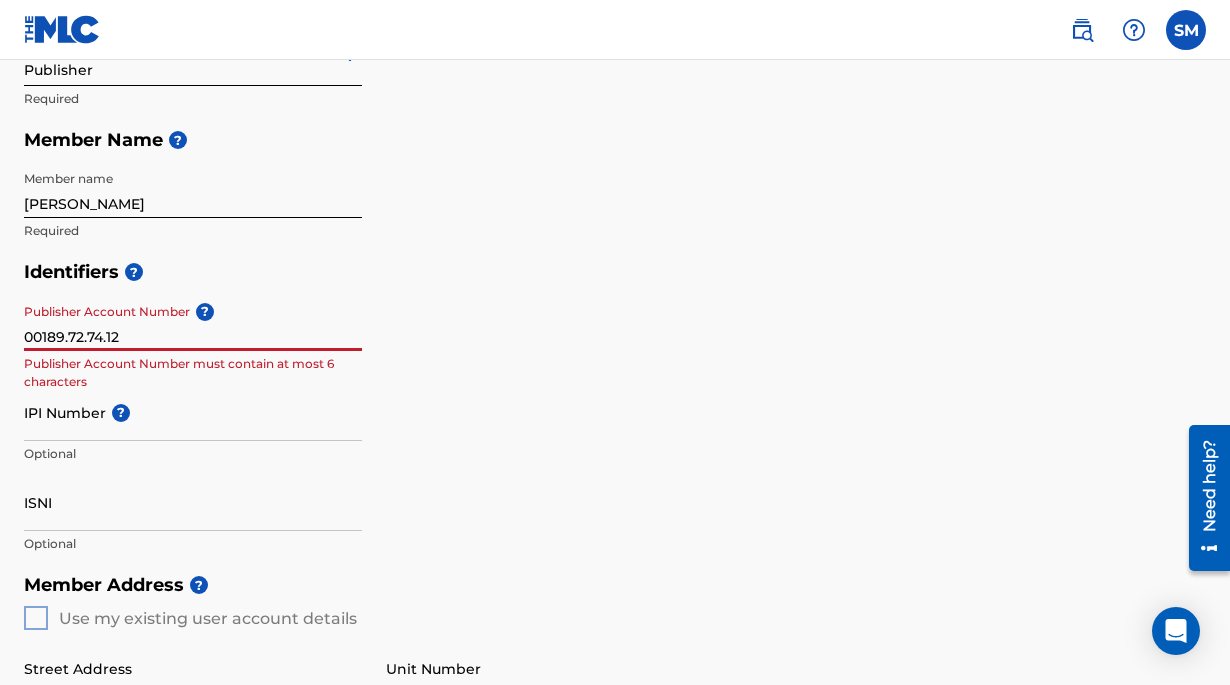 type 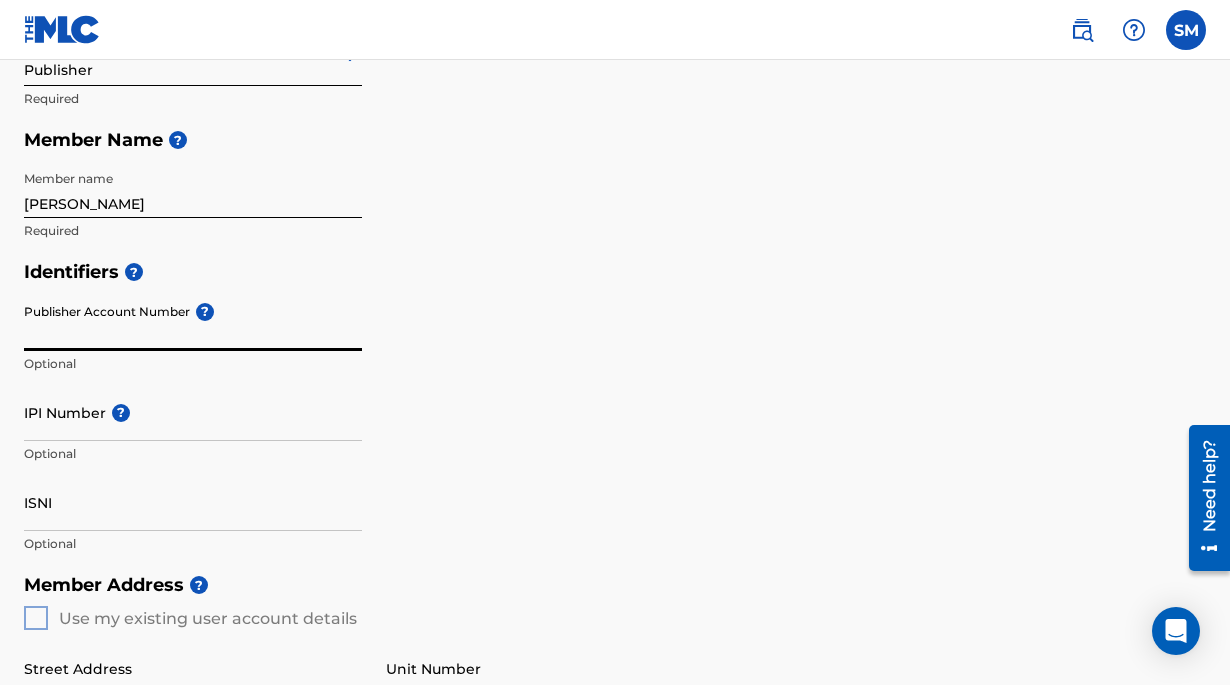 click on "IPI Number ?" at bounding box center (193, 412) 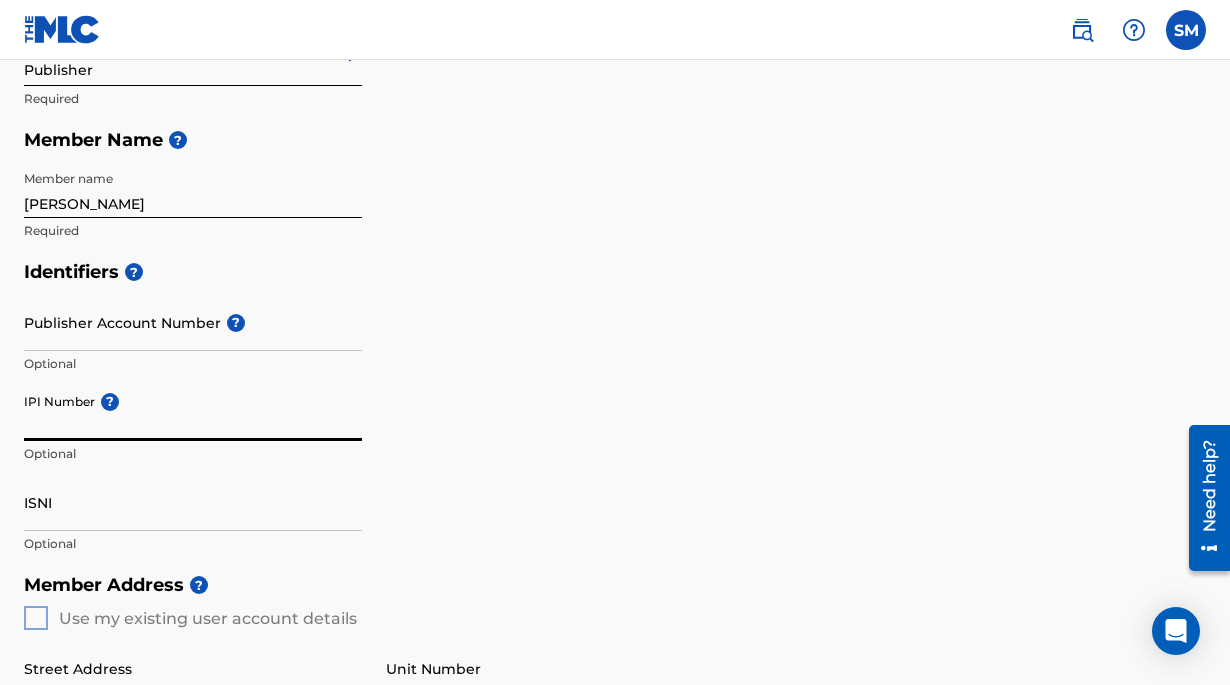 paste on "00189.72.74.12" 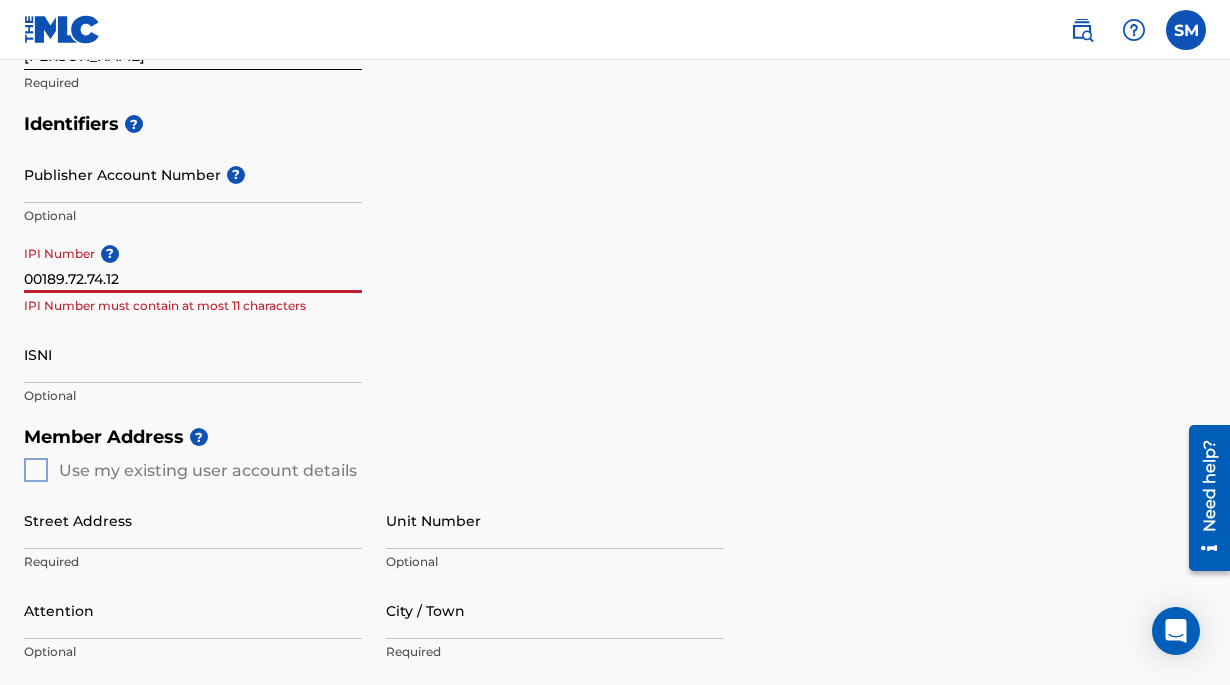 scroll, scrollTop: 492, scrollLeft: 0, axis: vertical 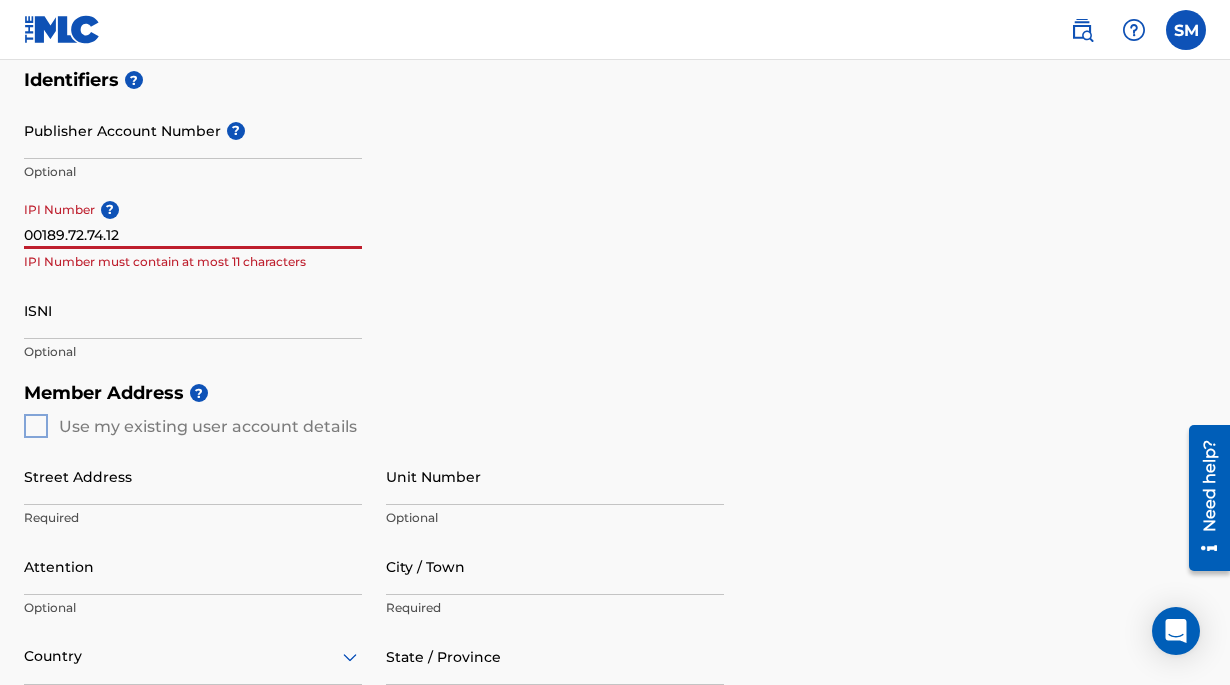 type on "00189.72.74.12" 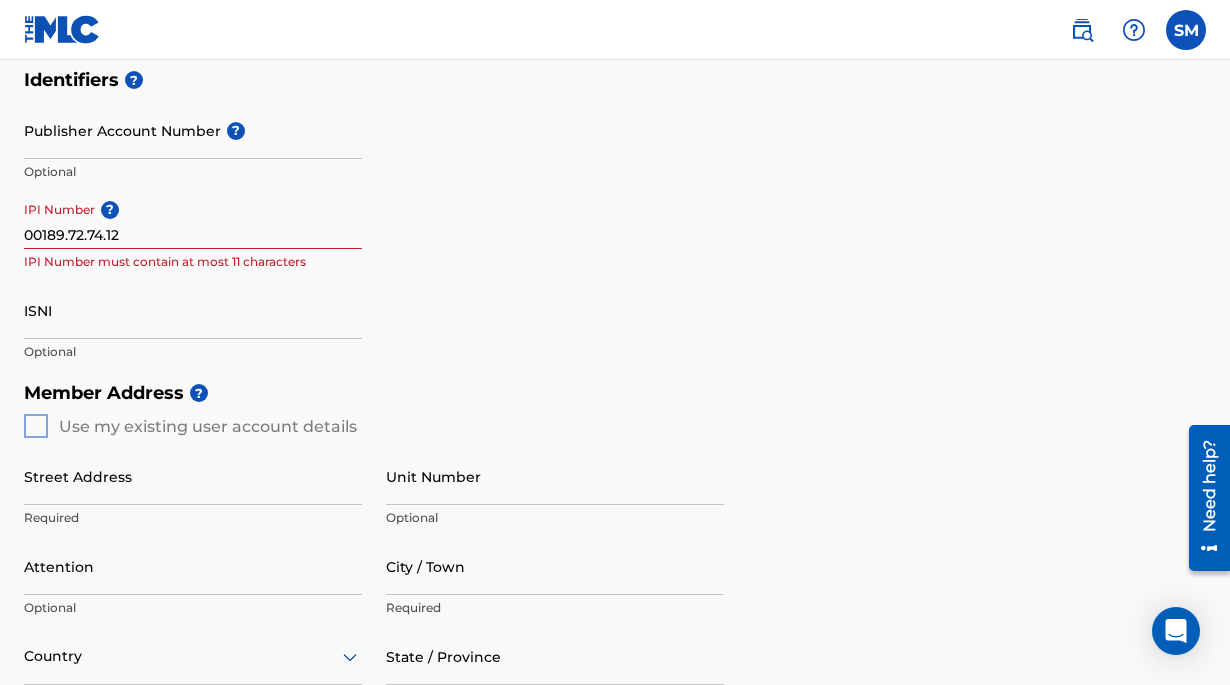 click on "Member Address ? Use my existing user account details Street Address Required Unit Number Optional Attention Optional City / Town Required Country Required State / Province Optional ZIP / Postal Code Optional" at bounding box center (615, 600) 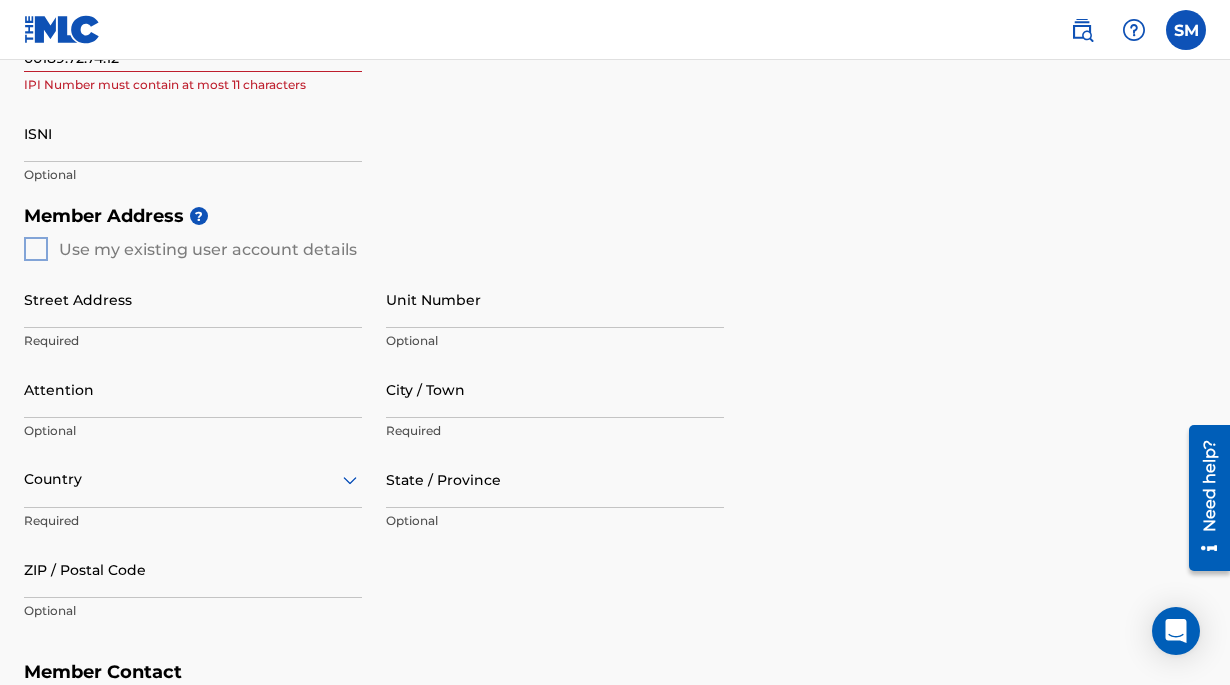 scroll, scrollTop: 694, scrollLeft: 0, axis: vertical 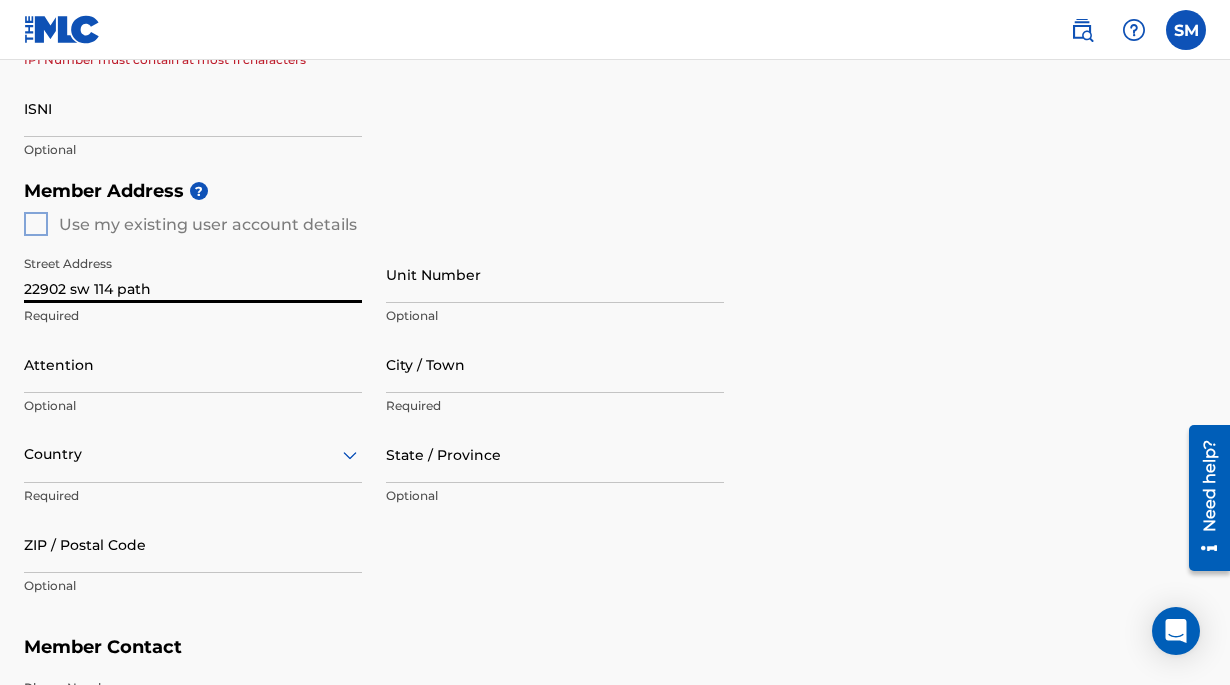 type on "22902 sw 114 path" 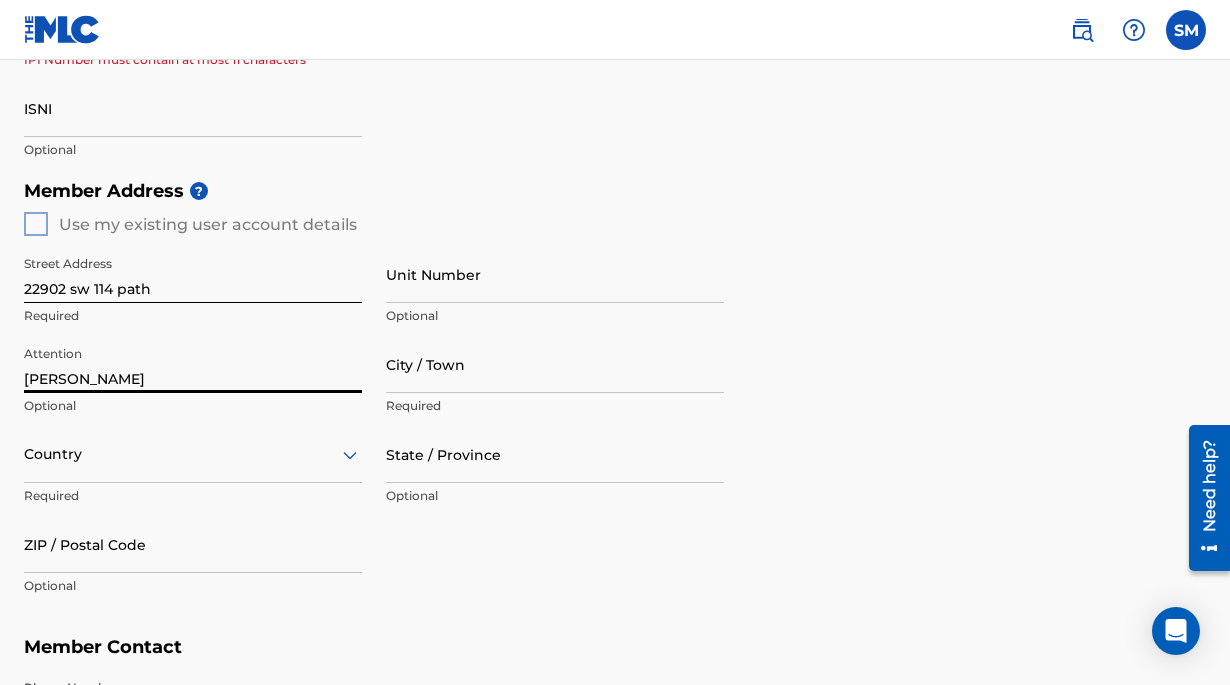type on "Steve Morales" 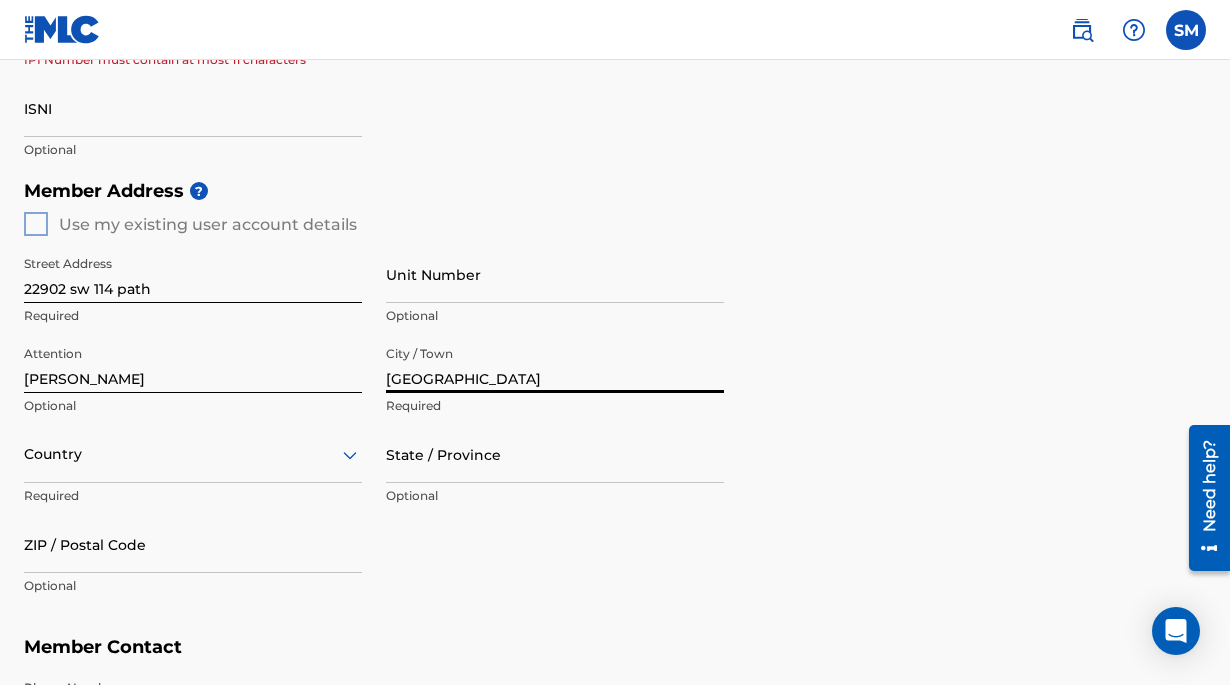 type on "Miami" 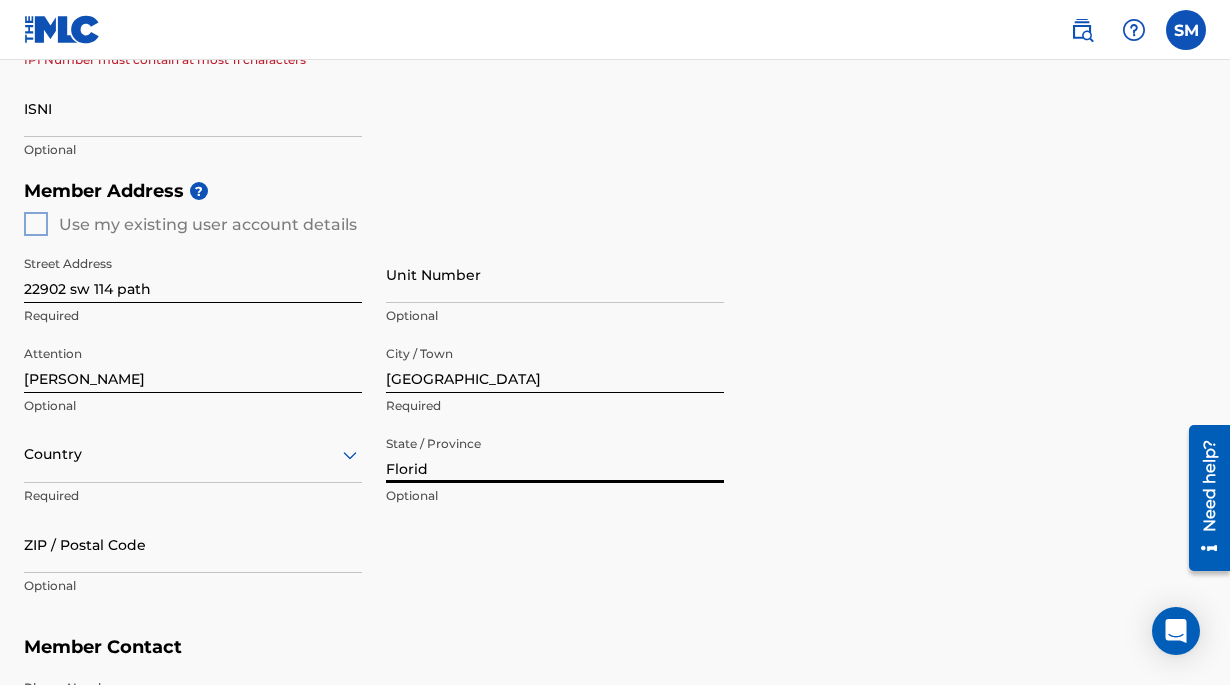 type on "Florida" 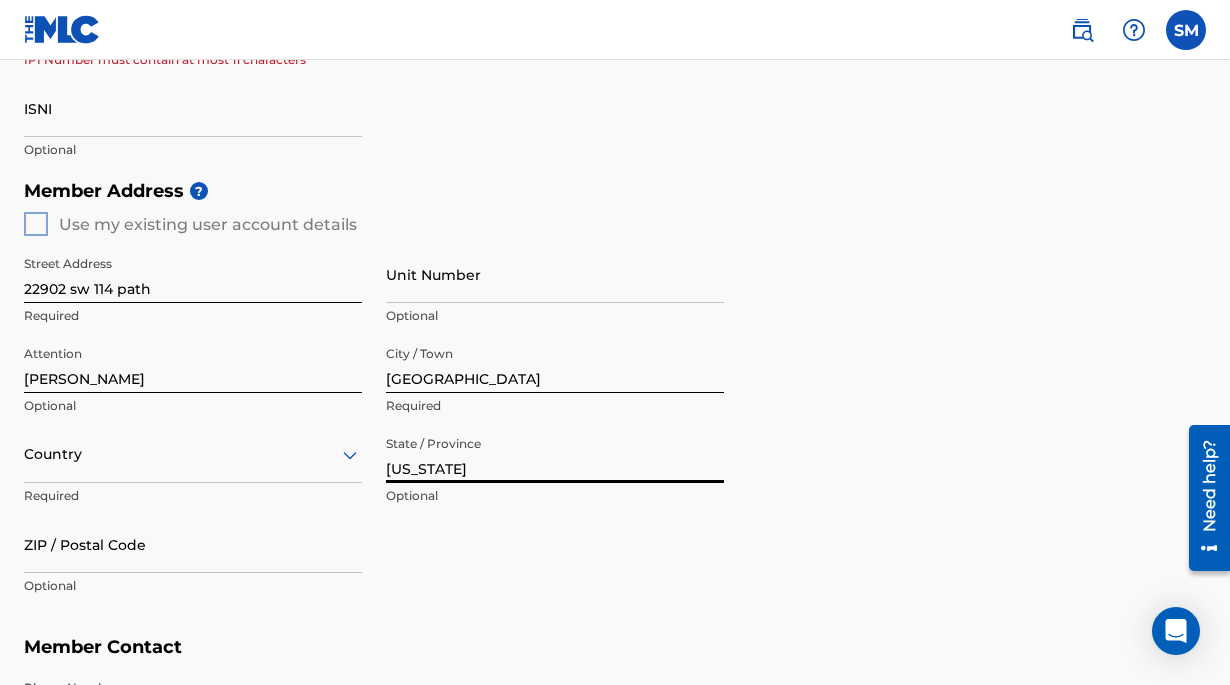 type 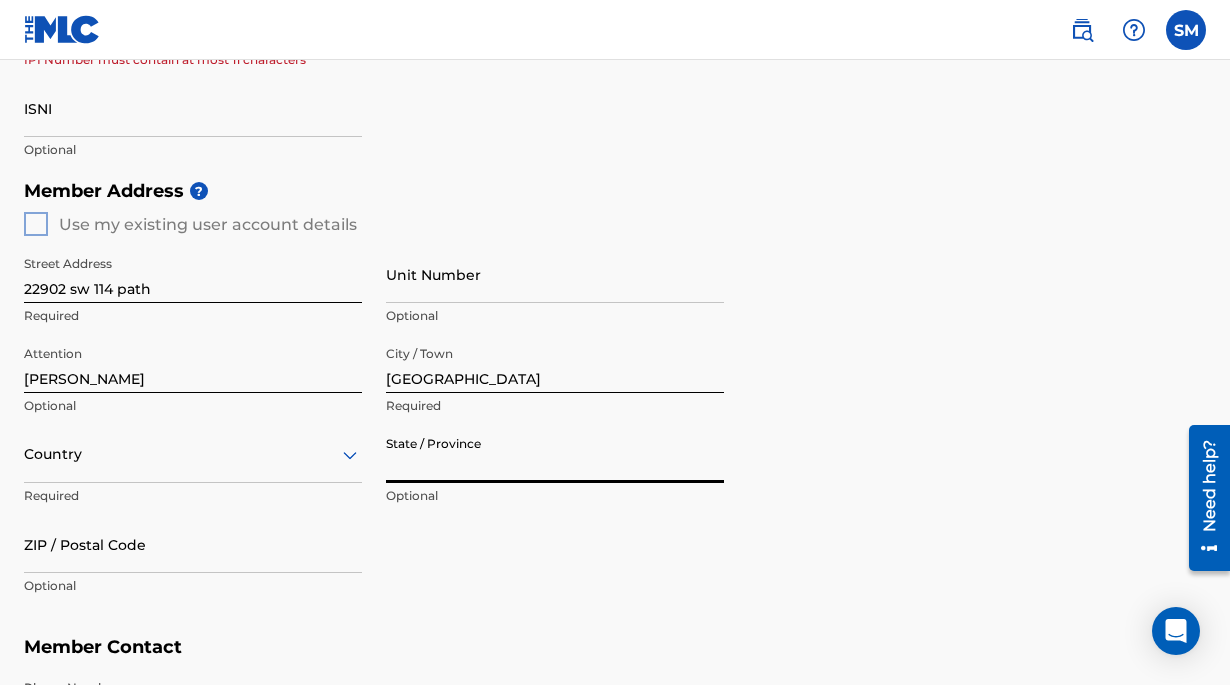 click on "Country Required" at bounding box center (193, 471) 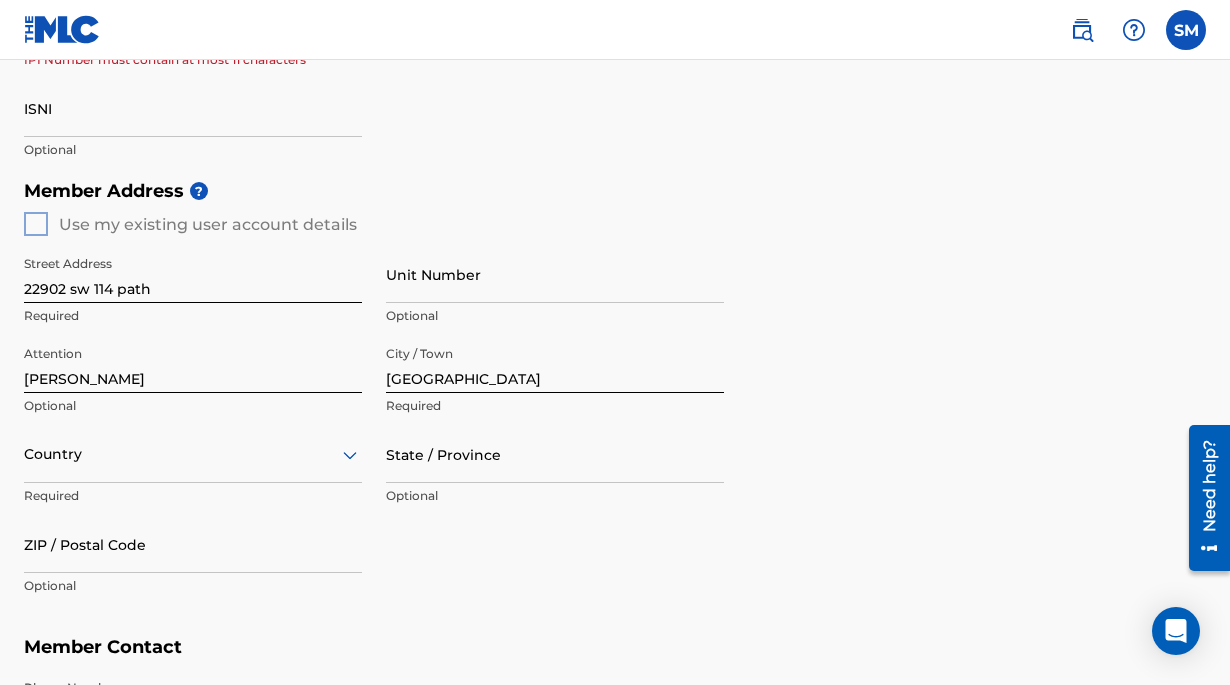 click on "Country" at bounding box center (193, 454) 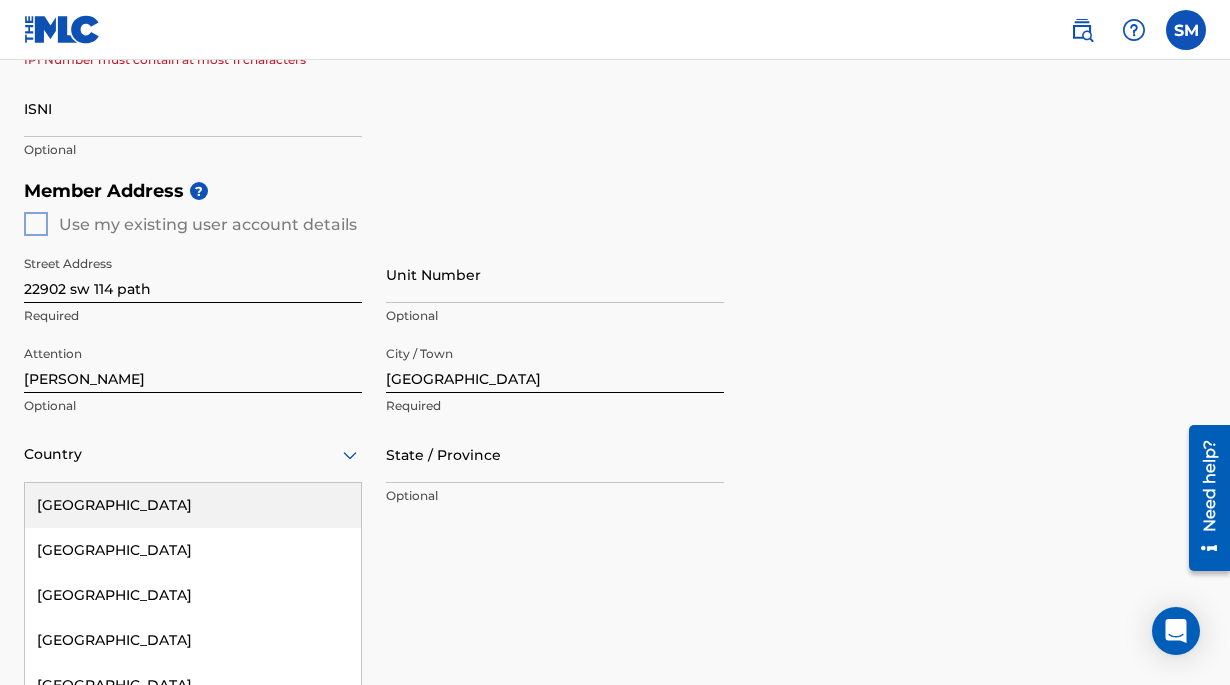 scroll, scrollTop: 887, scrollLeft: 0, axis: vertical 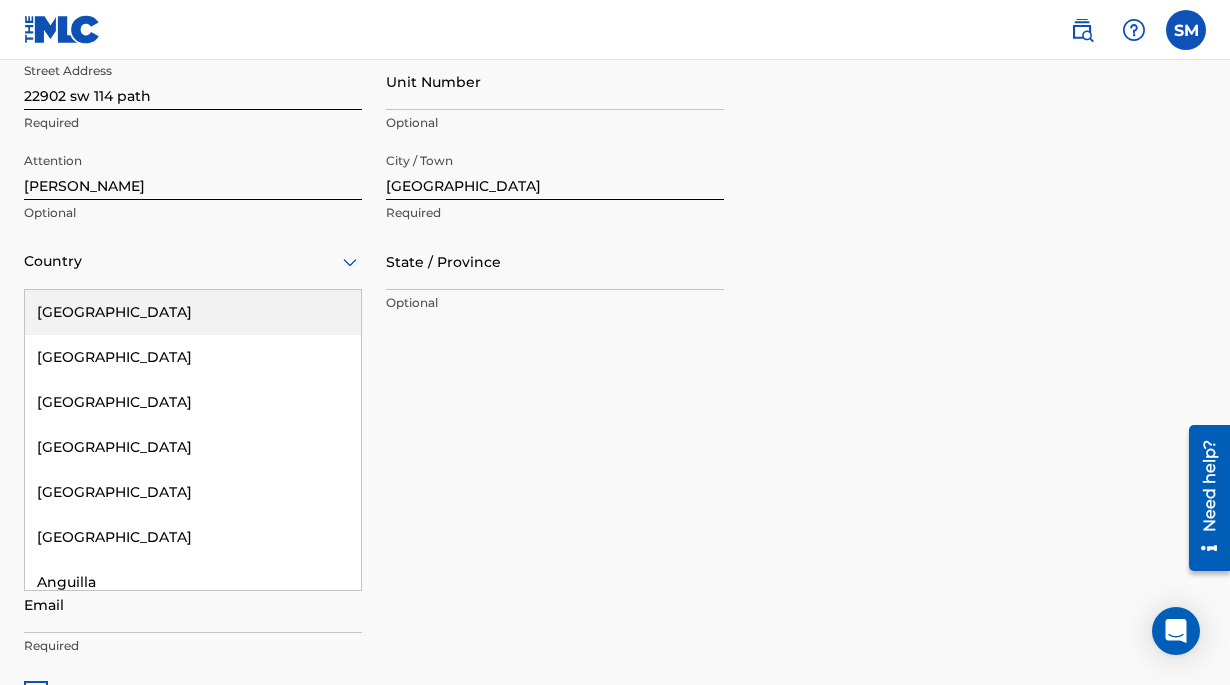click on "United States" at bounding box center (193, 312) 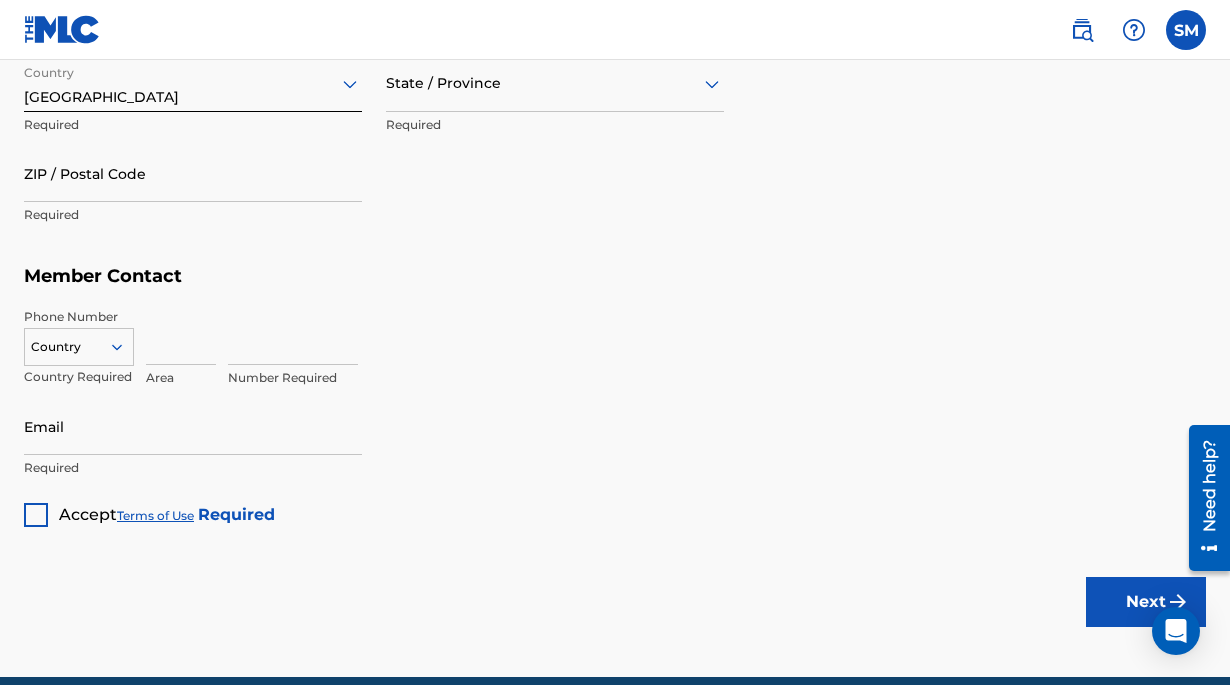scroll, scrollTop: 1079, scrollLeft: 0, axis: vertical 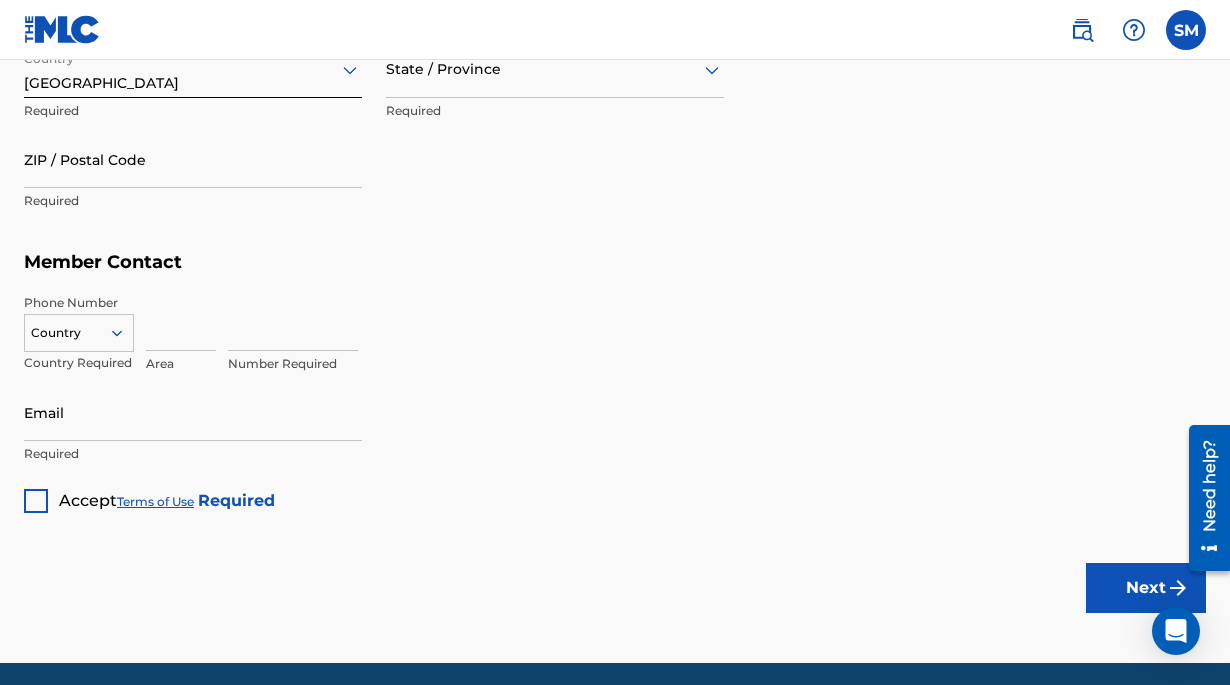 click on "Country" at bounding box center [79, 329] 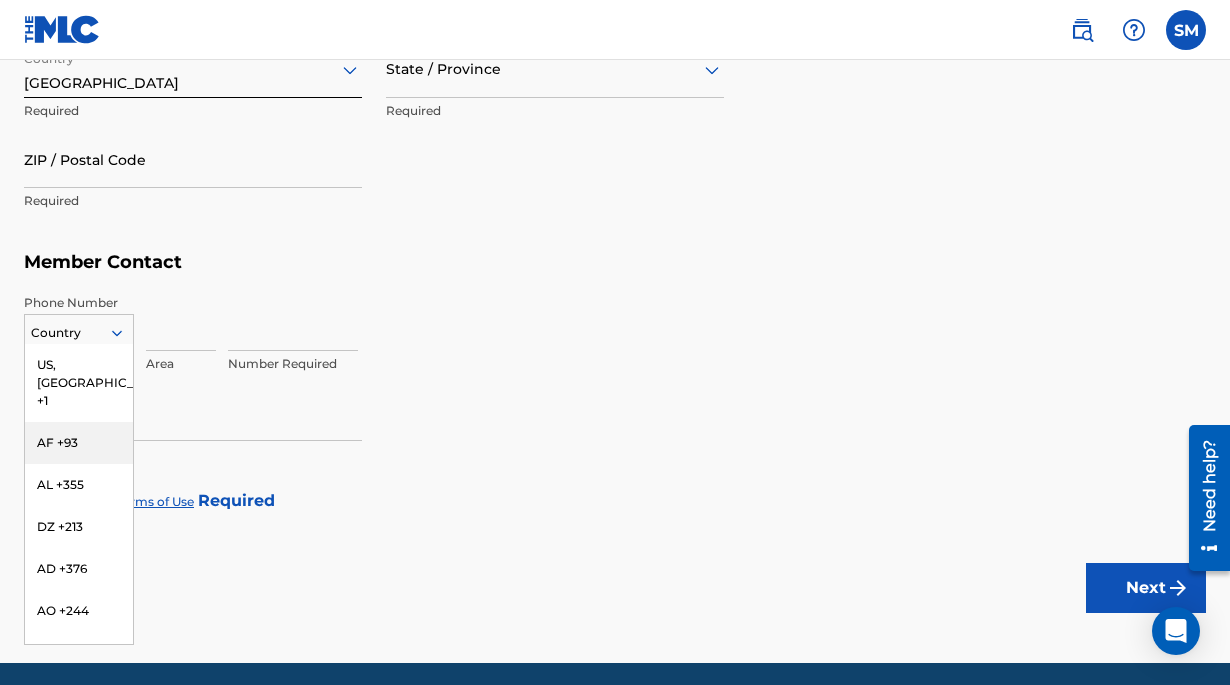 scroll, scrollTop: 1153, scrollLeft: 0, axis: vertical 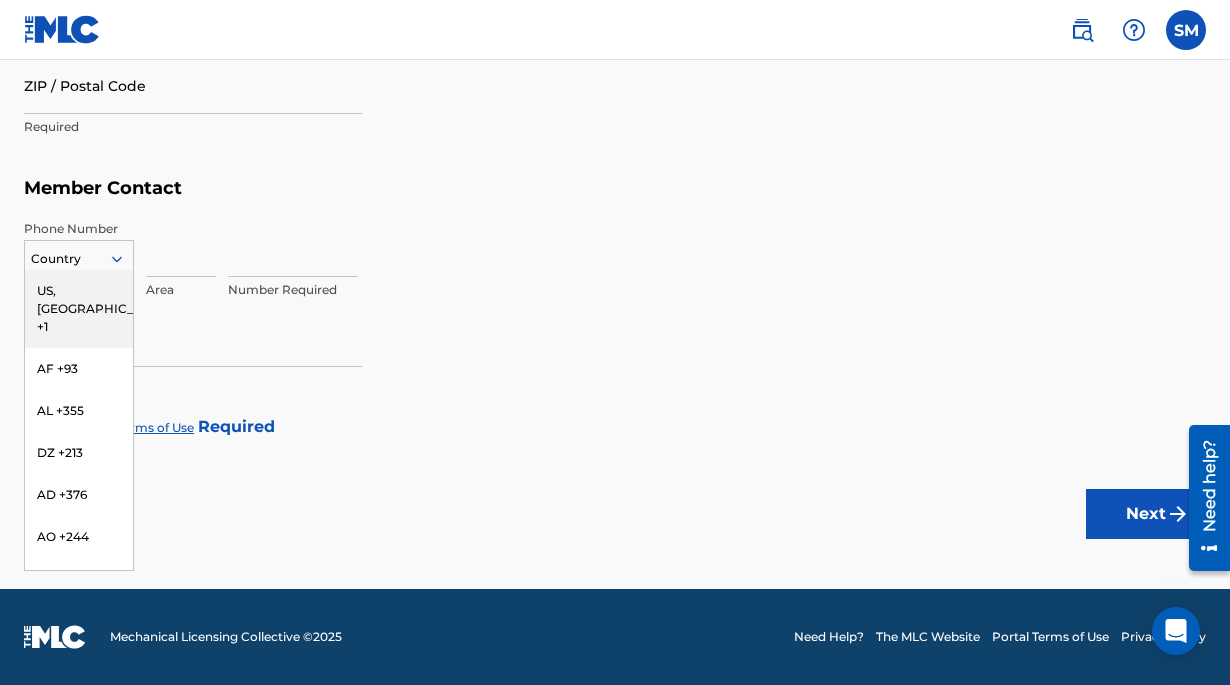 click on "US, CA +1" at bounding box center [79, 309] 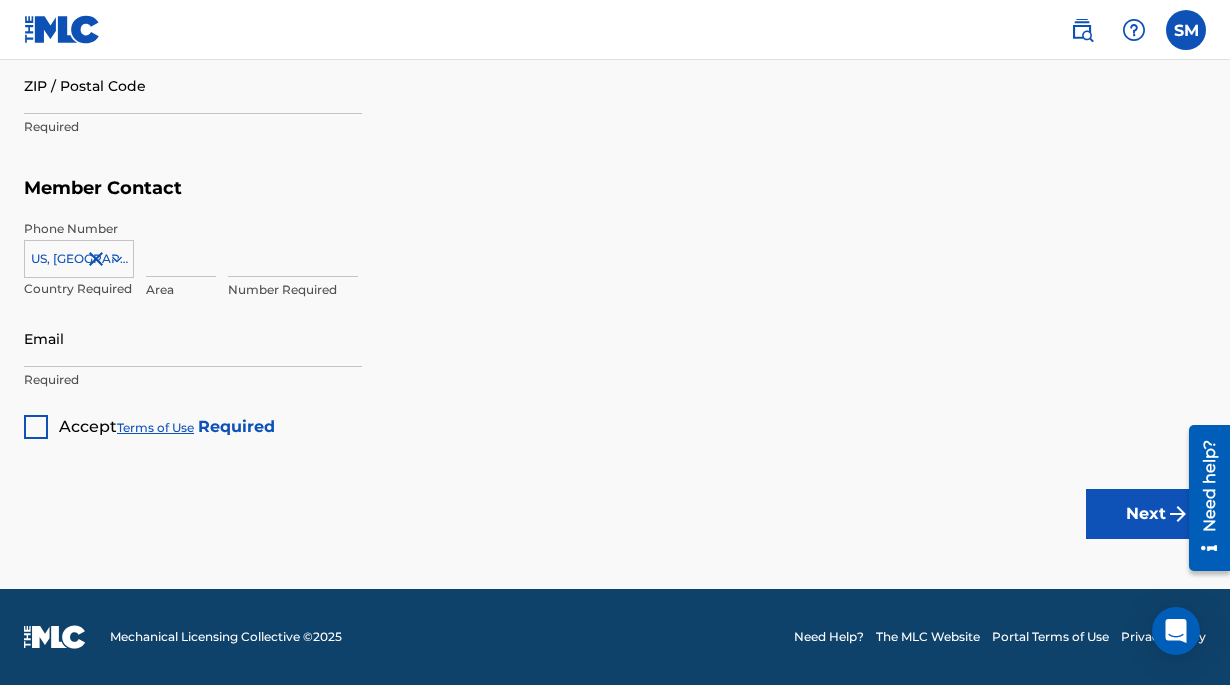click at bounding box center [181, 248] 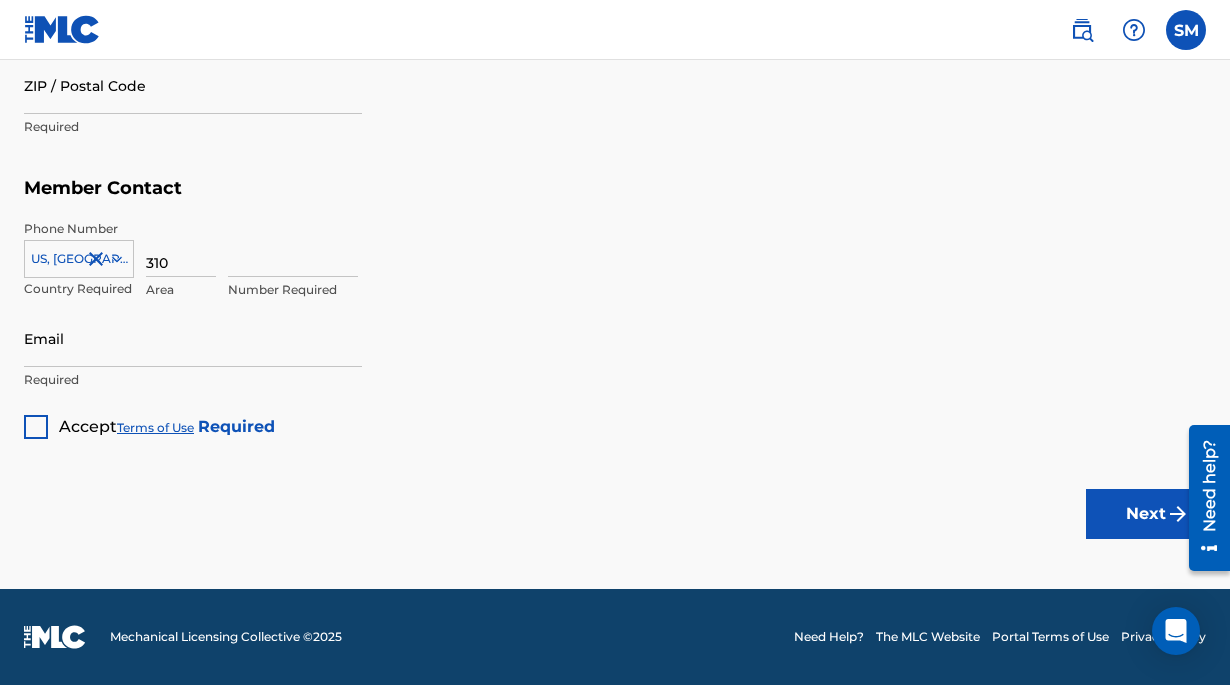type on "310" 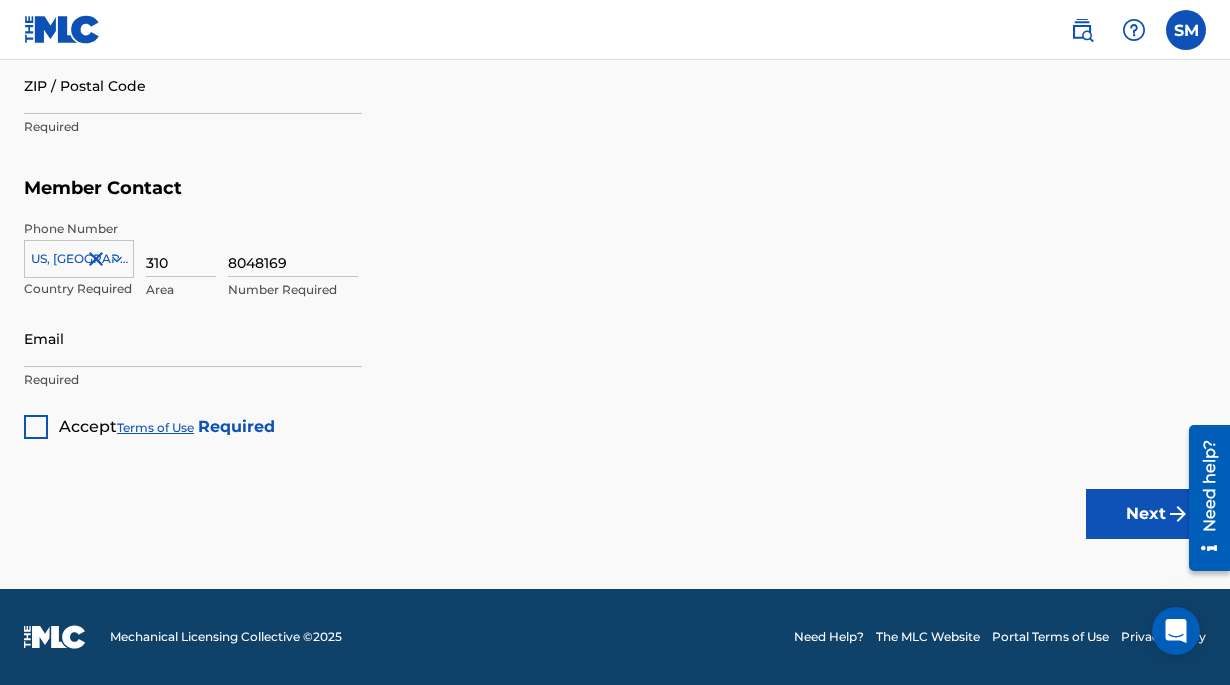 type on "8048169" 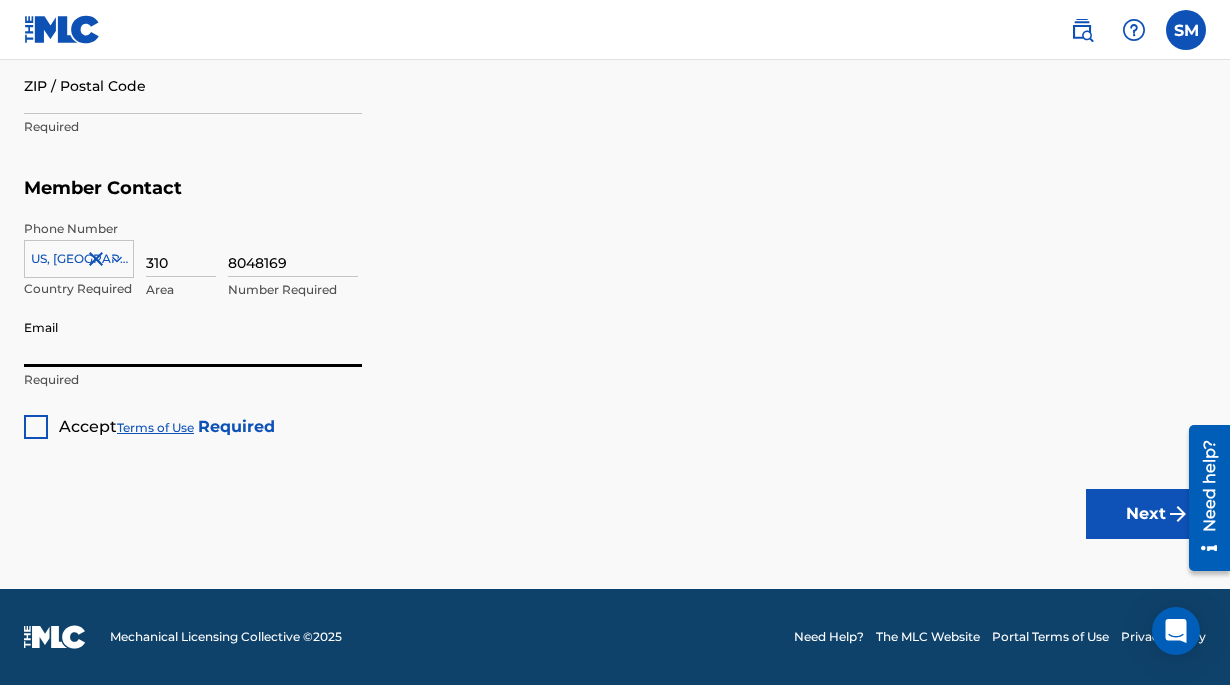 type on "[EMAIL_ADDRESS][DOMAIN_NAME]" 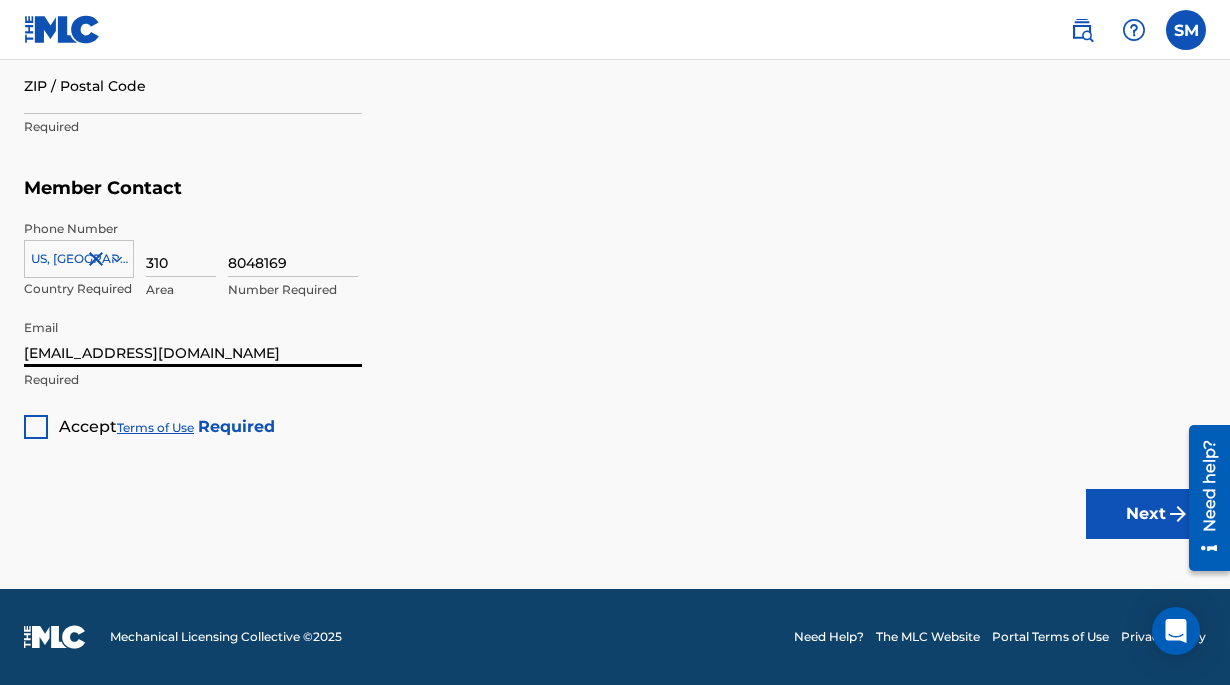 click at bounding box center (36, 427) 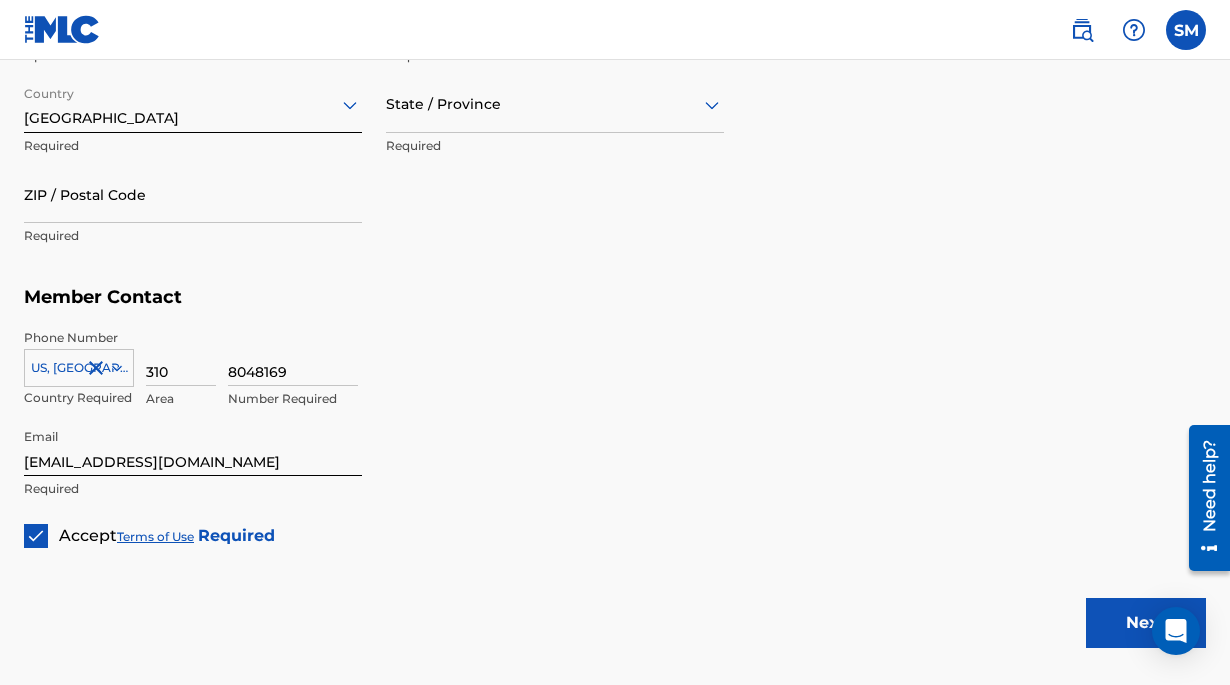 scroll, scrollTop: 1035, scrollLeft: 0, axis: vertical 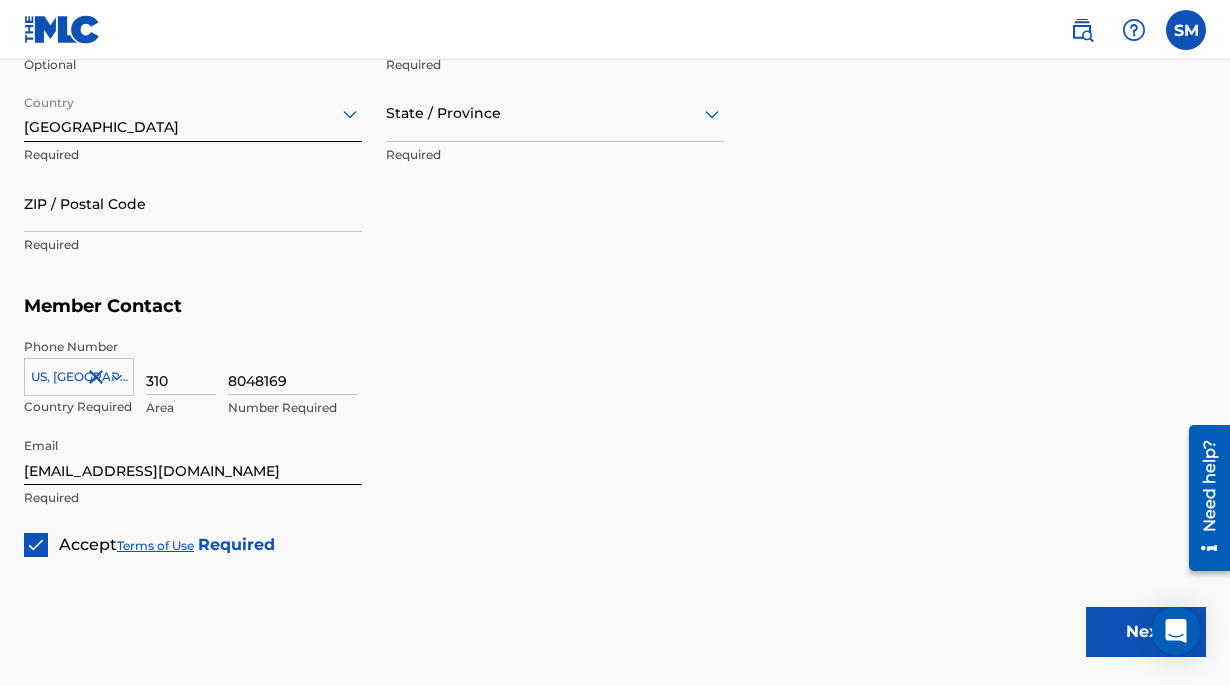 click on "Required" at bounding box center (555, 155) 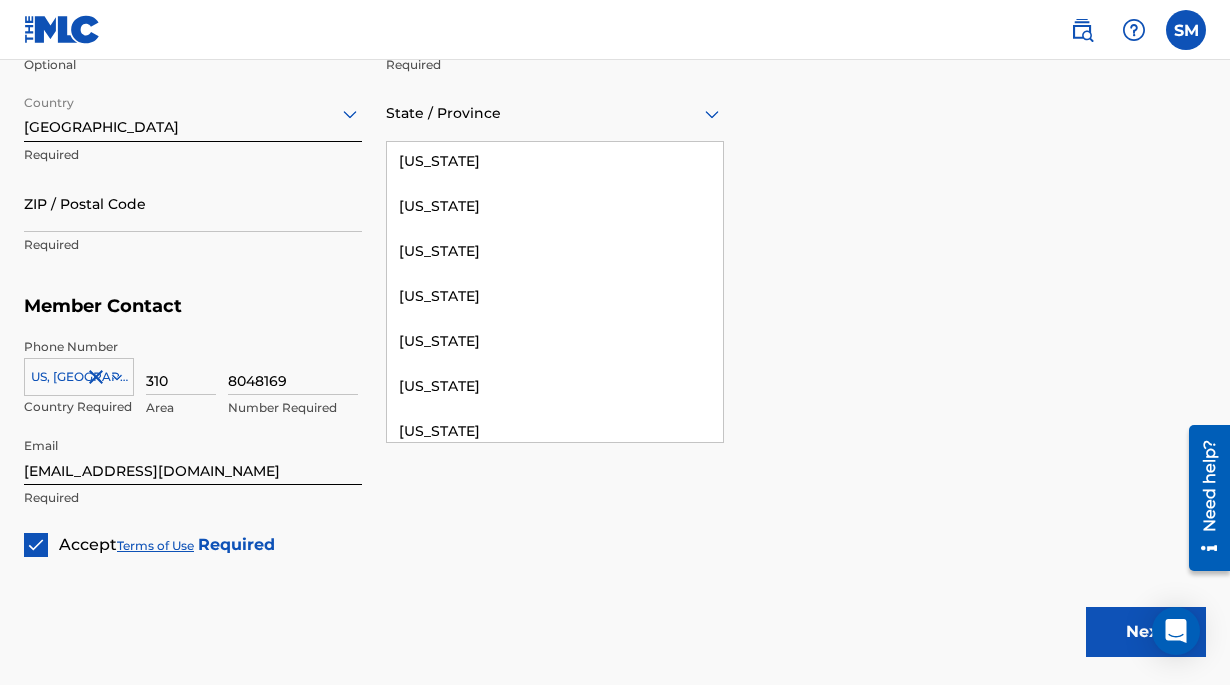 scroll, scrollTop: 208, scrollLeft: 0, axis: vertical 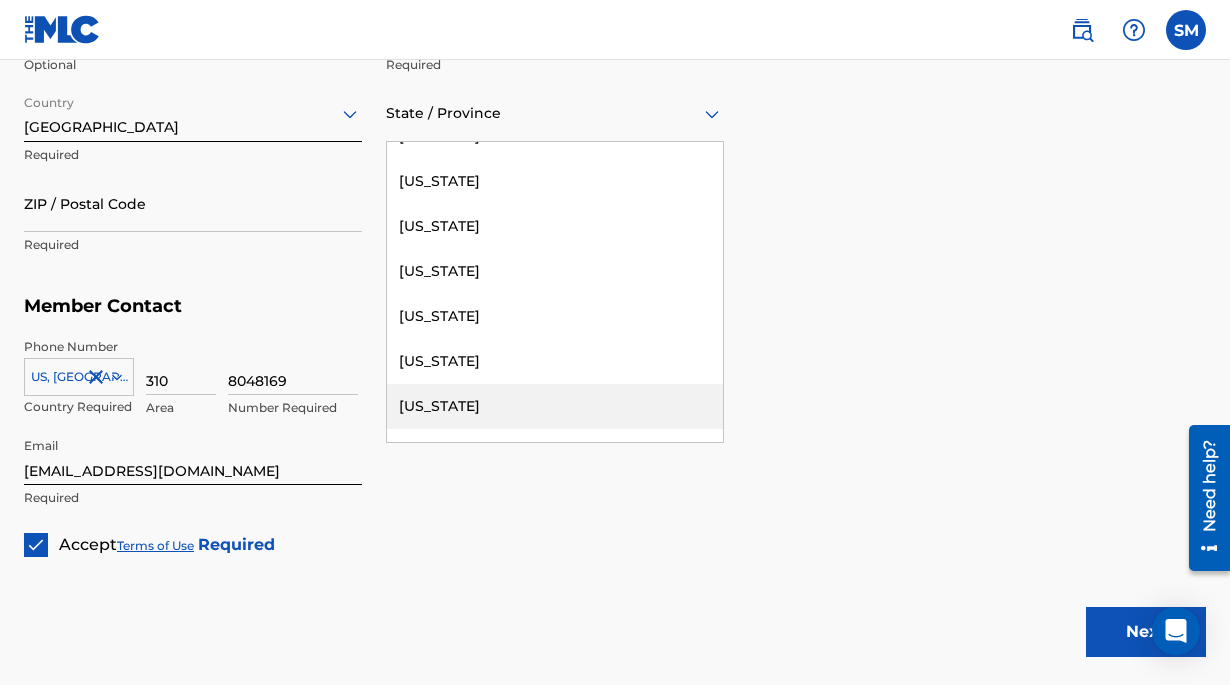 click on "Florida" at bounding box center (555, 406) 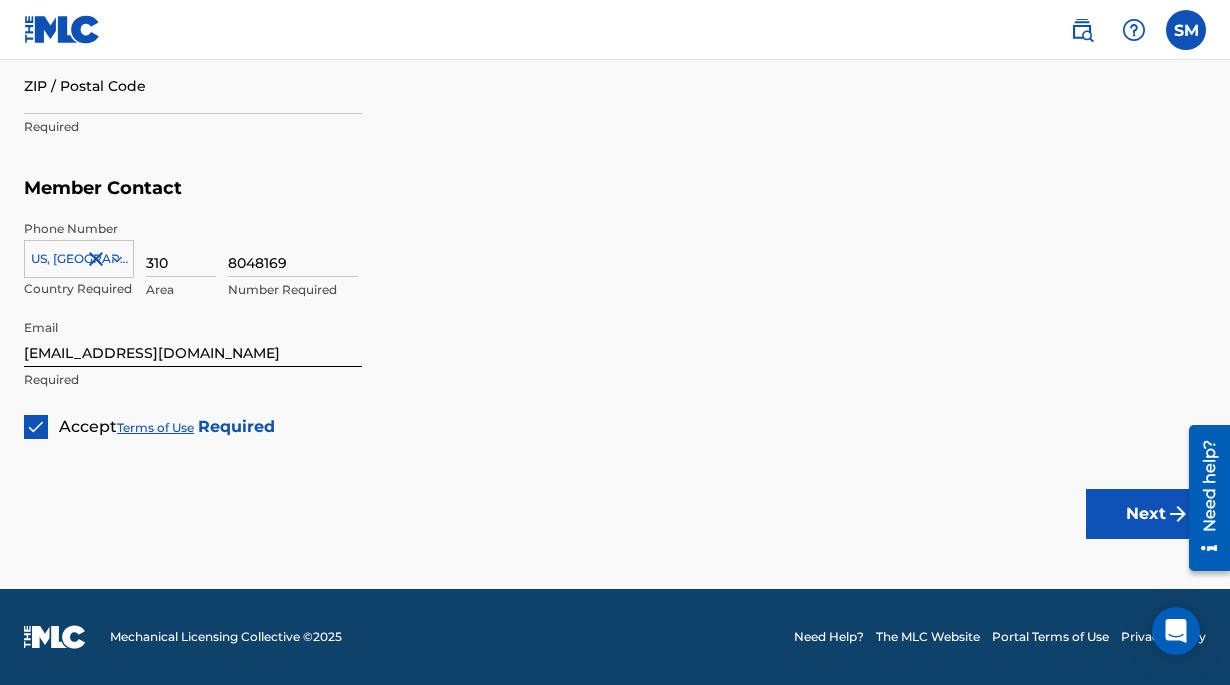 click on "Next" at bounding box center [1146, 514] 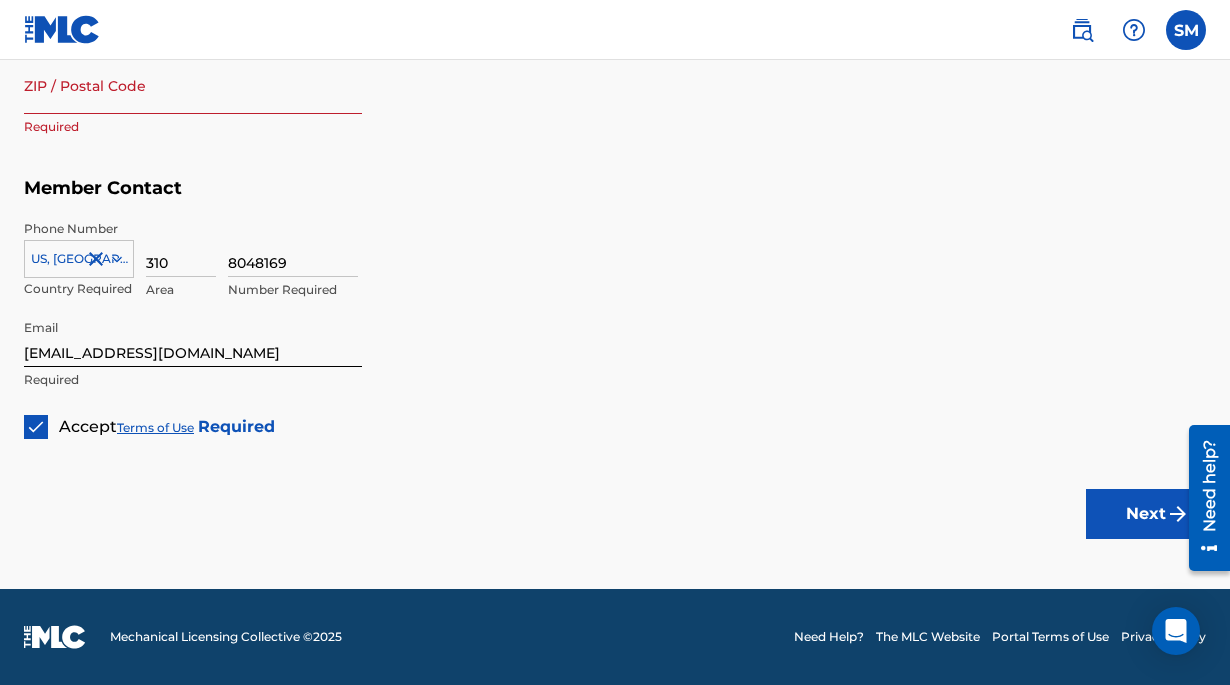 scroll, scrollTop: 437, scrollLeft: 0, axis: vertical 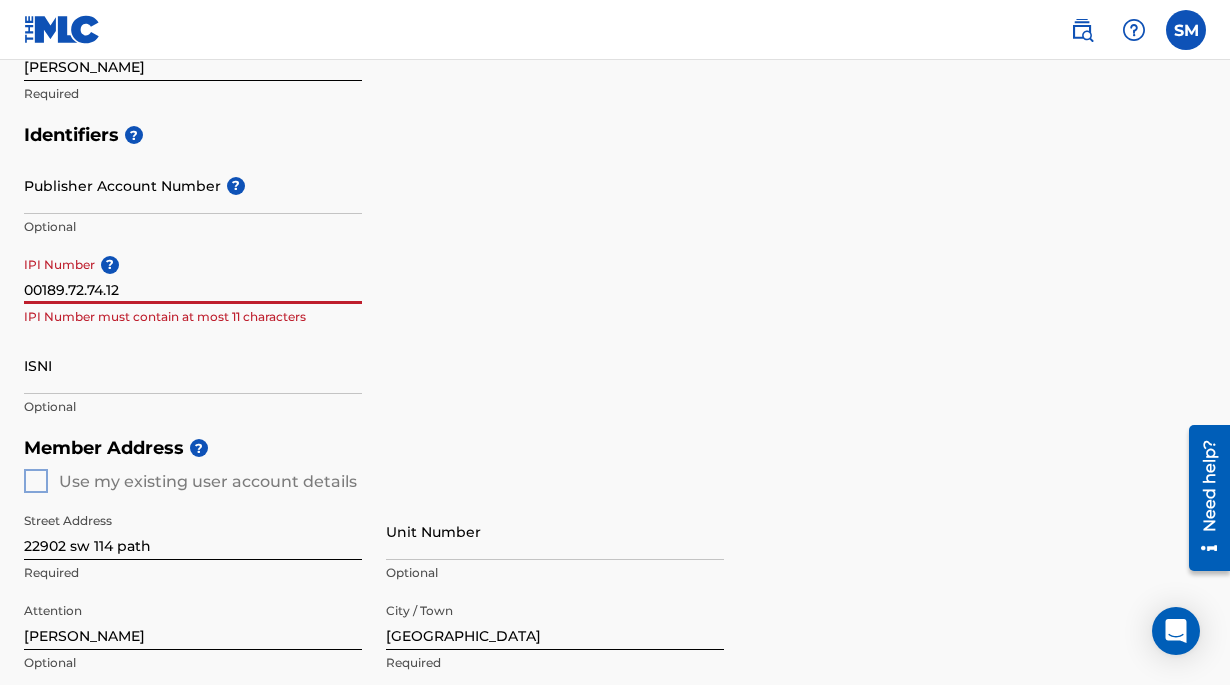 click on "00189.72.74.12" at bounding box center [193, 275] 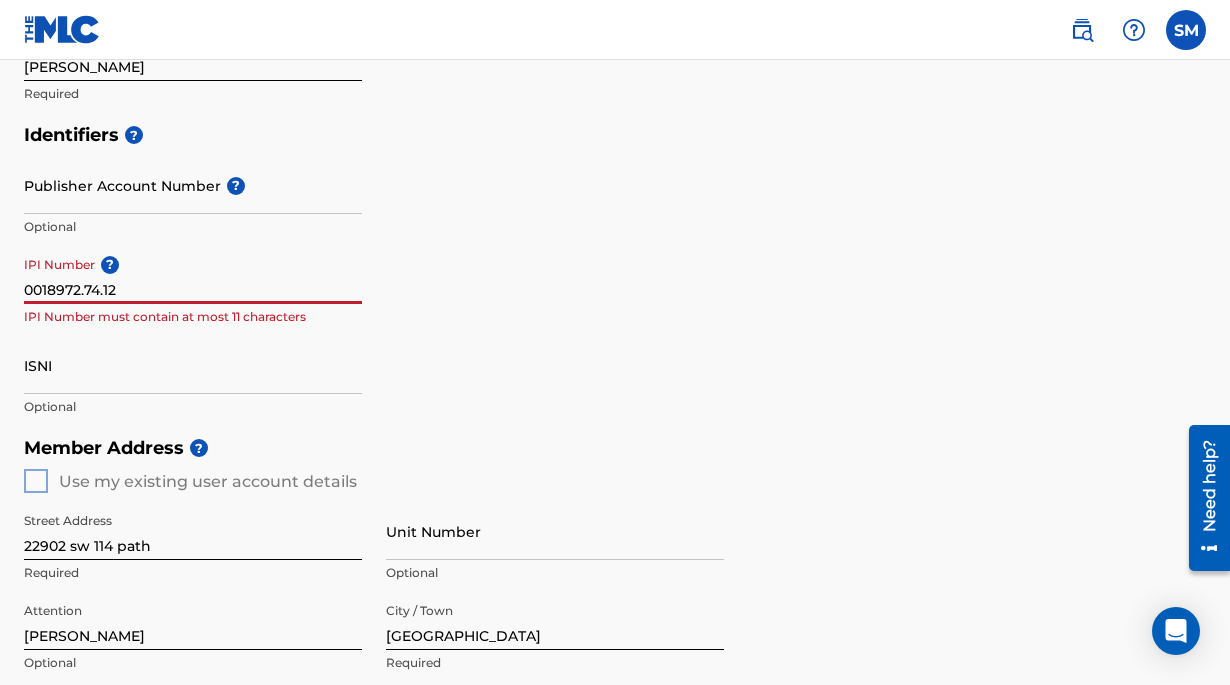 click on "0018972.74.12" at bounding box center [193, 275] 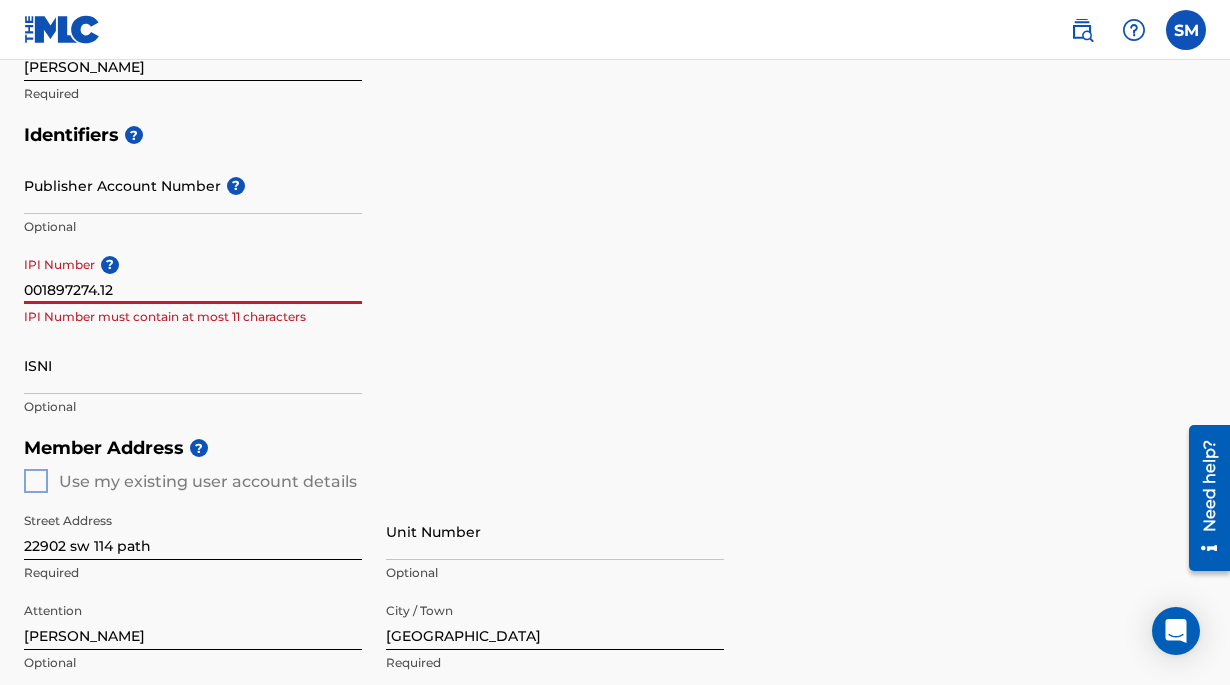 click on "001897274.12" at bounding box center (193, 275) 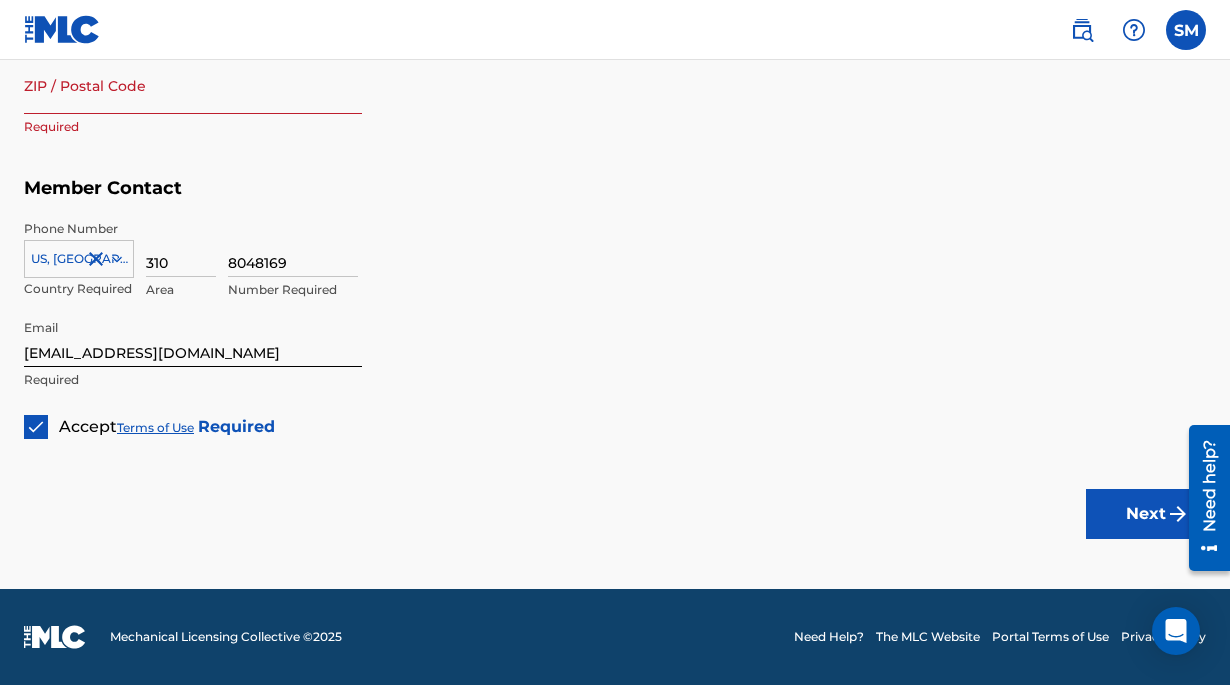 scroll, scrollTop: 1309, scrollLeft: 0, axis: vertical 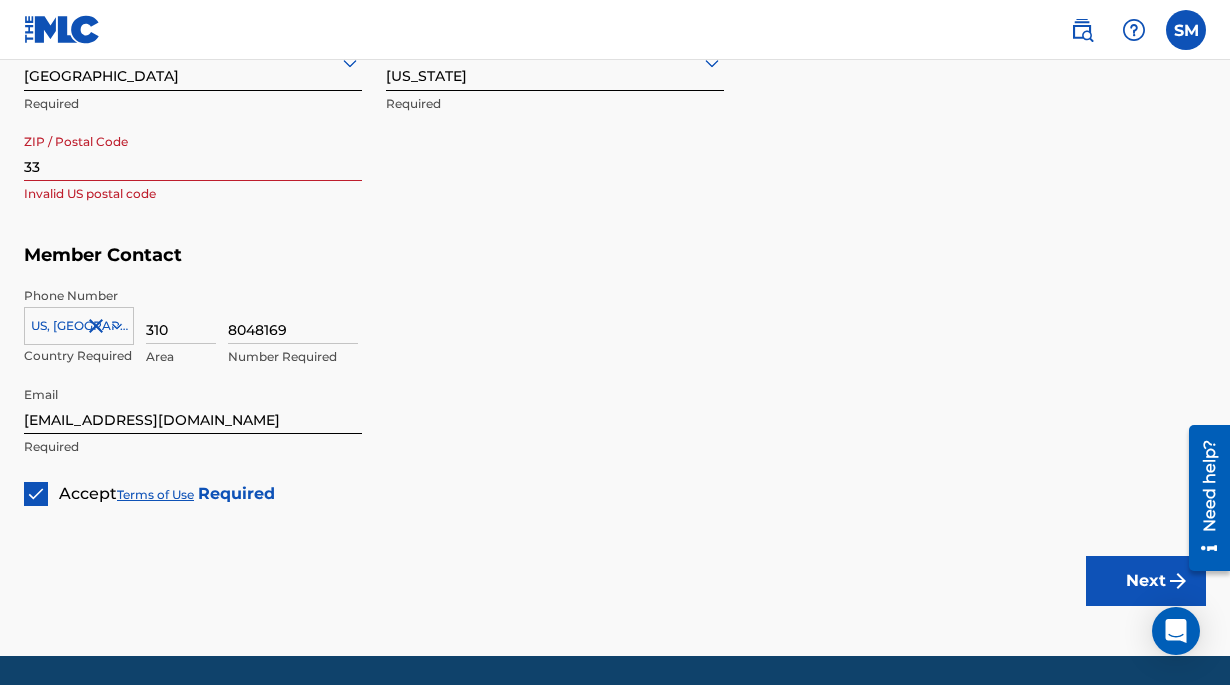 click on "33" at bounding box center (193, 152) 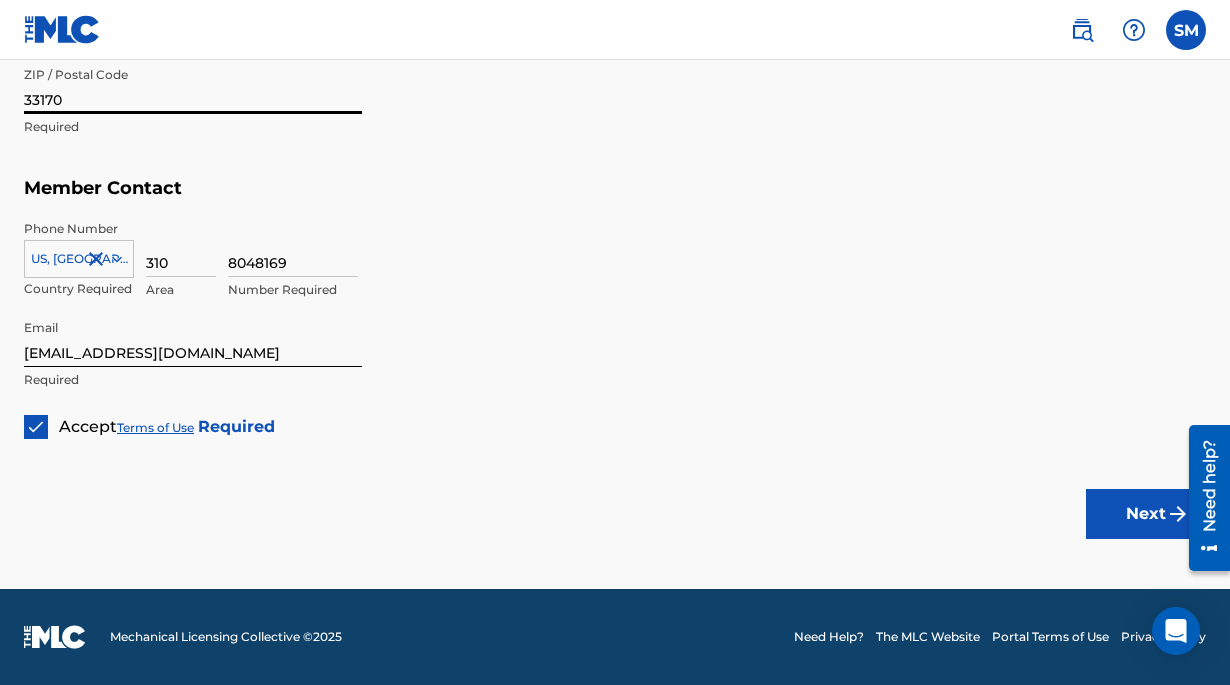 scroll, scrollTop: 1309, scrollLeft: 0, axis: vertical 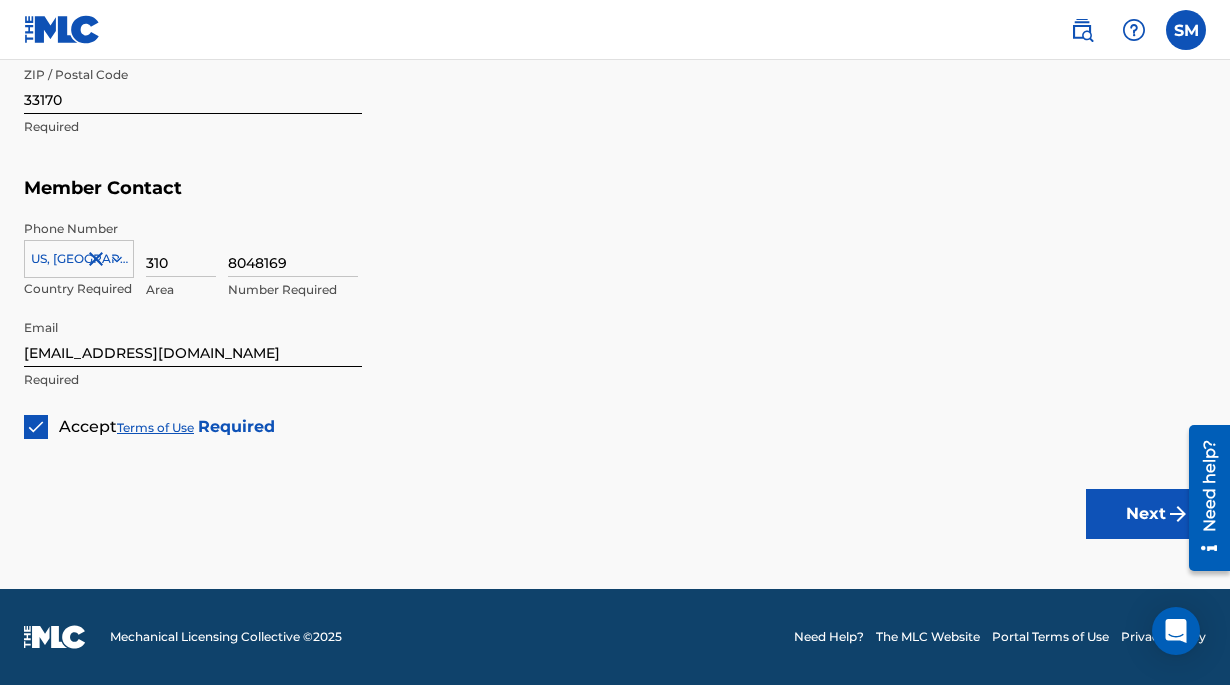 click on "Next" at bounding box center [1146, 514] 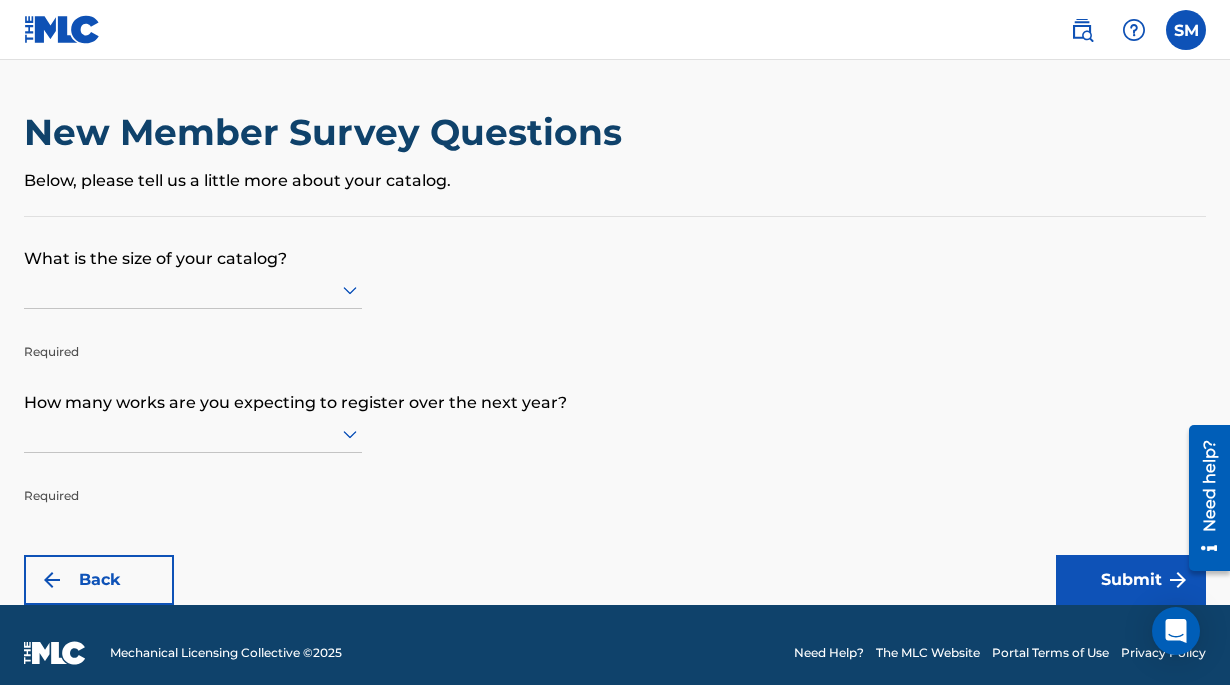 click at bounding box center (193, 289) 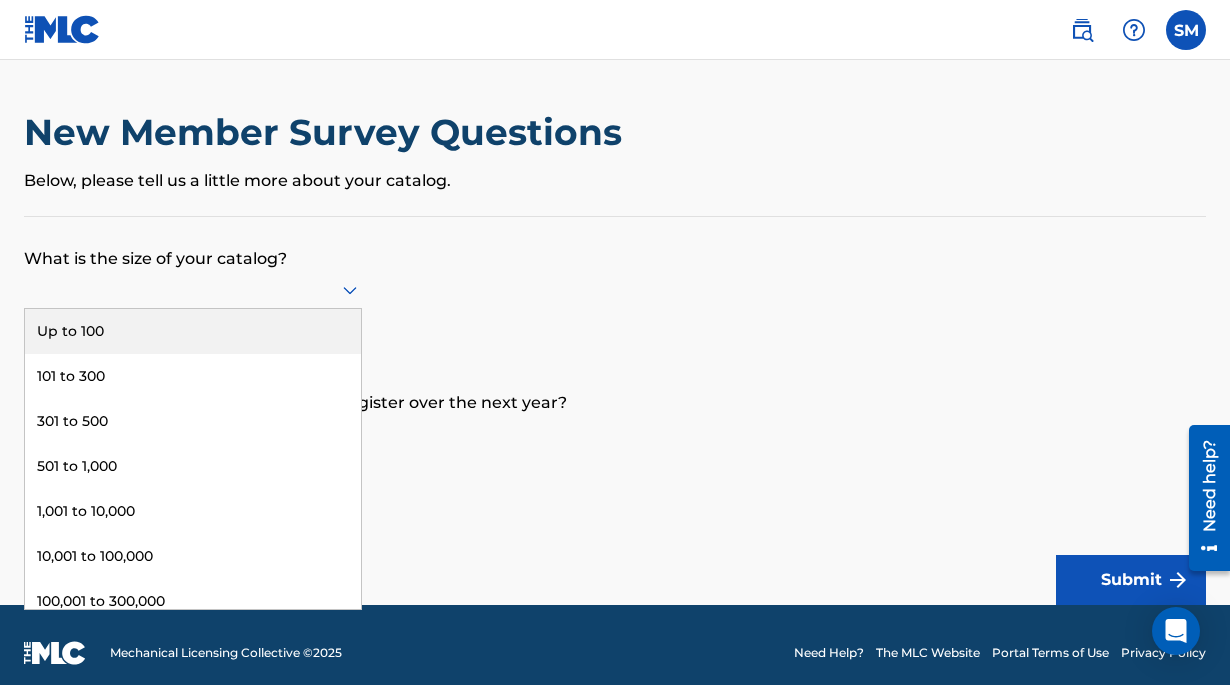 click on "Up to 100" at bounding box center [193, 331] 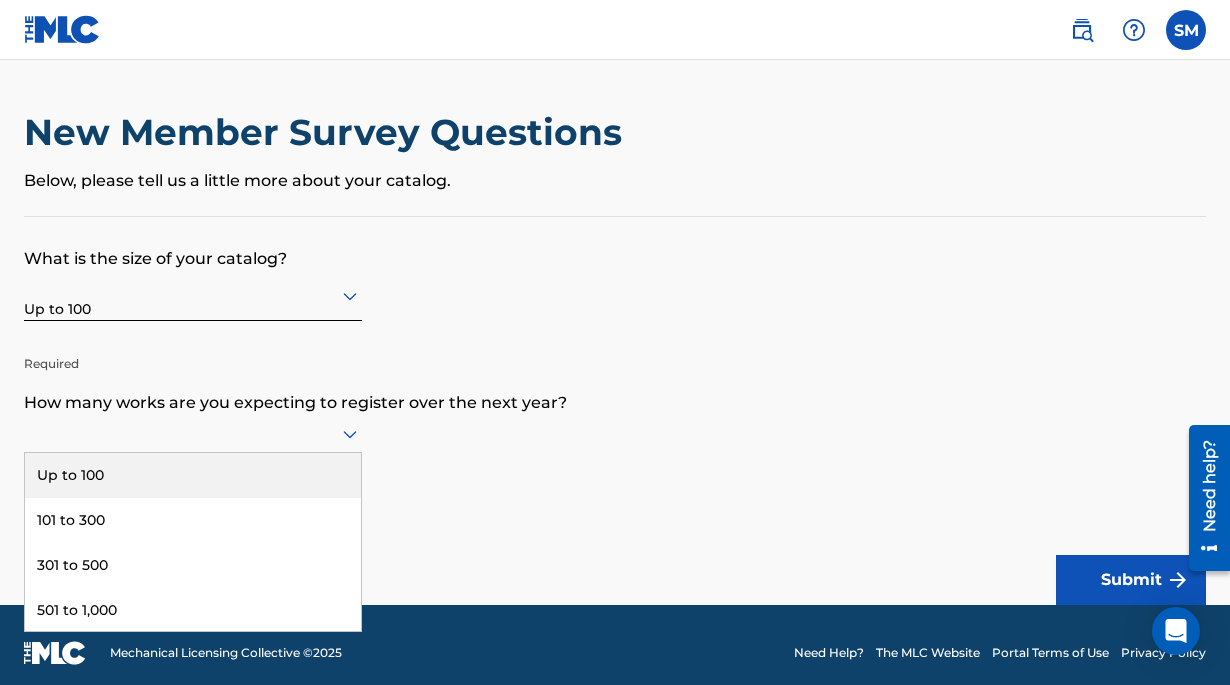 click on "Up to 100, 1 of 9. 9 results available. Use Up and Down to choose options, press Enter to select the currently focused option, press Escape to exit the menu, press Tab to select the option and exit the menu. Up to 100 101 to 300 301 to 500 501 to 1,000 1,001 to 10,000 10,001 to 100,000 100,001 to 300,000 301,000 to 500,000 Over 500,000" at bounding box center [193, 434] 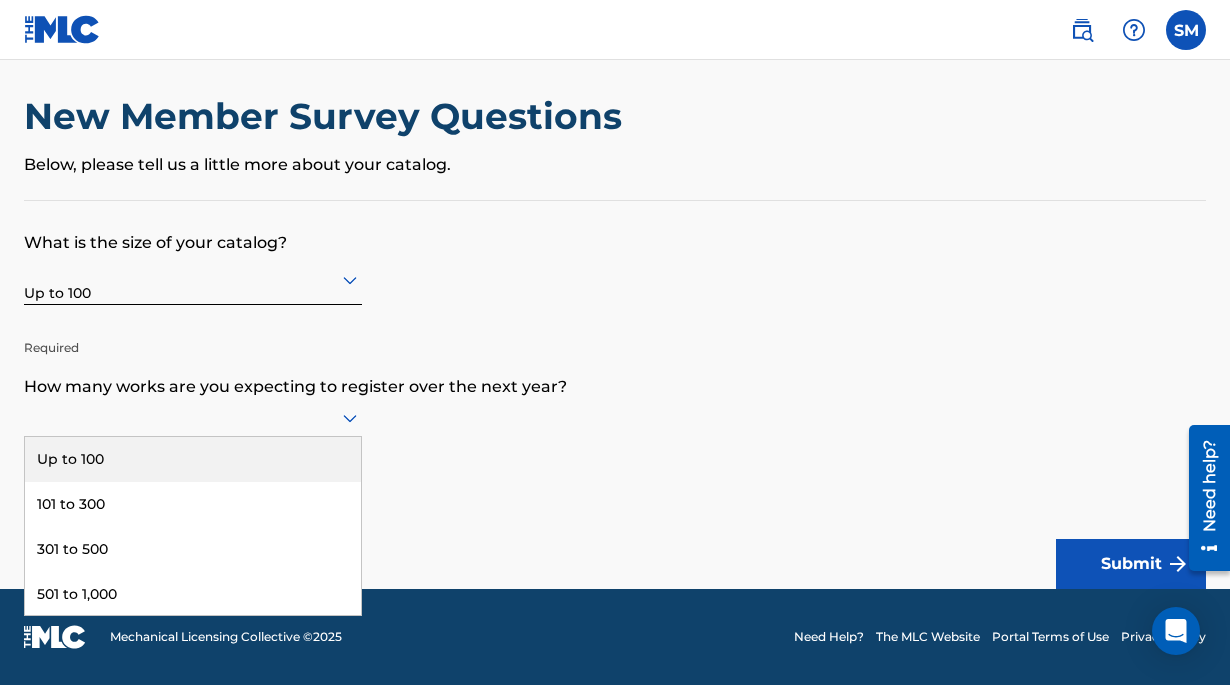click on "Up to 100" at bounding box center (193, 459) 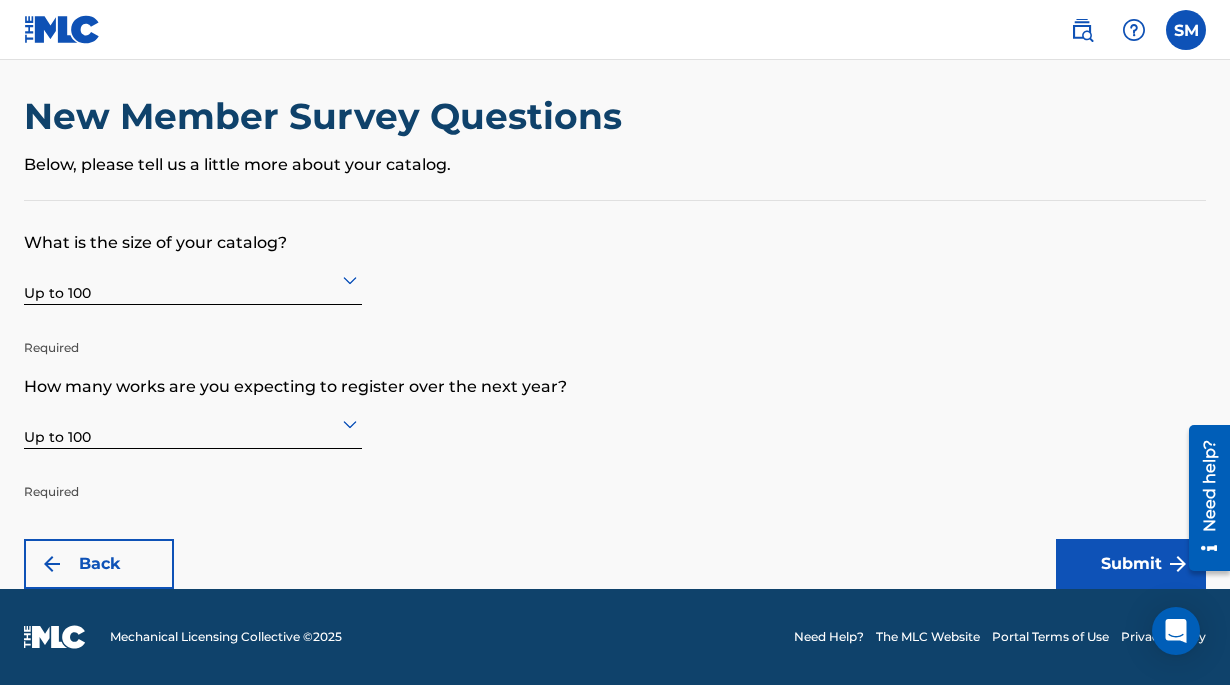 scroll, scrollTop: 74, scrollLeft: 0, axis: vertical 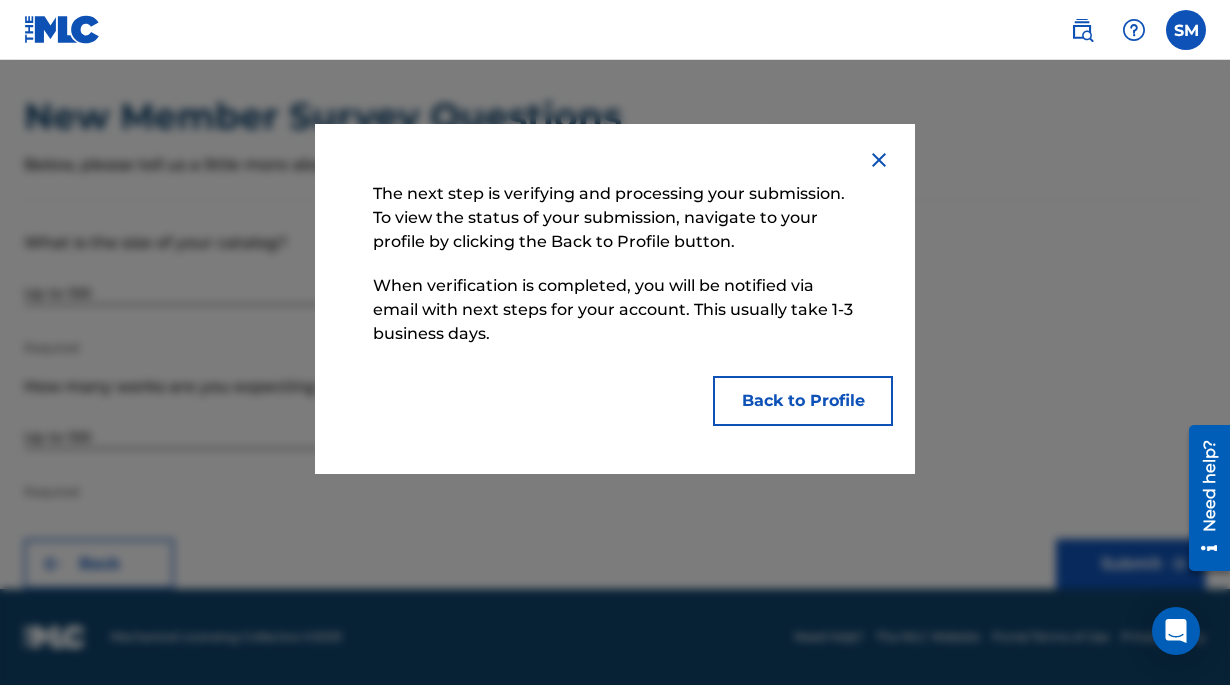 click on "Back to Profile" at bounding box center (803, 401) 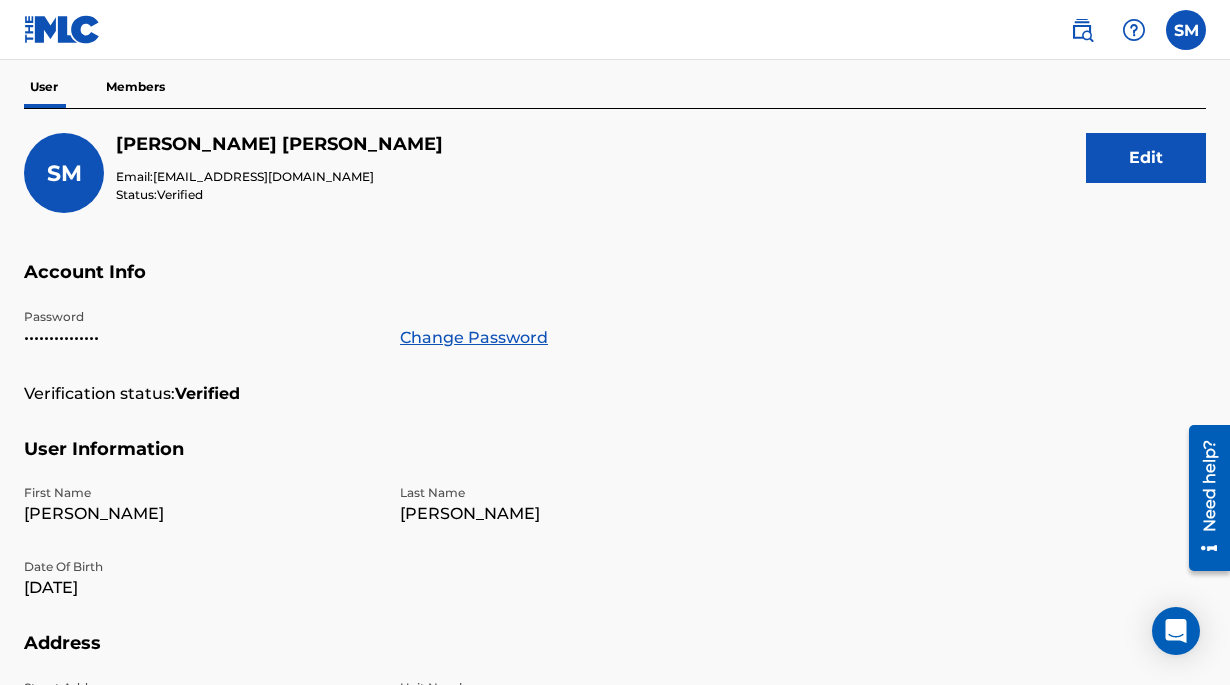 scroll, scrollTop: 157, scrollLeft: 0, axis: vertical 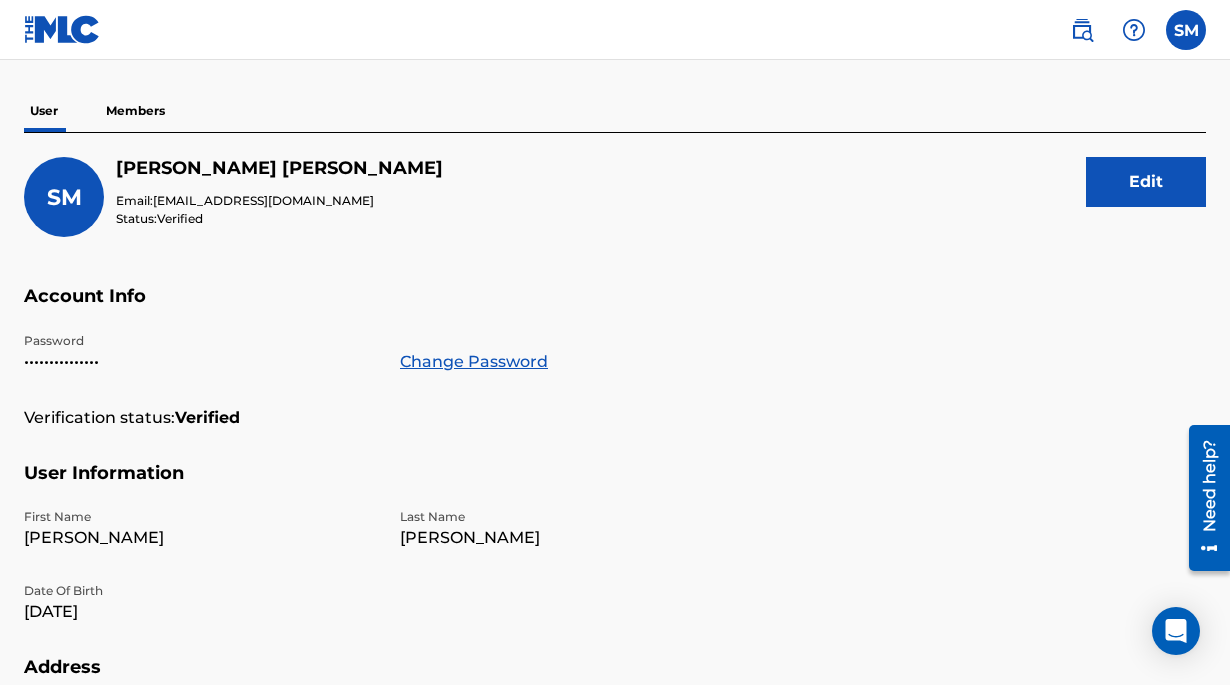 click on "Members" at bounding box center (135, 111) 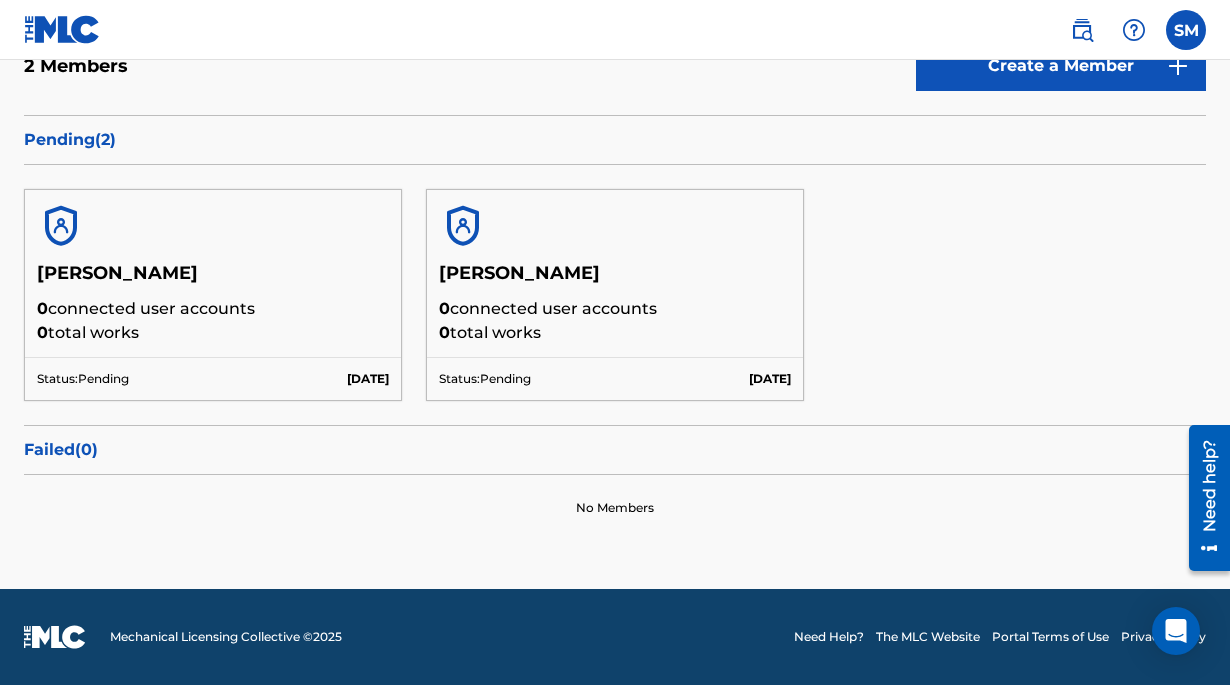 scroll, scrollTop: 309, scrollLeft: 0, axis: vertical 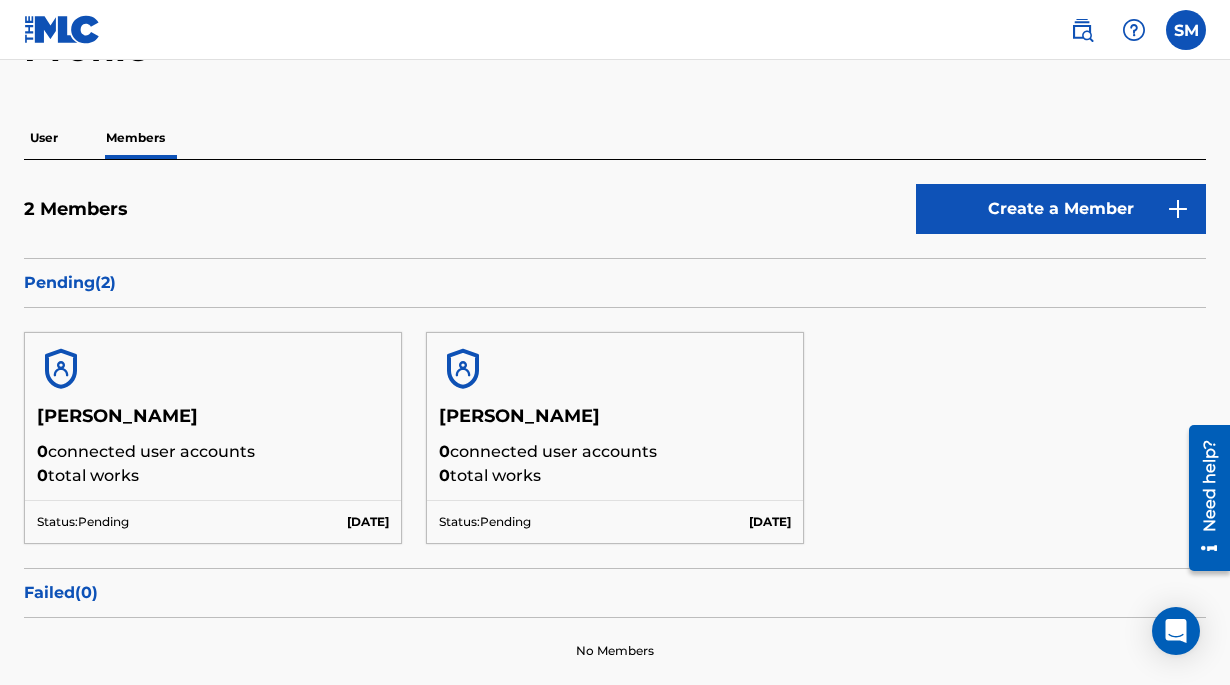 click on "User" at bounding box center [44, 138] 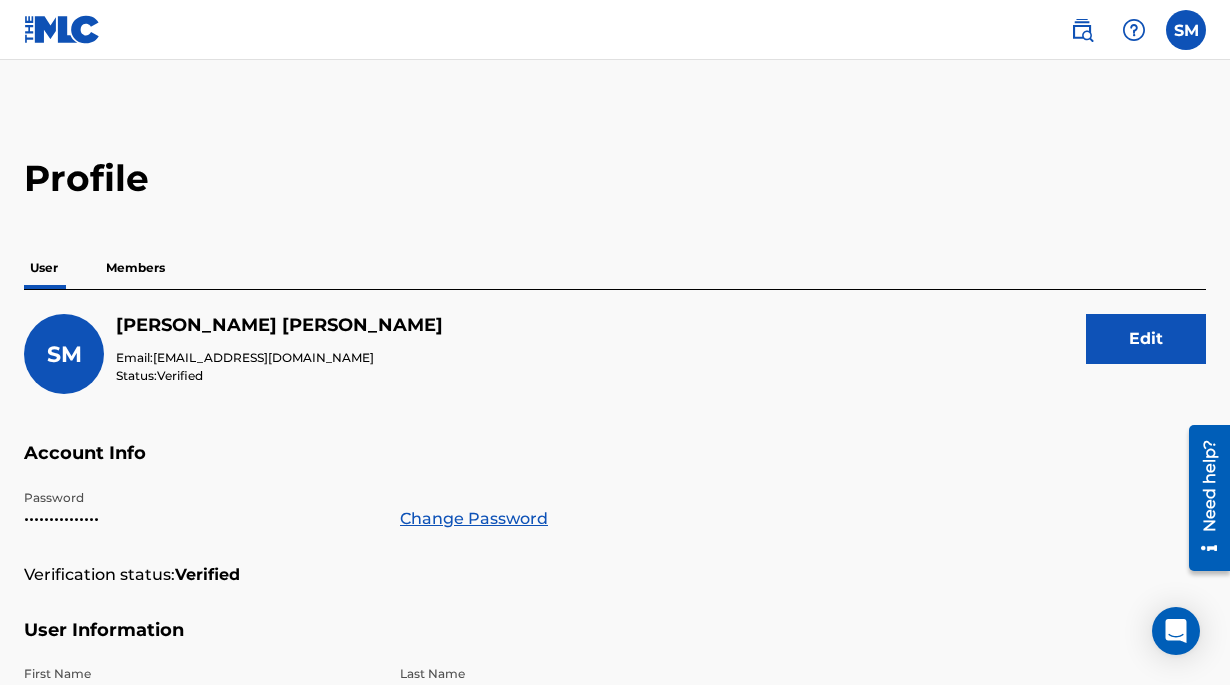 scroll, scrollTop: 139, scrollLeft: 0, axis: vertical 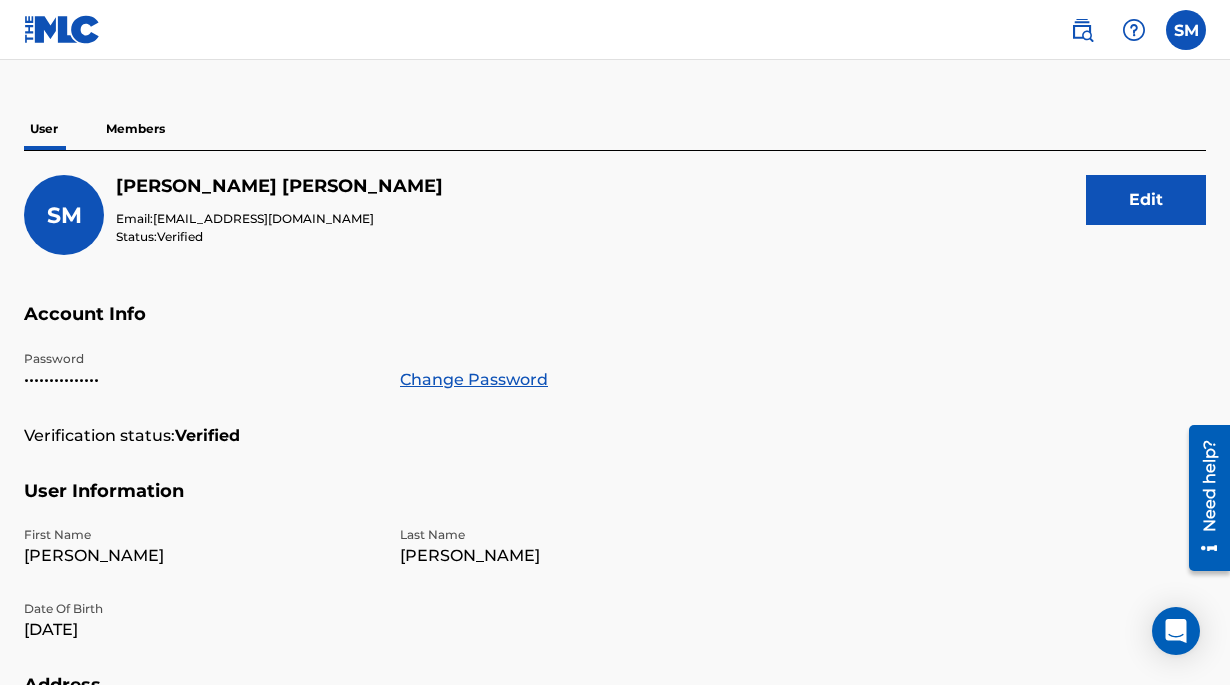click on "Members" at bounding box center [135, 129] 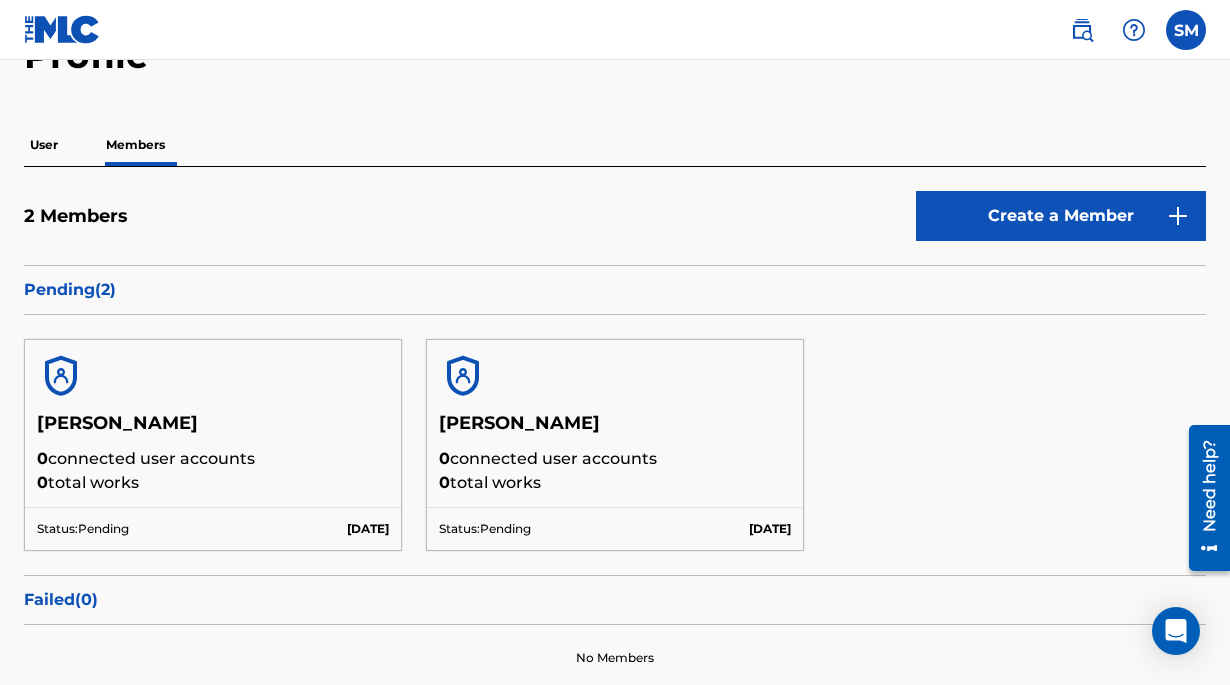 scroll, scrollTop: 145, scrollLeft: 0, axis: vertical 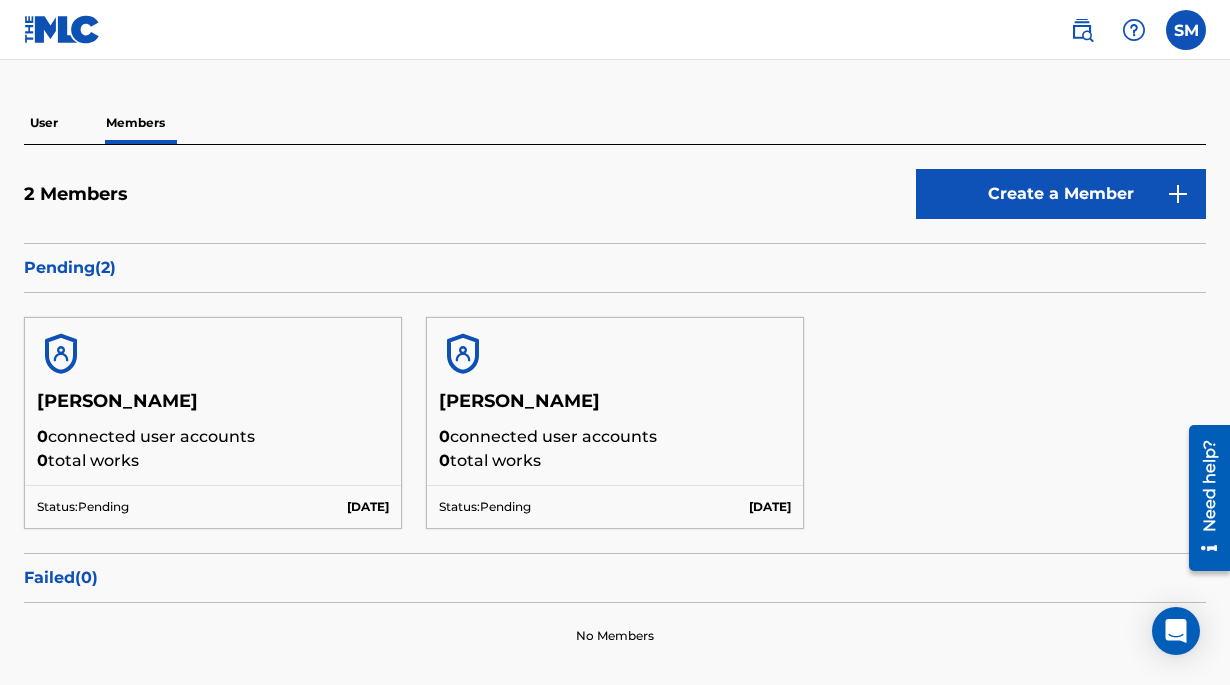 click on "Status:  Pending Jul 10 2025" at bounding box center [213, 506] 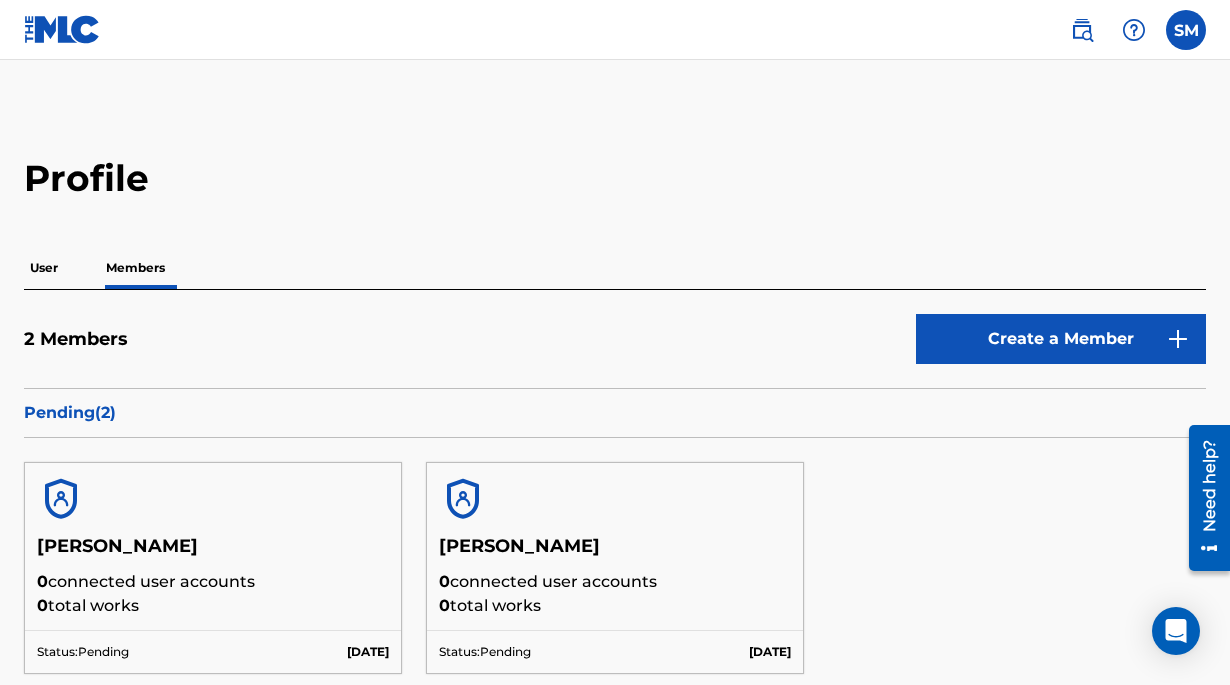 scroll, scrollTop: 0, scrollLeft: 0, axis: both 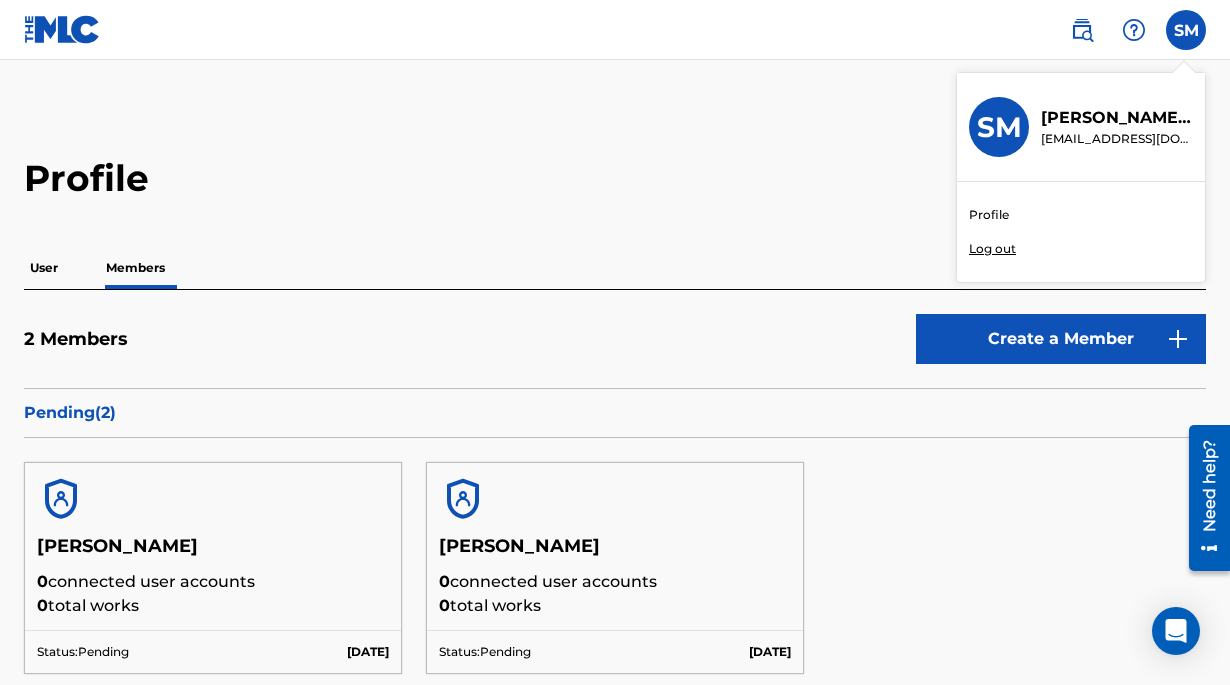 click on "Profile Log out" at bounding box center (1081, 232) 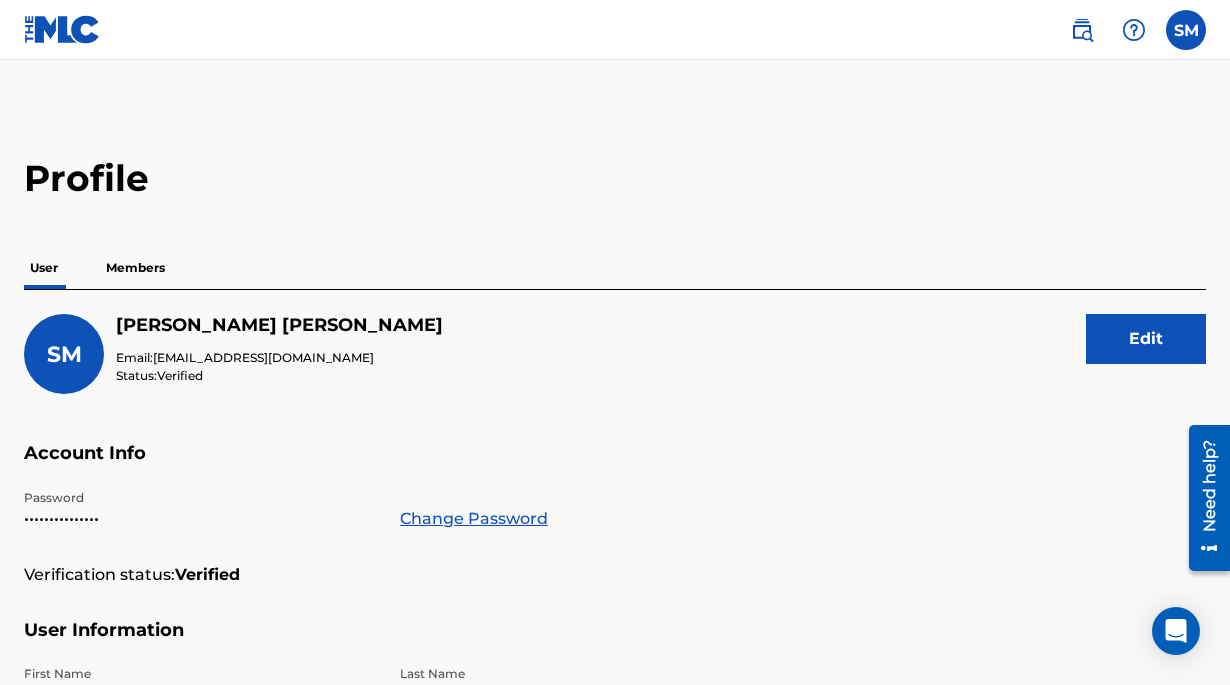 scroll, scrollTop: -1, scrollLeft: 0, axis: vertical 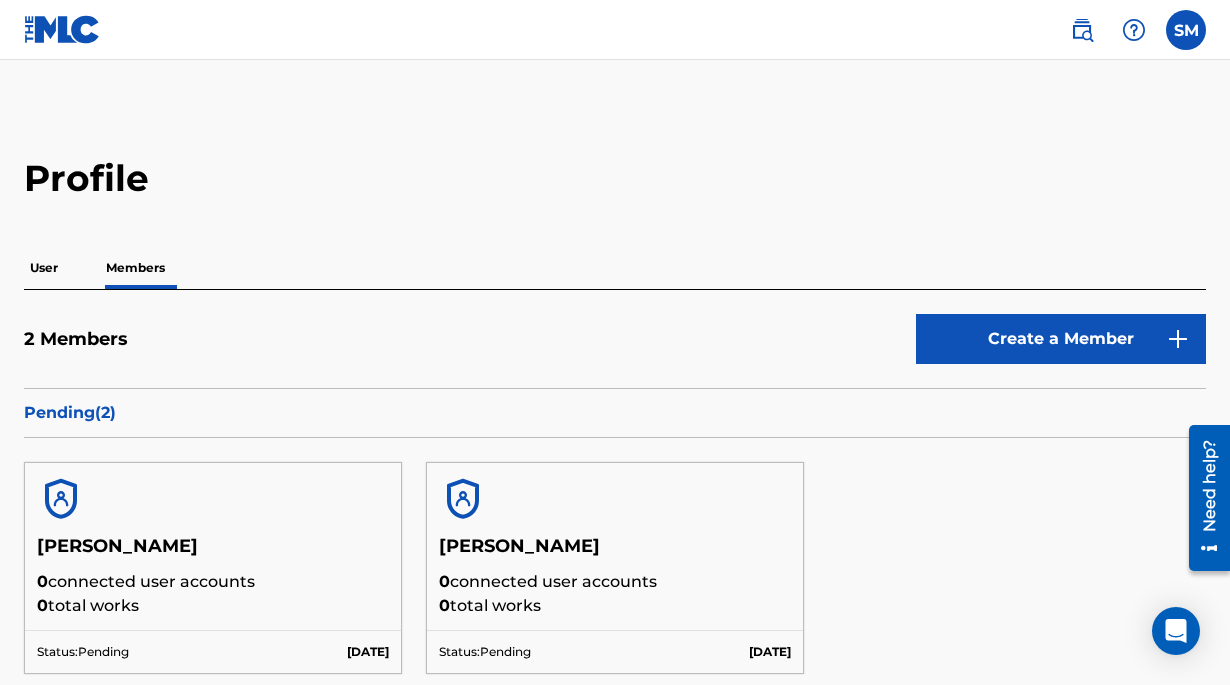 click on "2   Members" at bounding box center (76, 339) 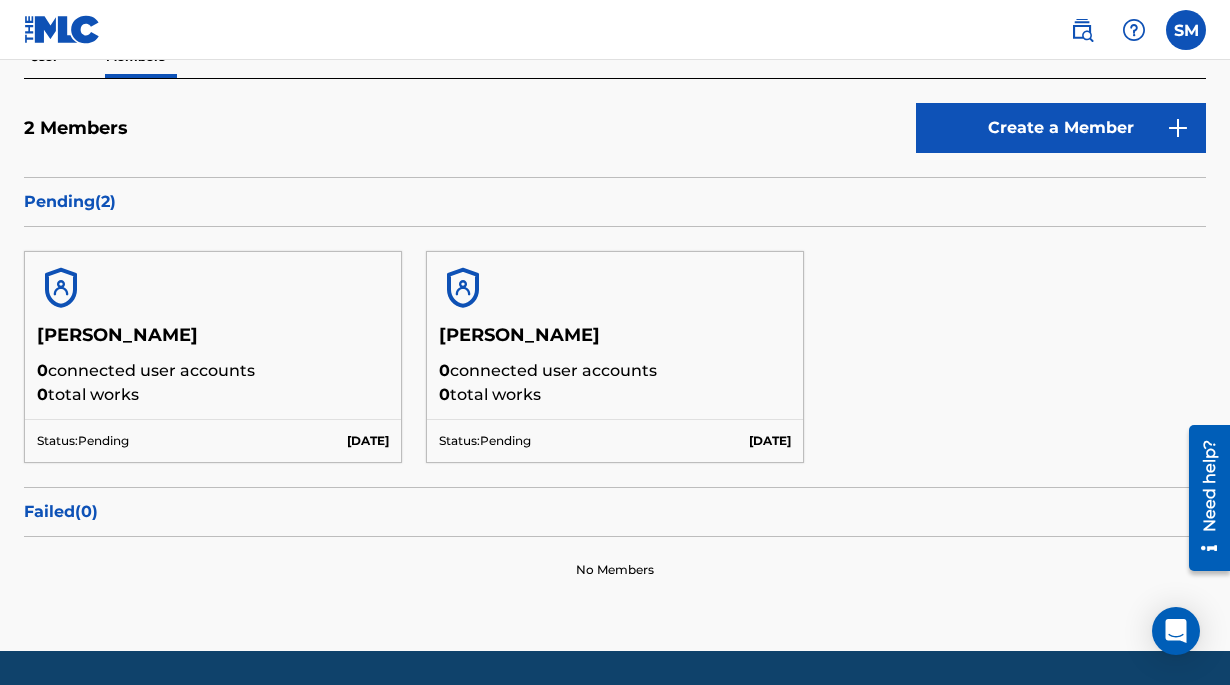scroll, scrollTop: 211, scrollLeft: 0, axis: vertical 